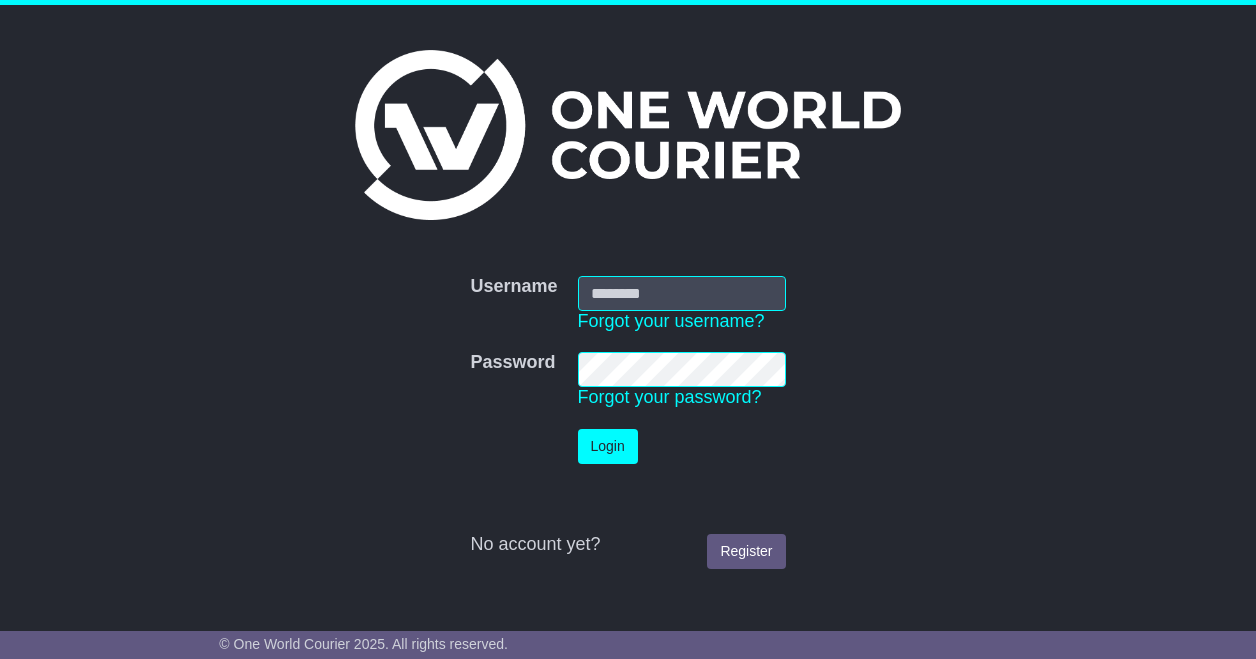 scroll, scrollTop: 0, scrollLeft: 0, axis: both 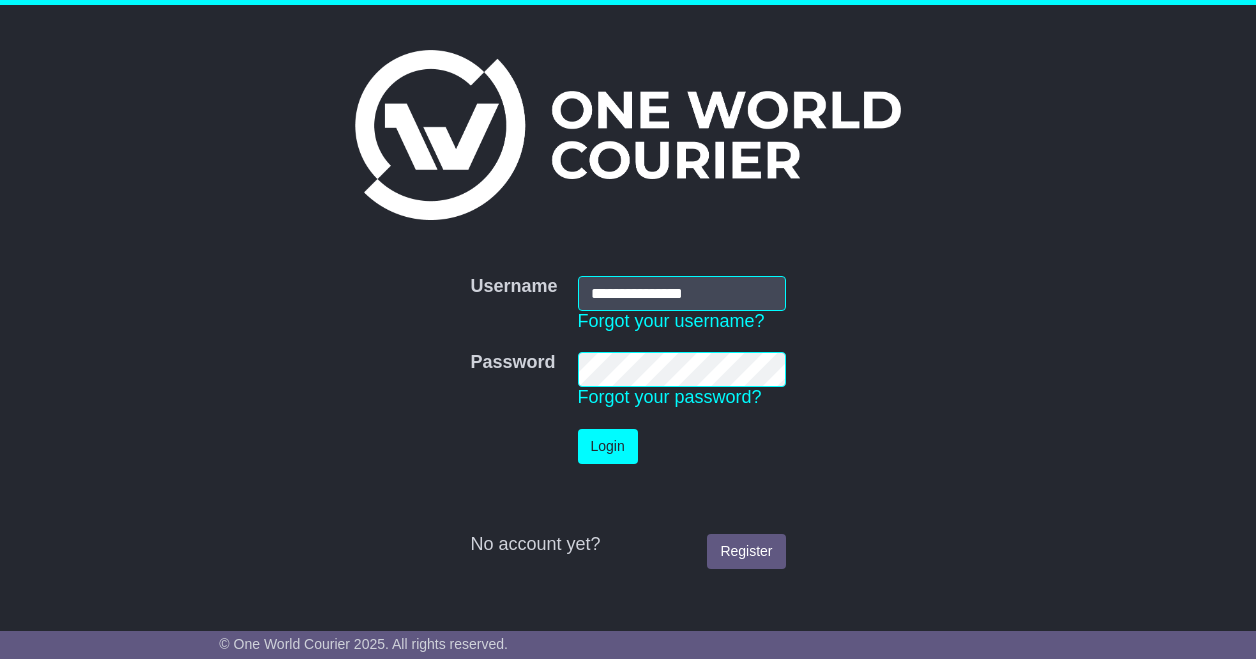 click on "Login" at bounding box center (608, 446) 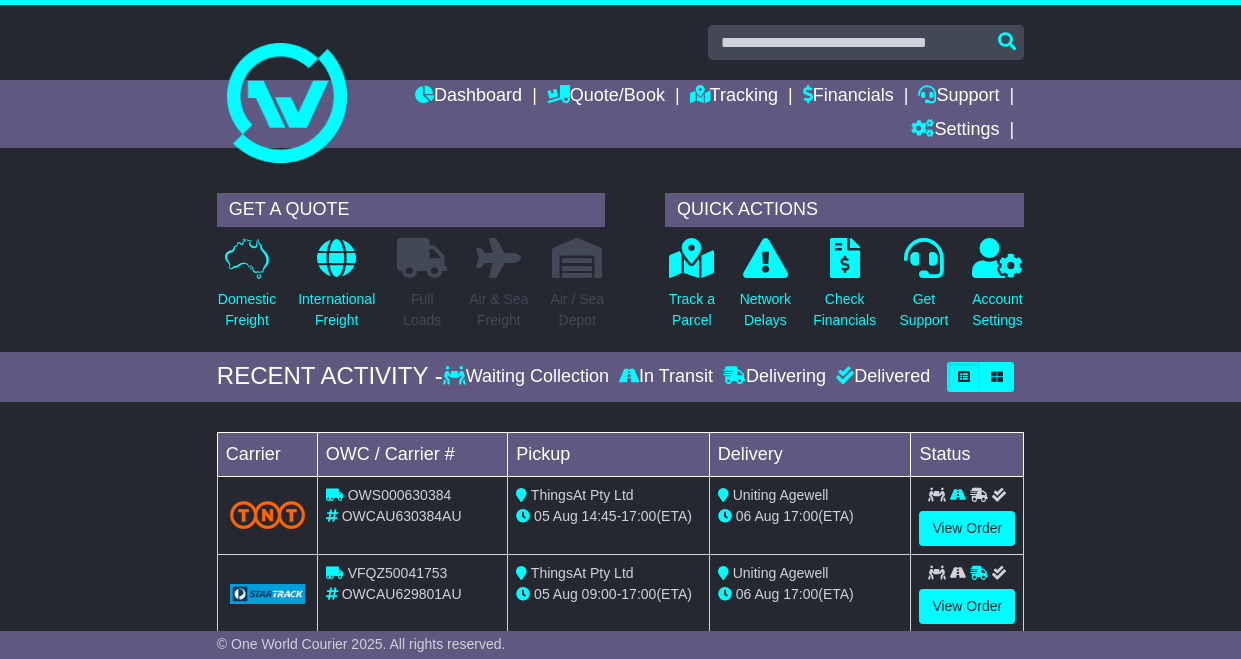 scroll, scrollTop: 0, scrollLeft: 0, axis: both 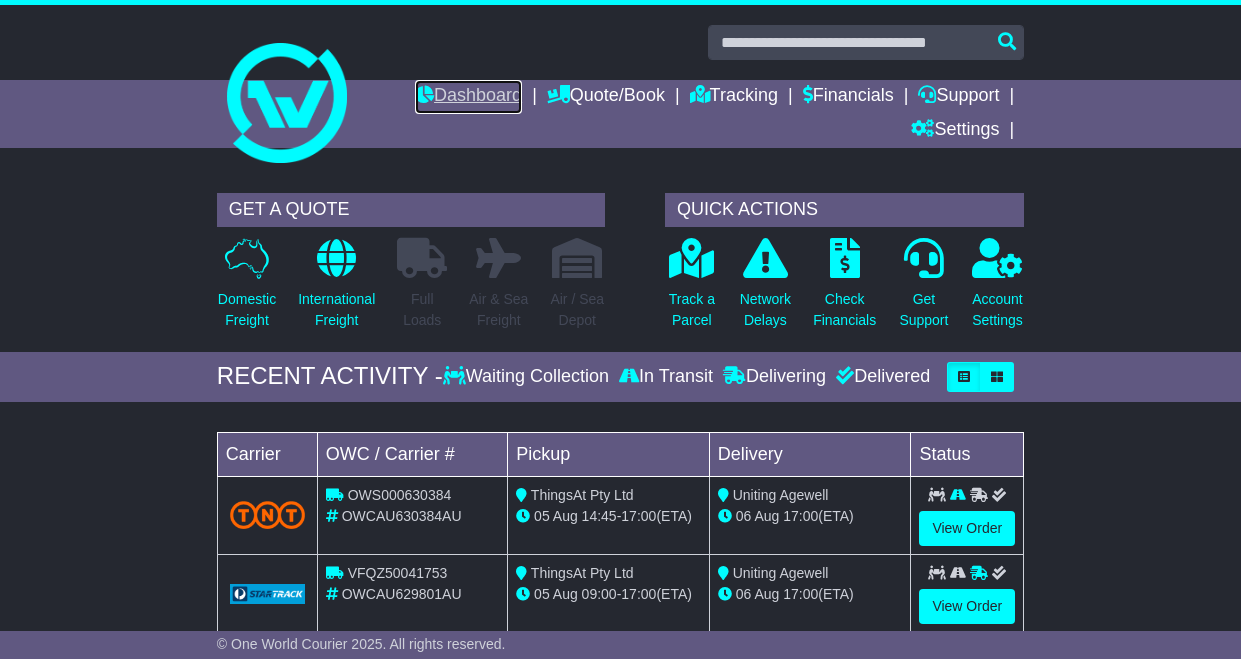 click on "Dashboard" at bounding box center (468, 97) 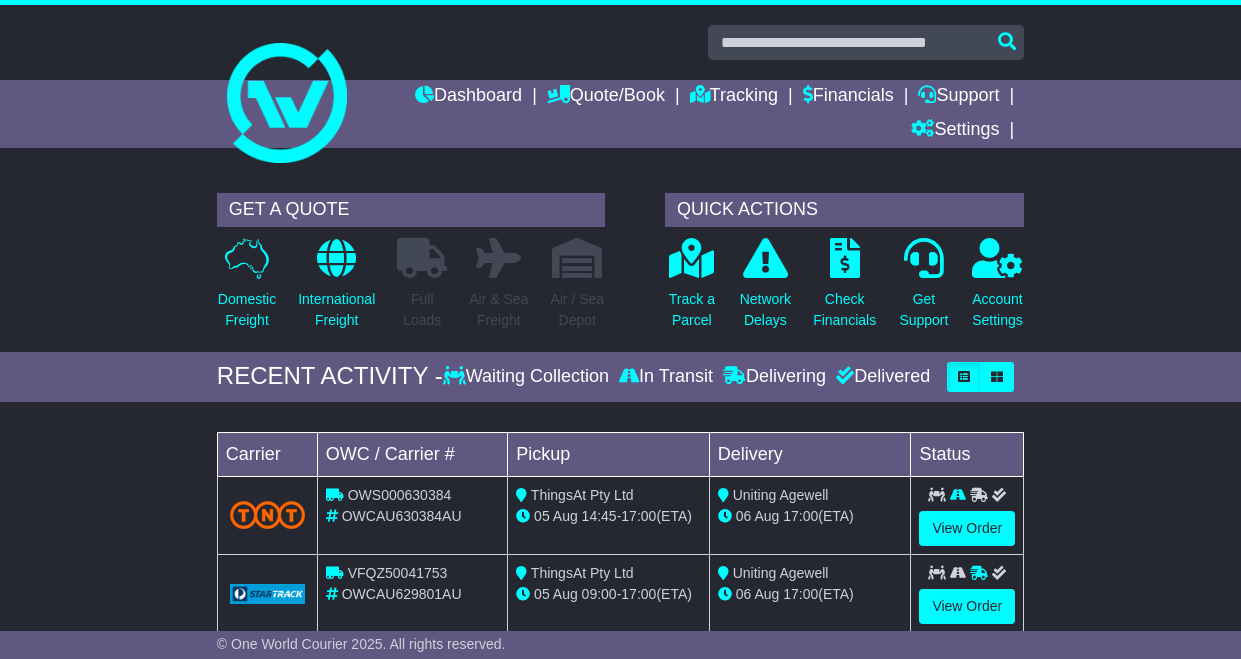 scroll, scrollTop: 0, scrollLeft: 0, axis: both 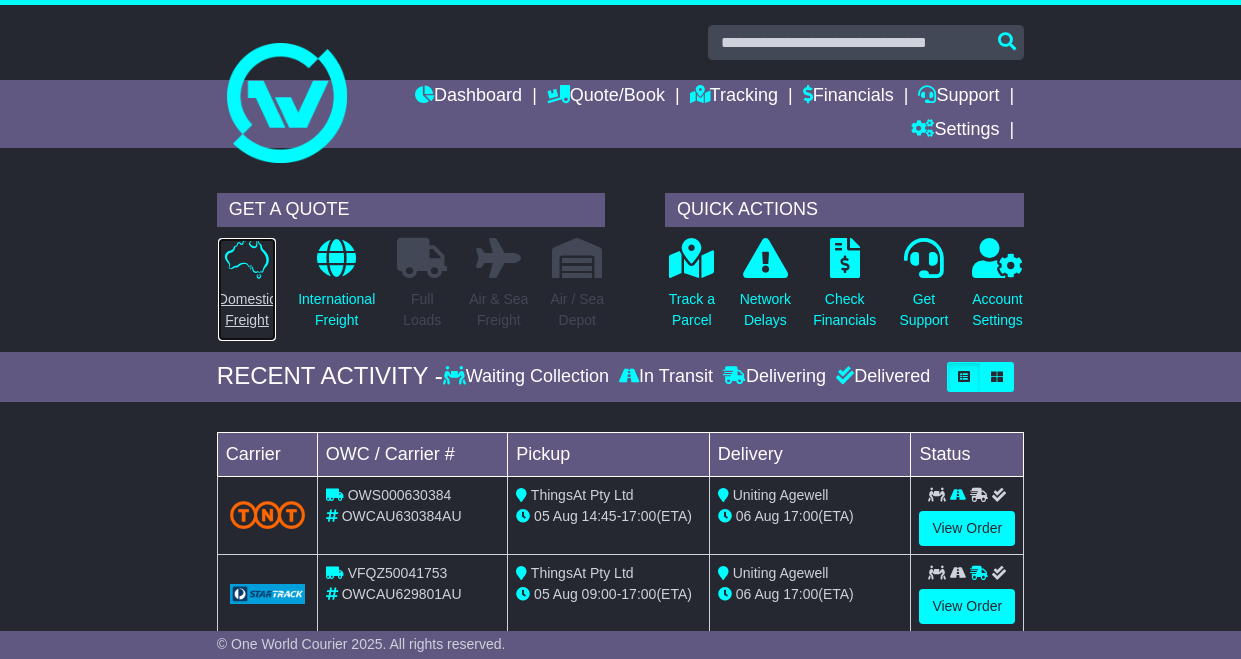 click on "Domestic Freight" at bounding box center (247, 310) 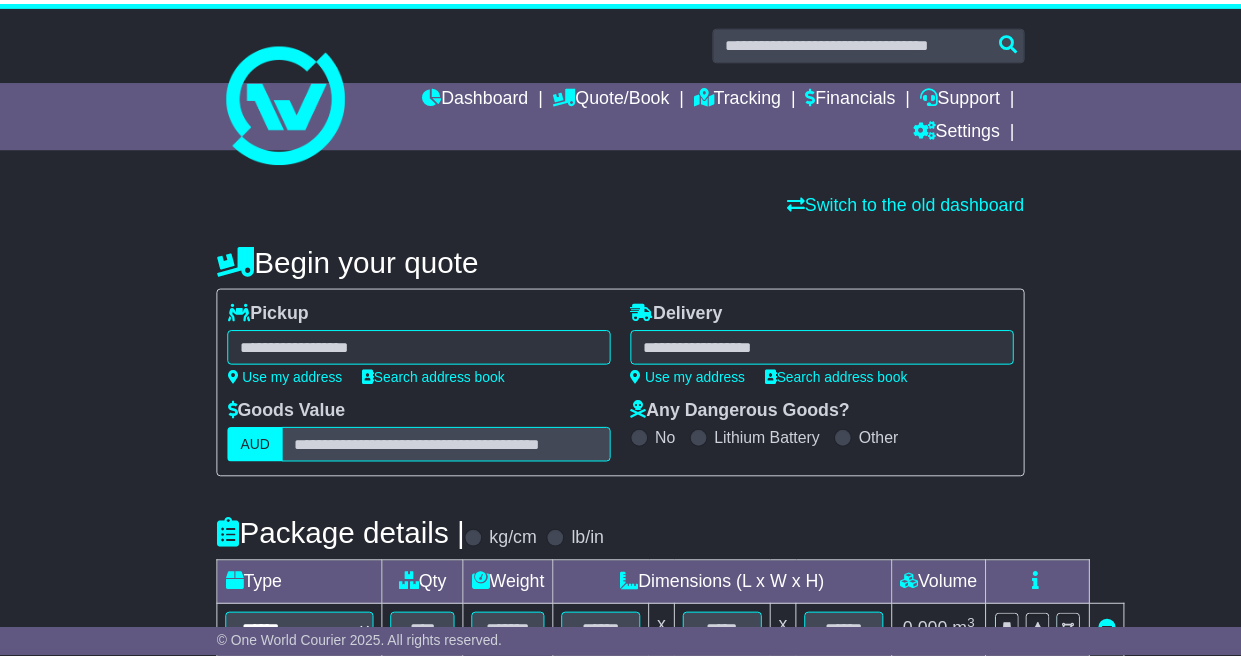 scroll, scrollTop: 0, scrollLeft: 0, axis: both 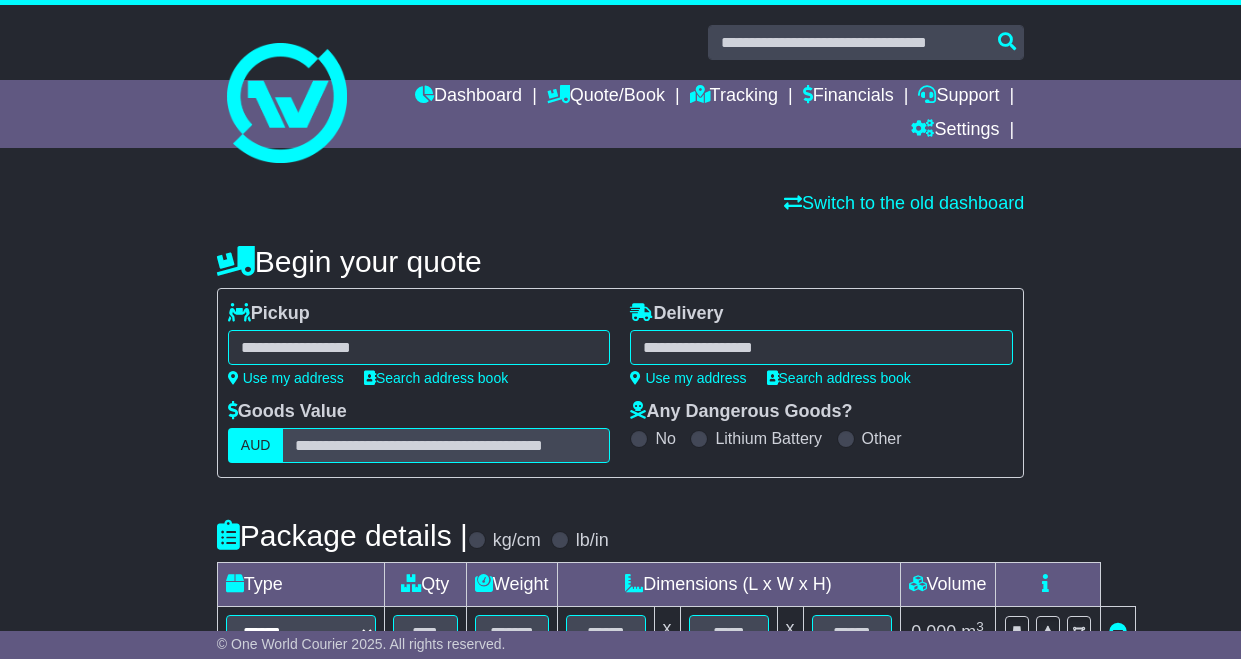 click at bounding box center [419, 347] 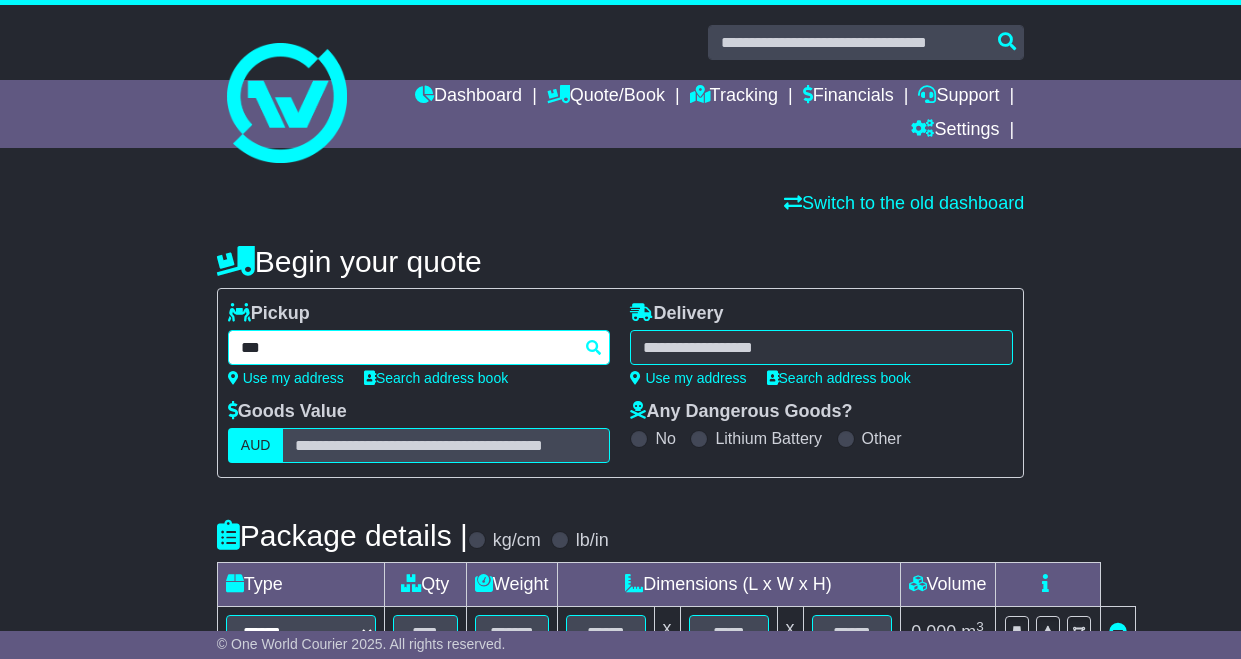 type on "****" 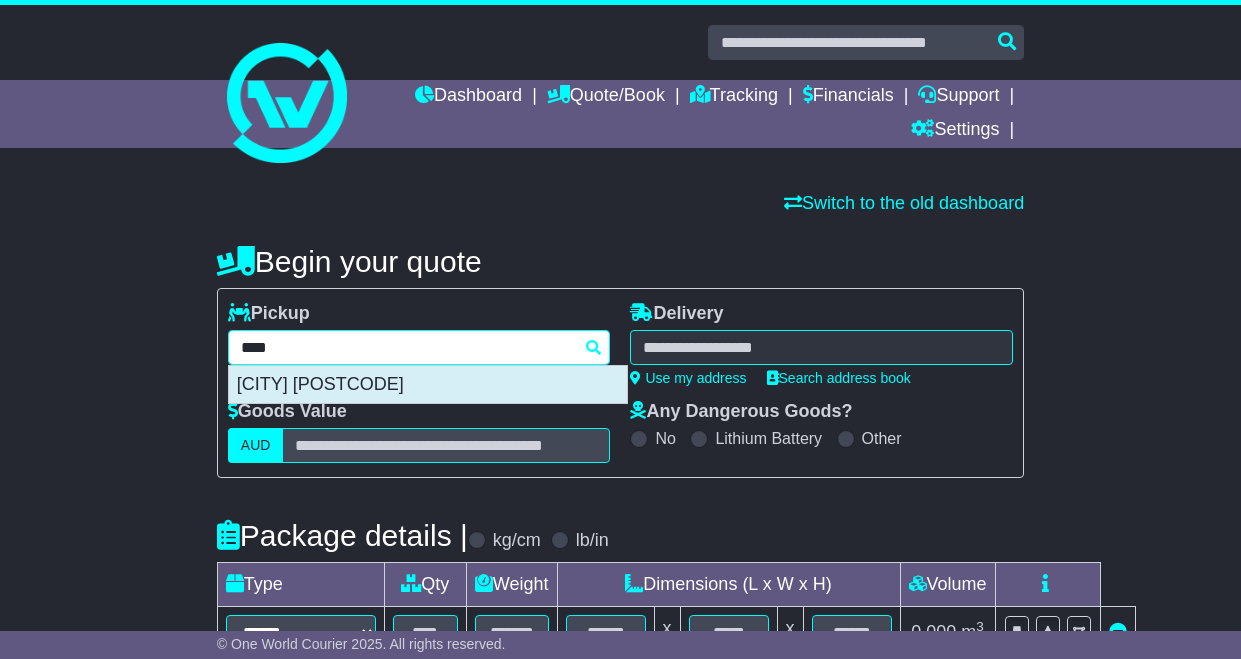 click on "[CITY] [POSTAL_CODE]" at bounding box center (428, 385) 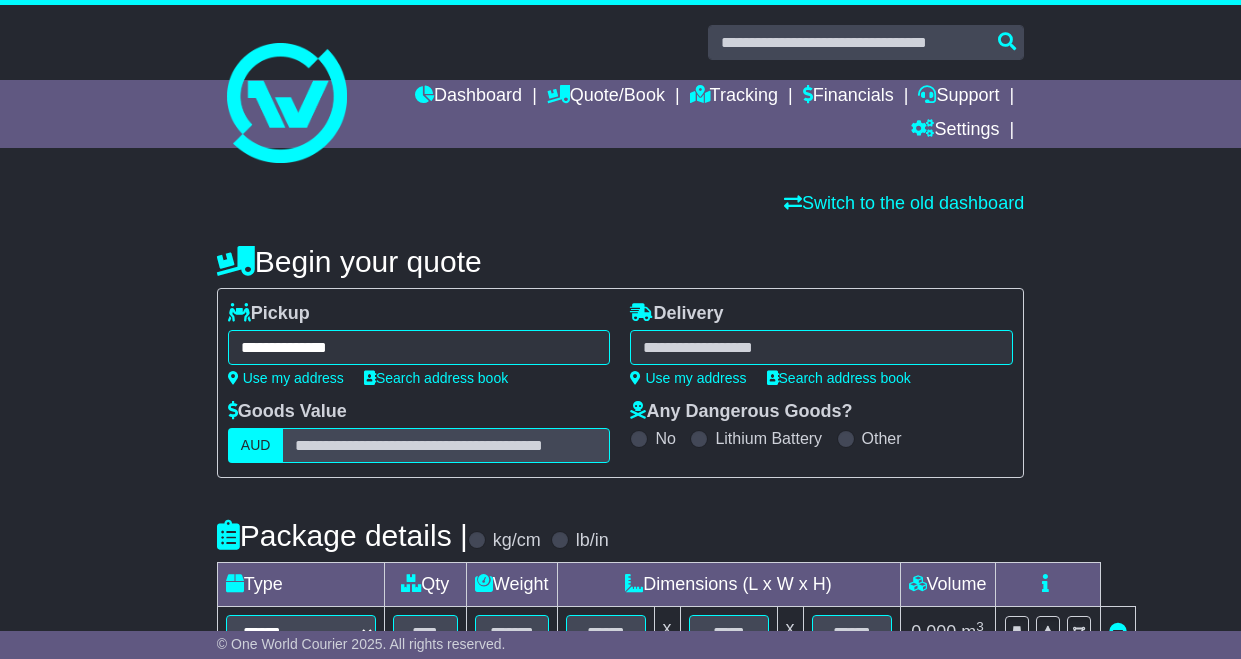 type on "**********" 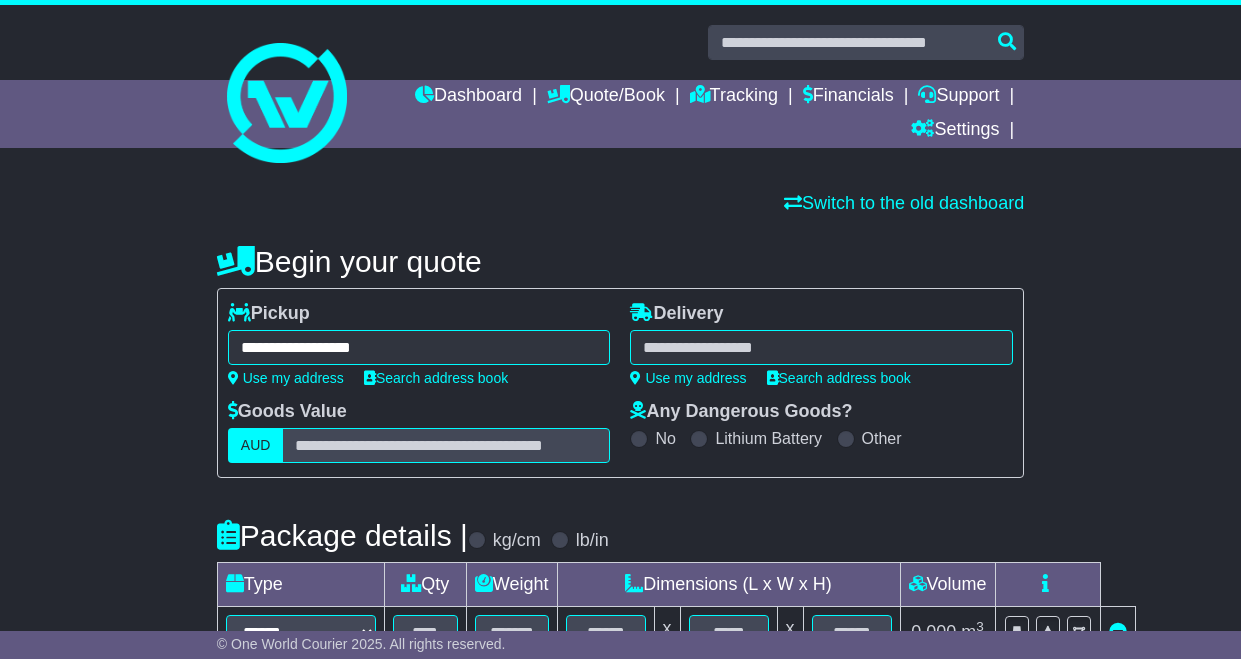 click at bounding box center (821, 347) 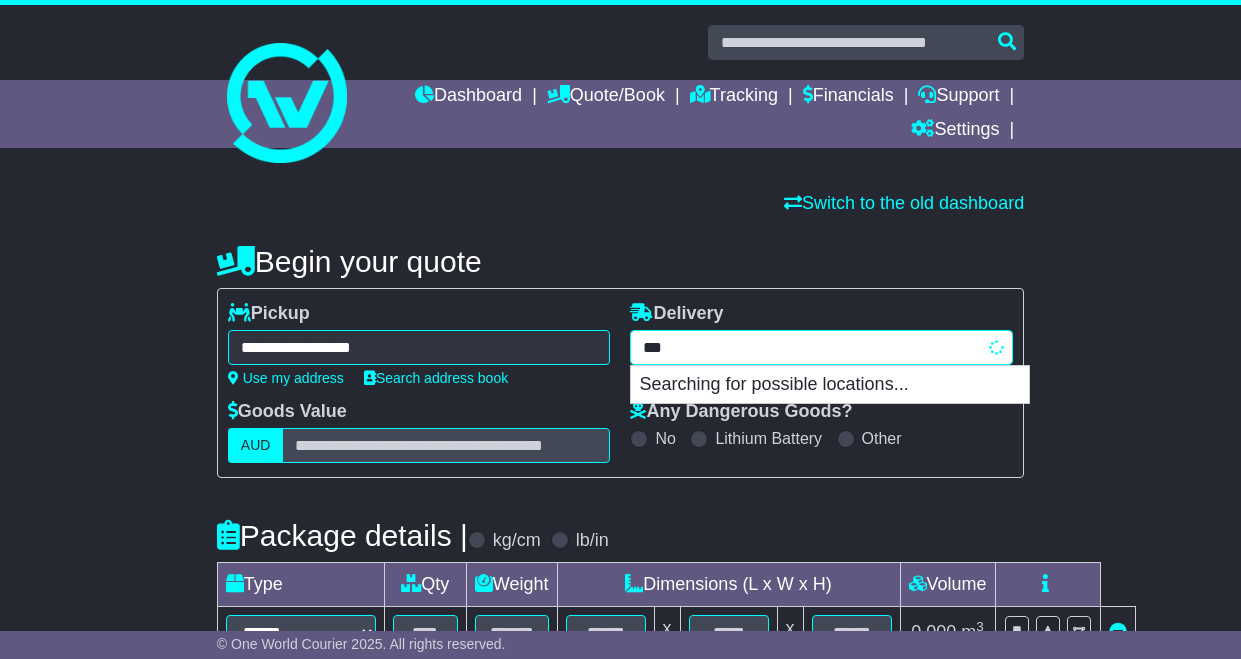 type on "****" 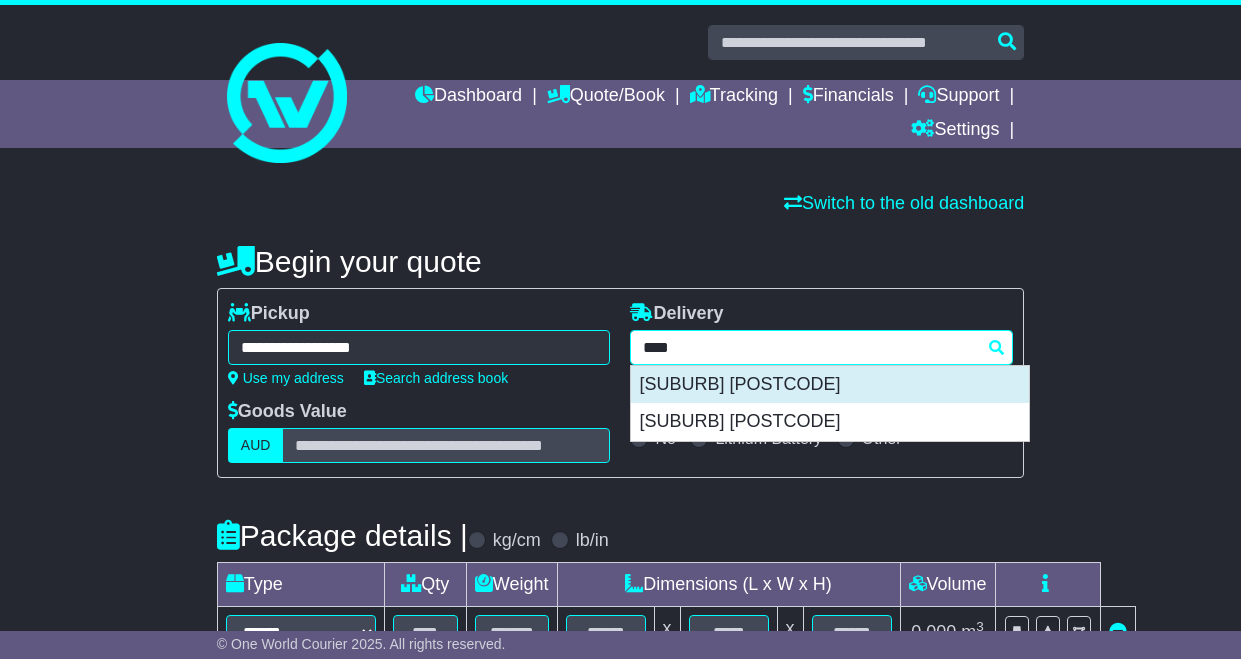 click on "BURWOOD EAST 3151" at bounding box center (830, 385) 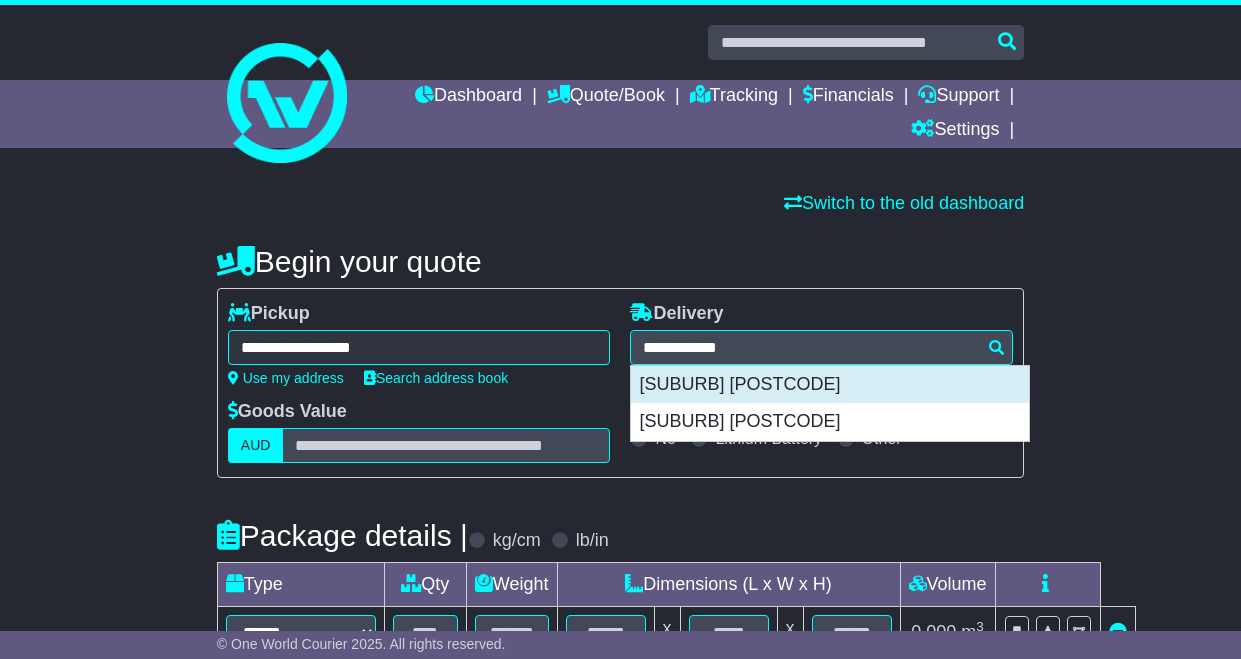 type on "**********" 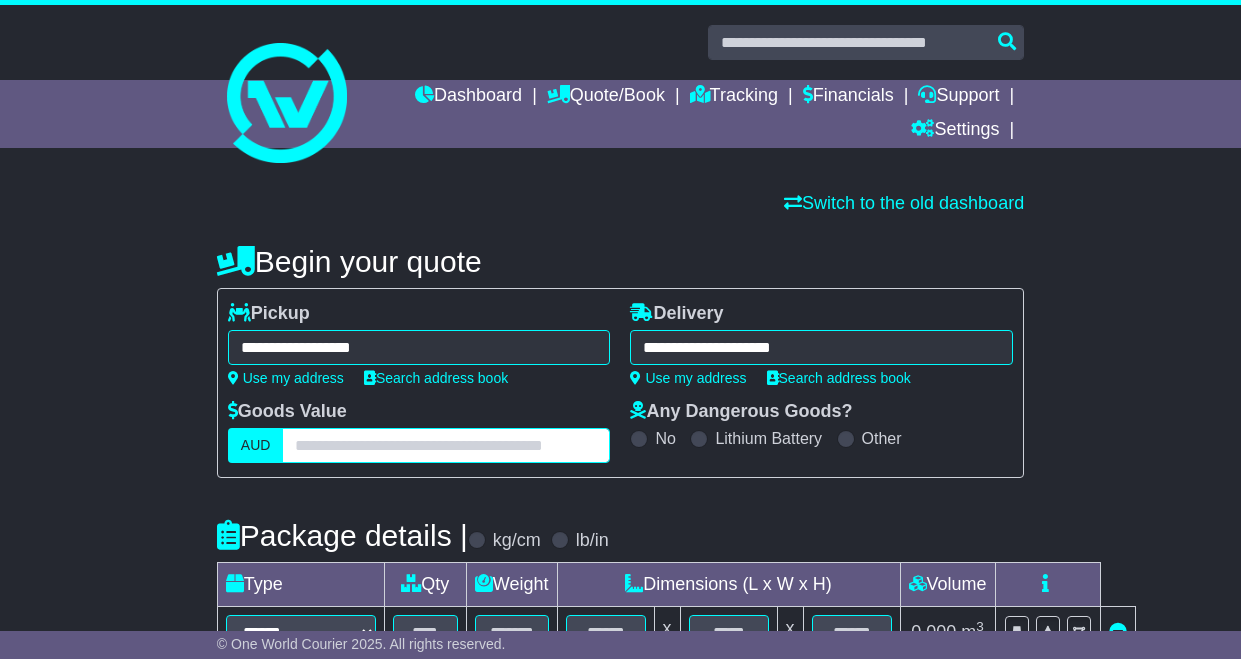 click at bounding box center [446, 445] 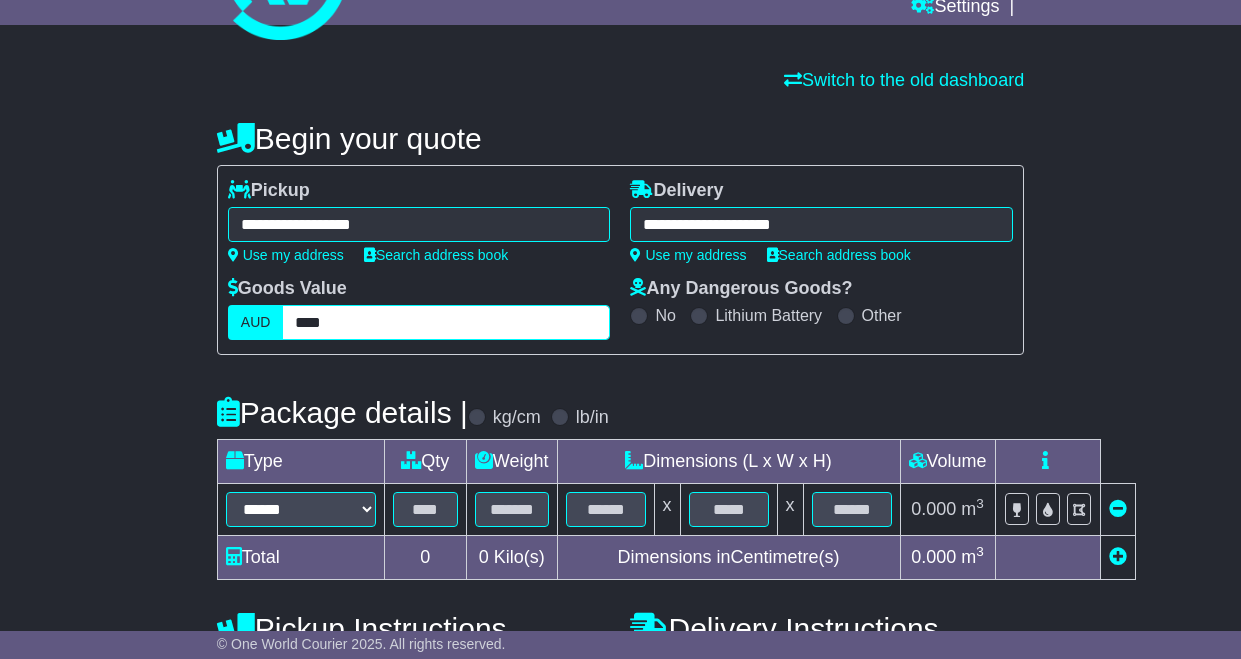 scroll, scrollTop: 124, scrollLeft: 0, axis: vertical 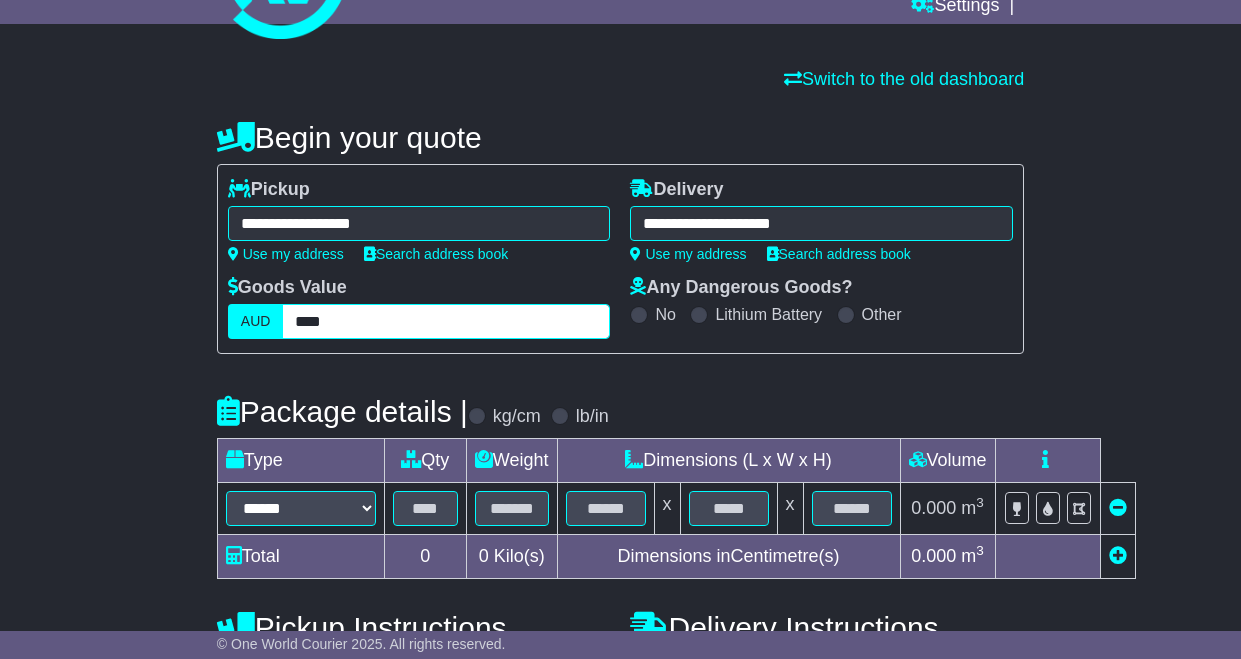 type on "****" 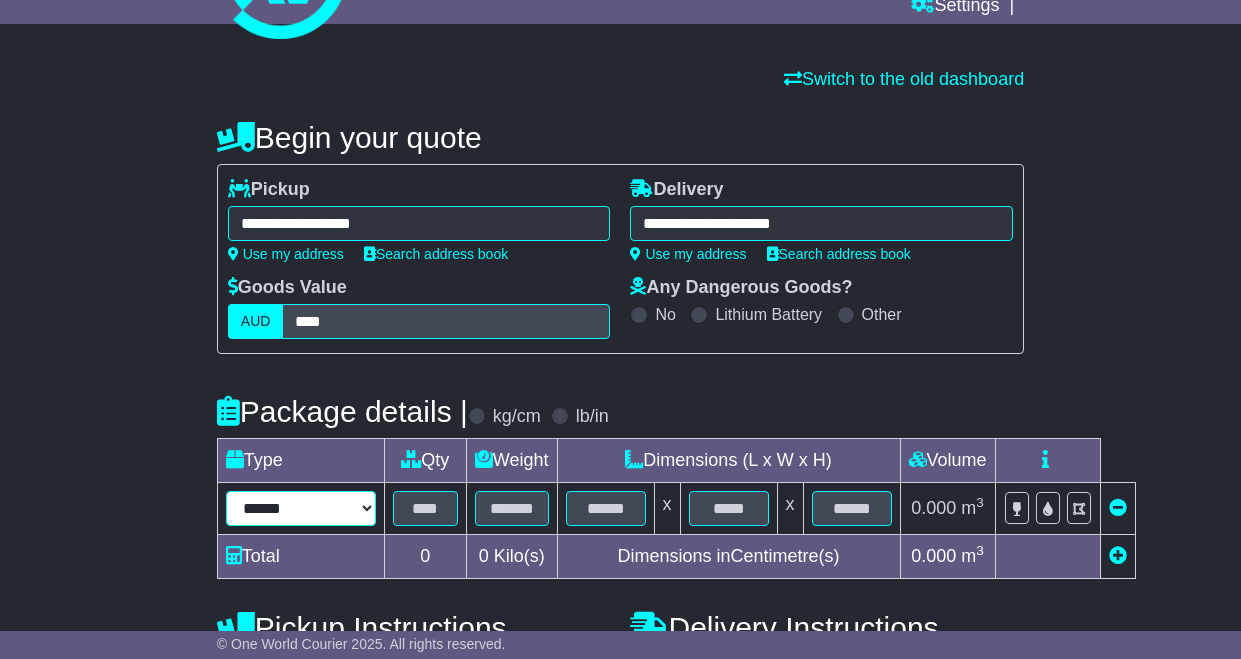 click on "****** ****** *** ******** ***** **** **** ****** *** *******" at bounding box center (301, 508) 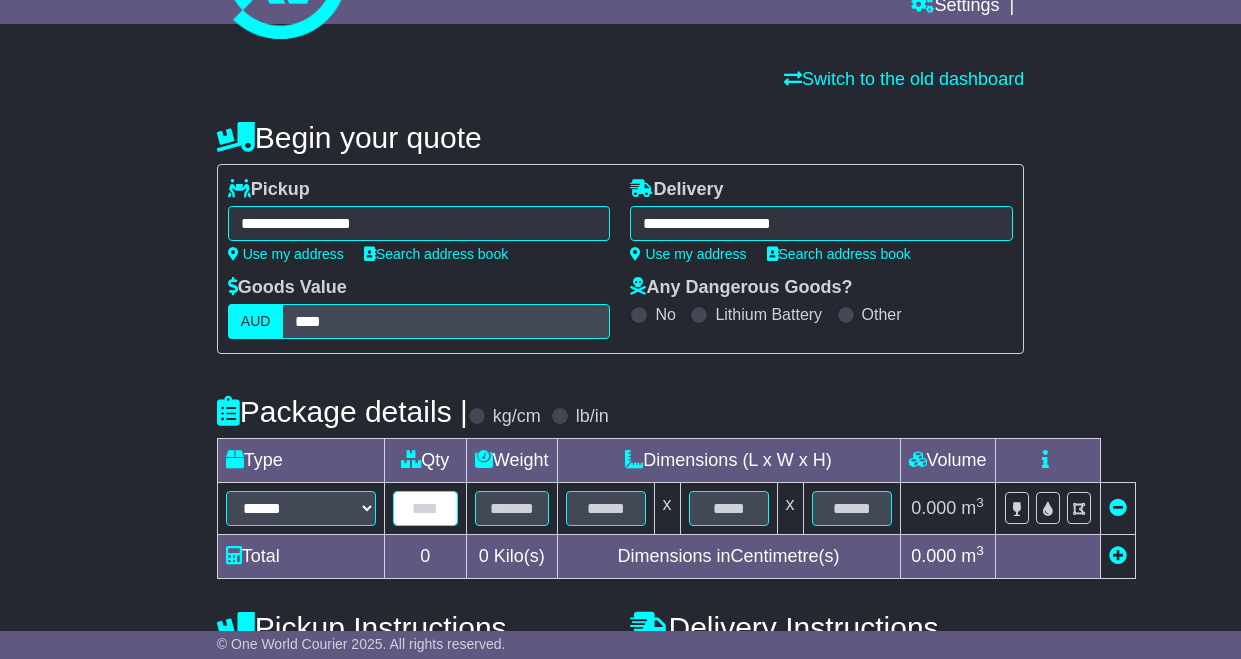 click at bounding box center [425, 508] 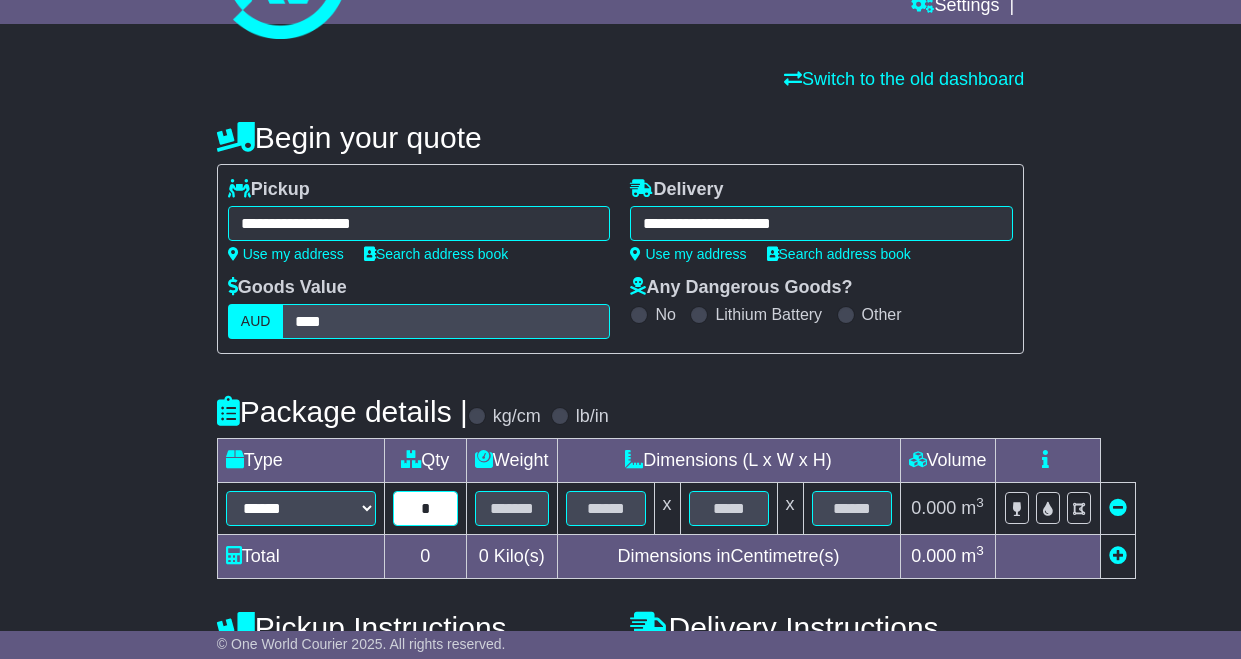 type on "*" 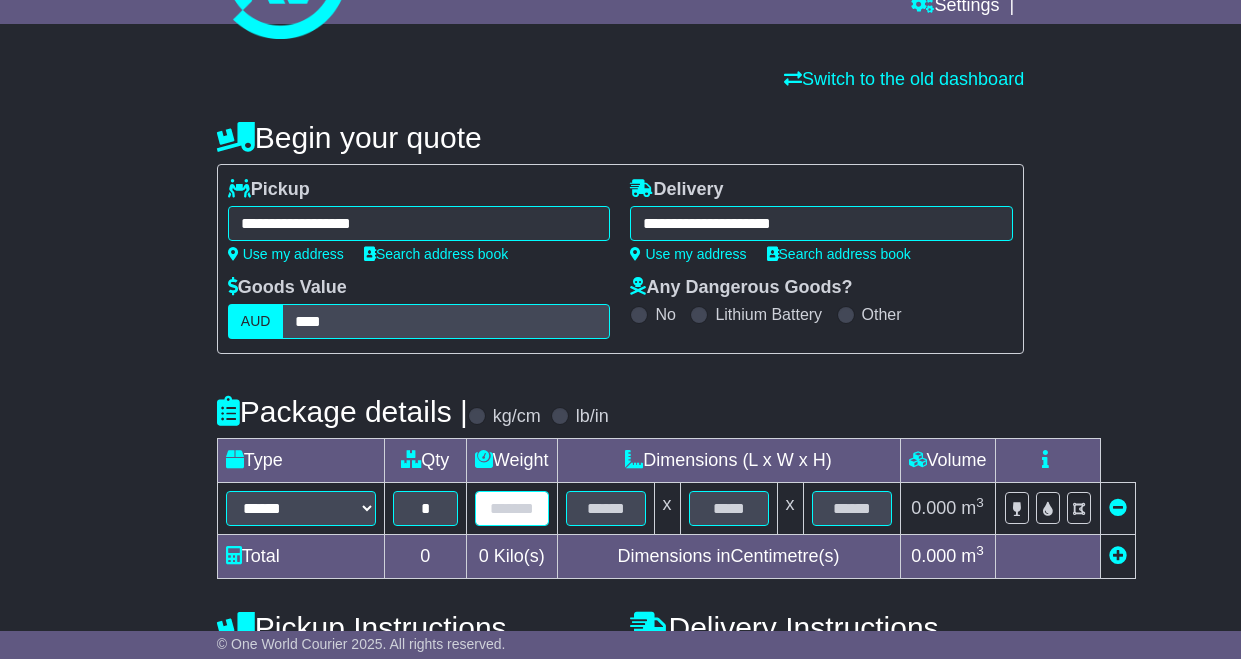 click at bounding box center [512, 508] 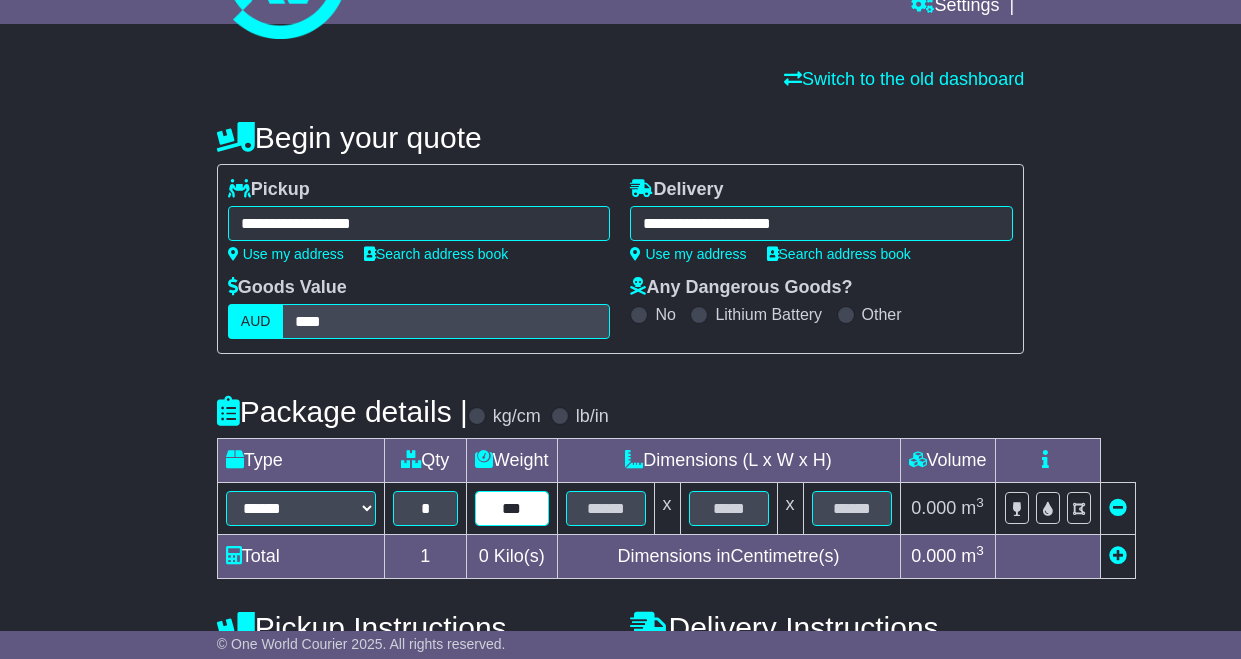 type on "***" 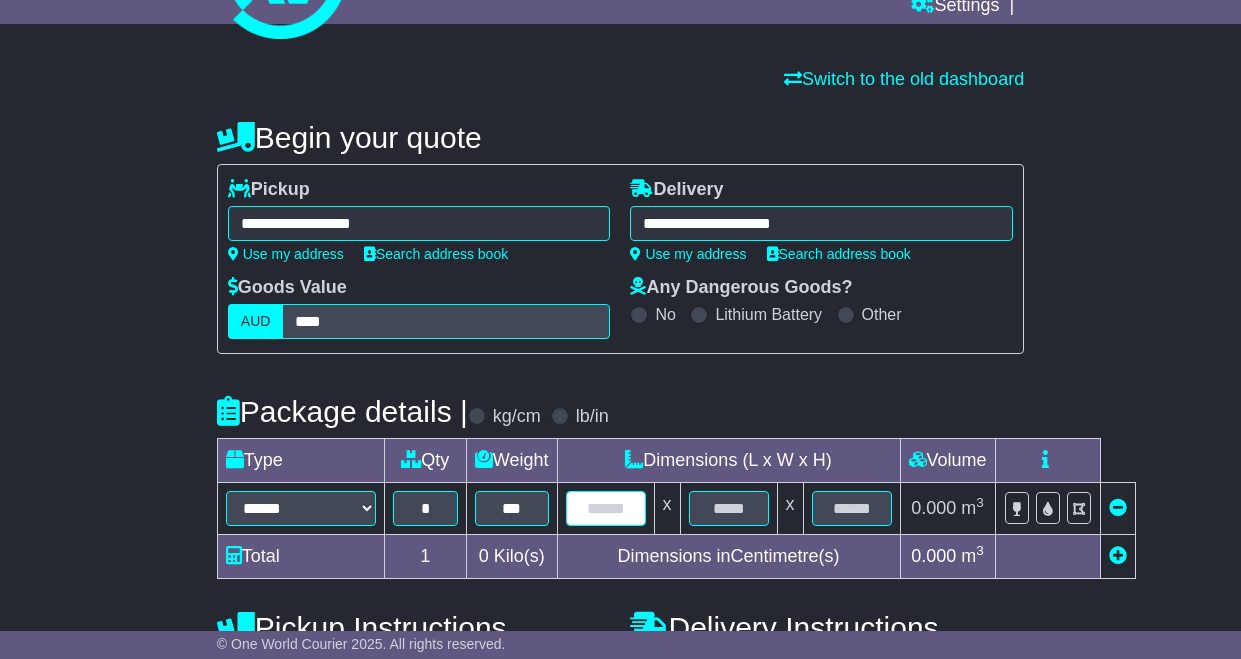 click at bounding box center [606, 508] 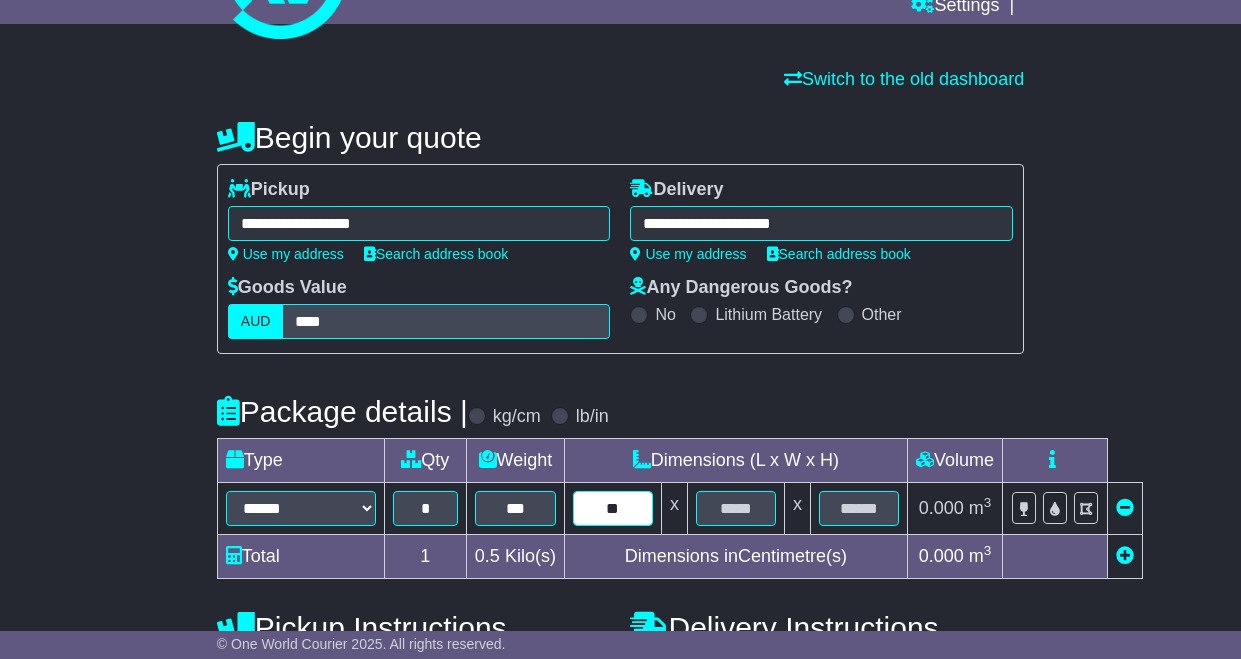 type on "**" 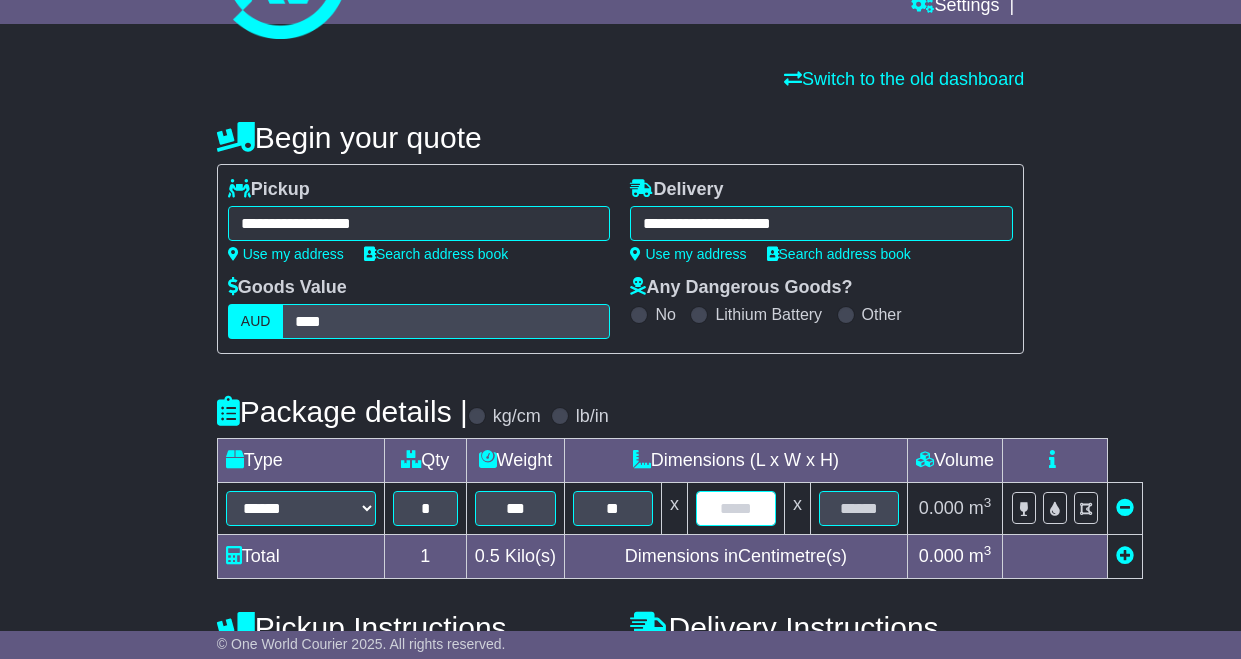 click at bounding box center (736, 508) 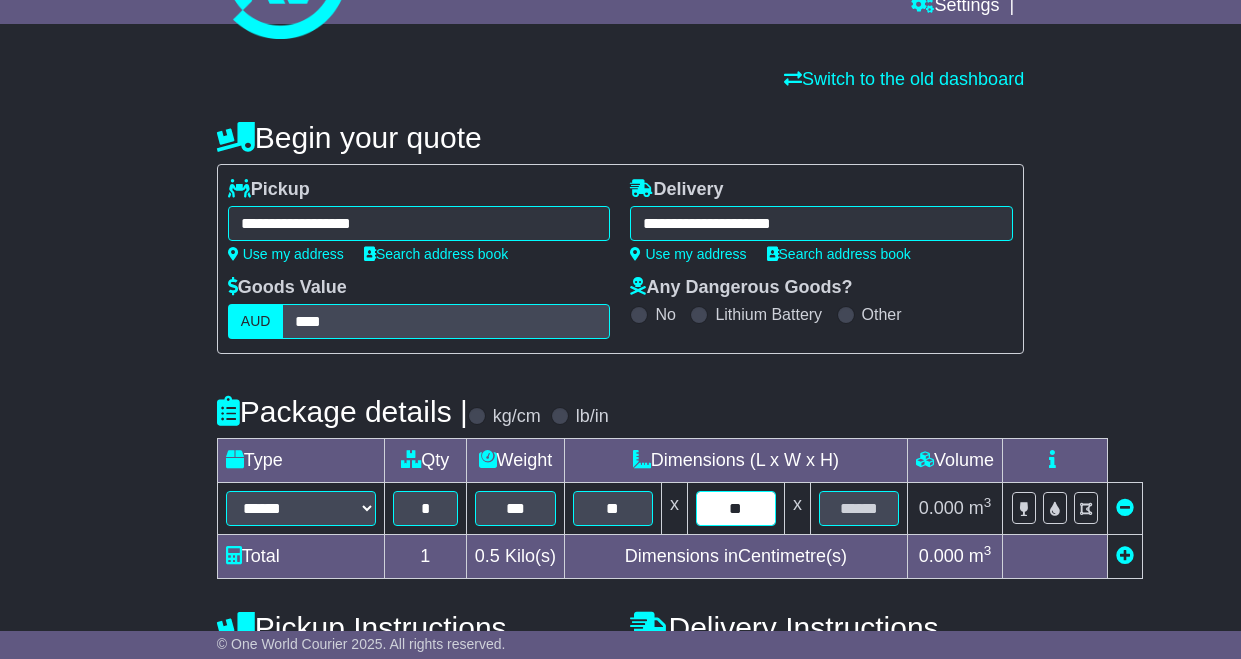 type on "**" 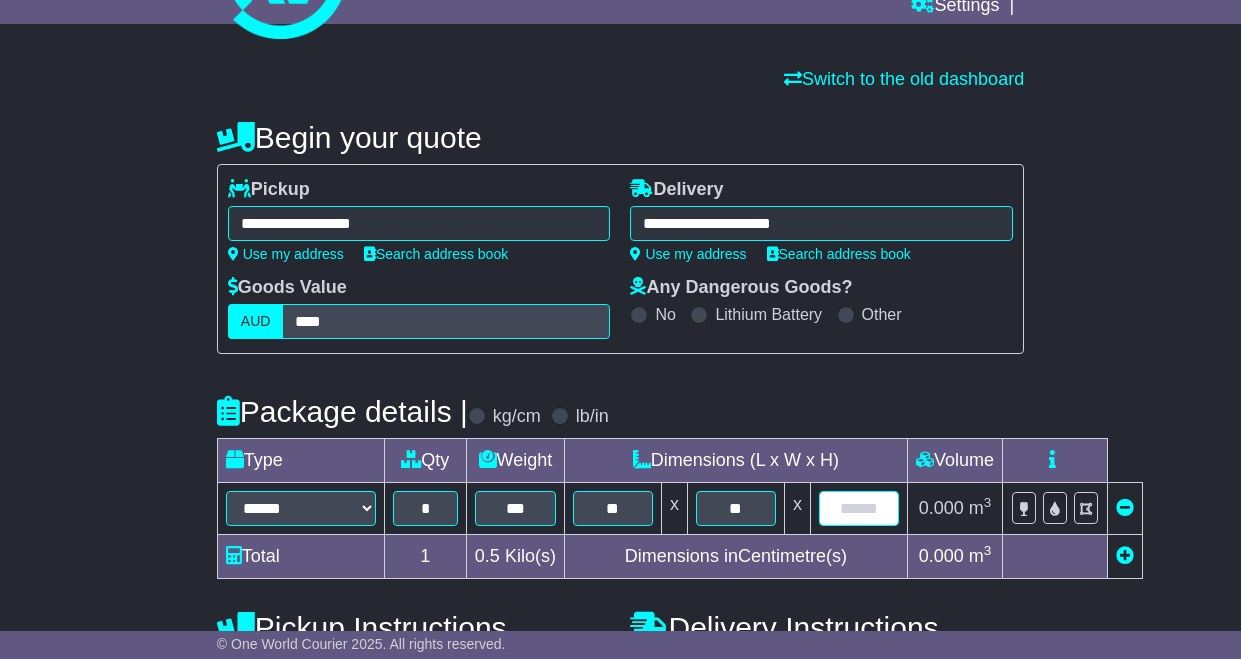 click at bounding box center [859, 508] 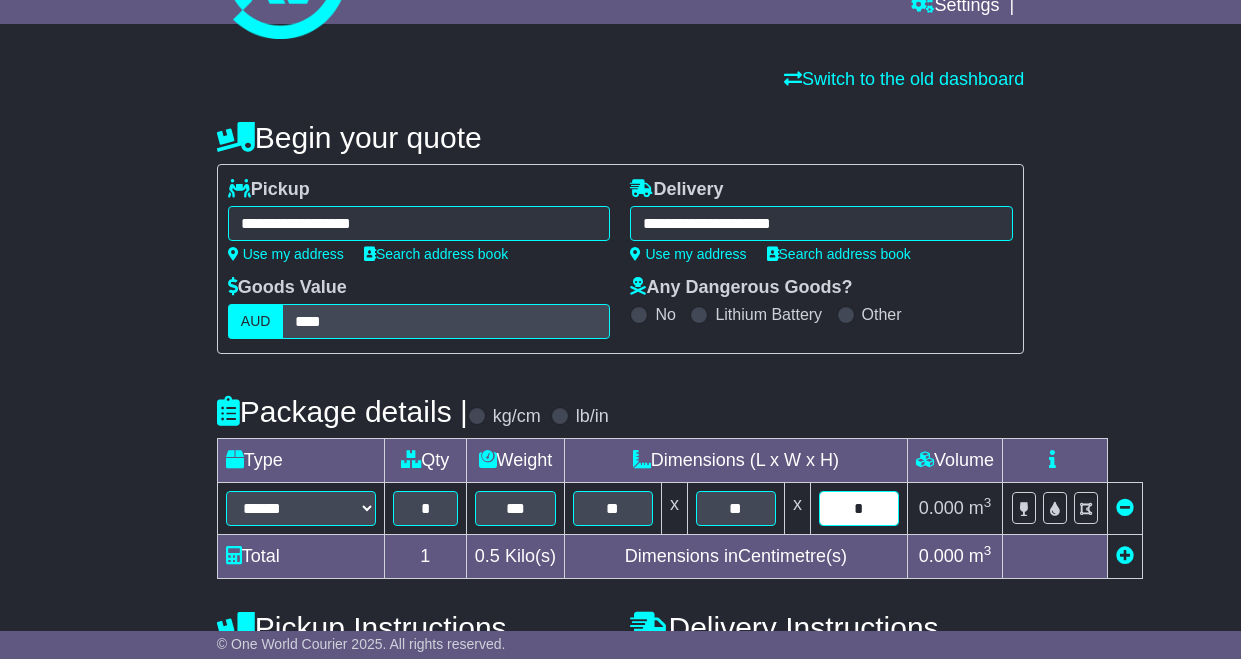type on "*" 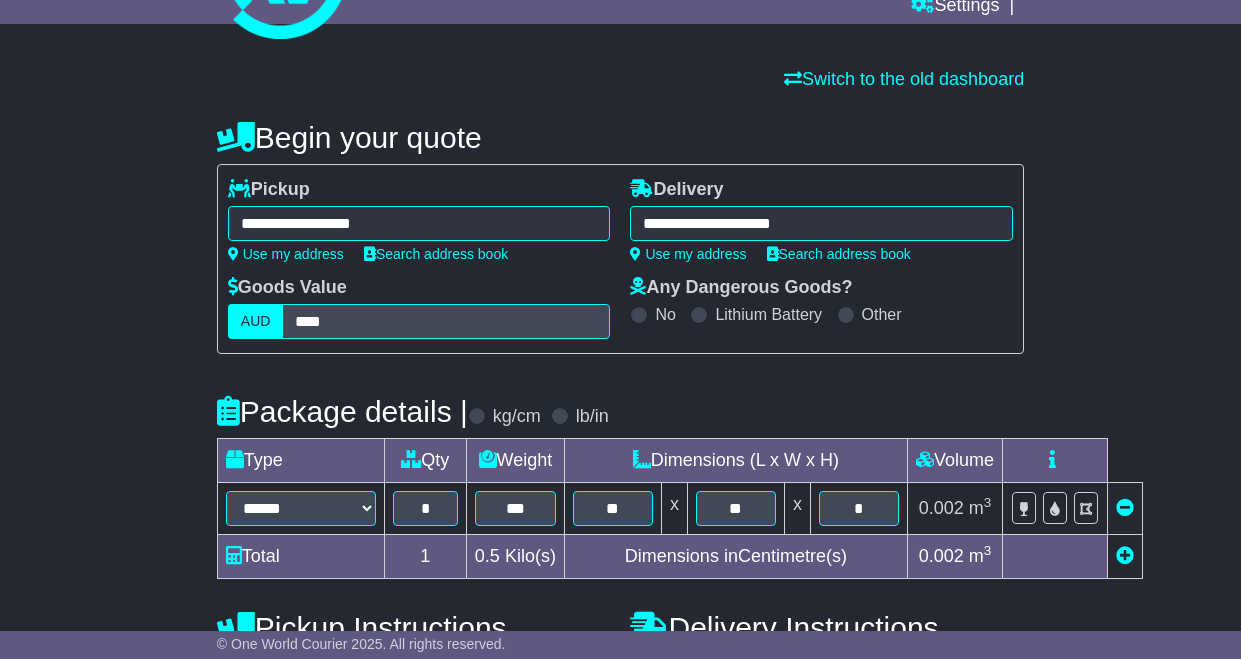 click at bounding box center [1054, 461] 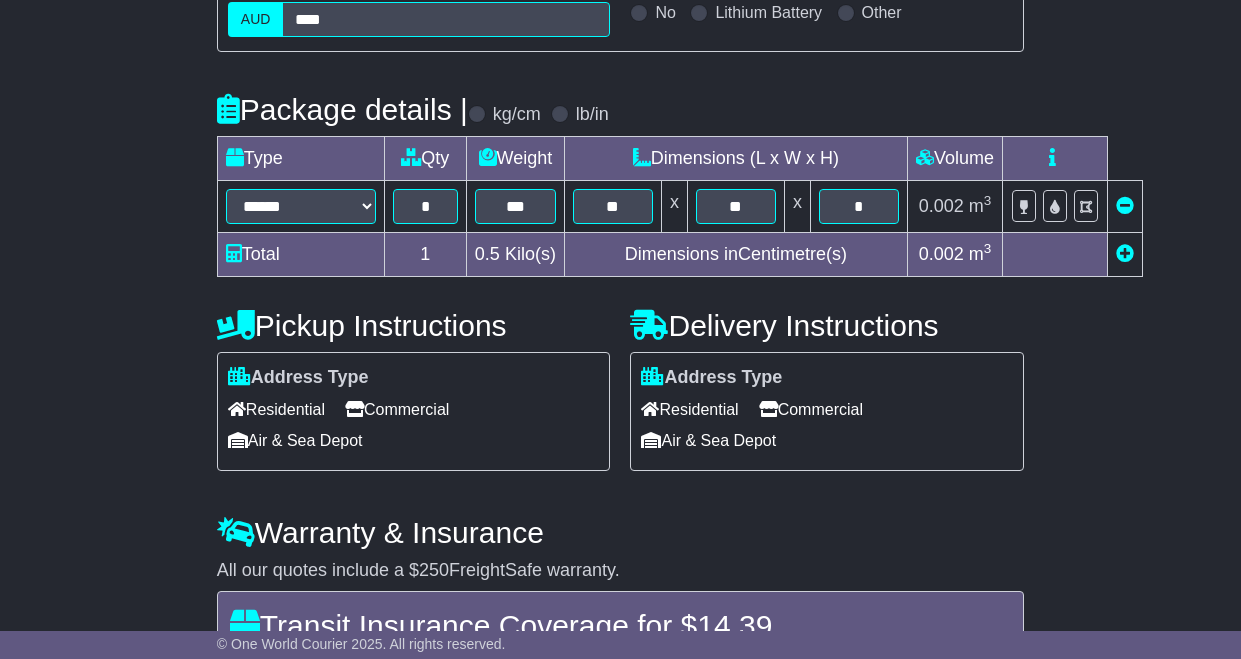 scroll, scrollTop: 430, scrollLeft: 0, axis: vertical 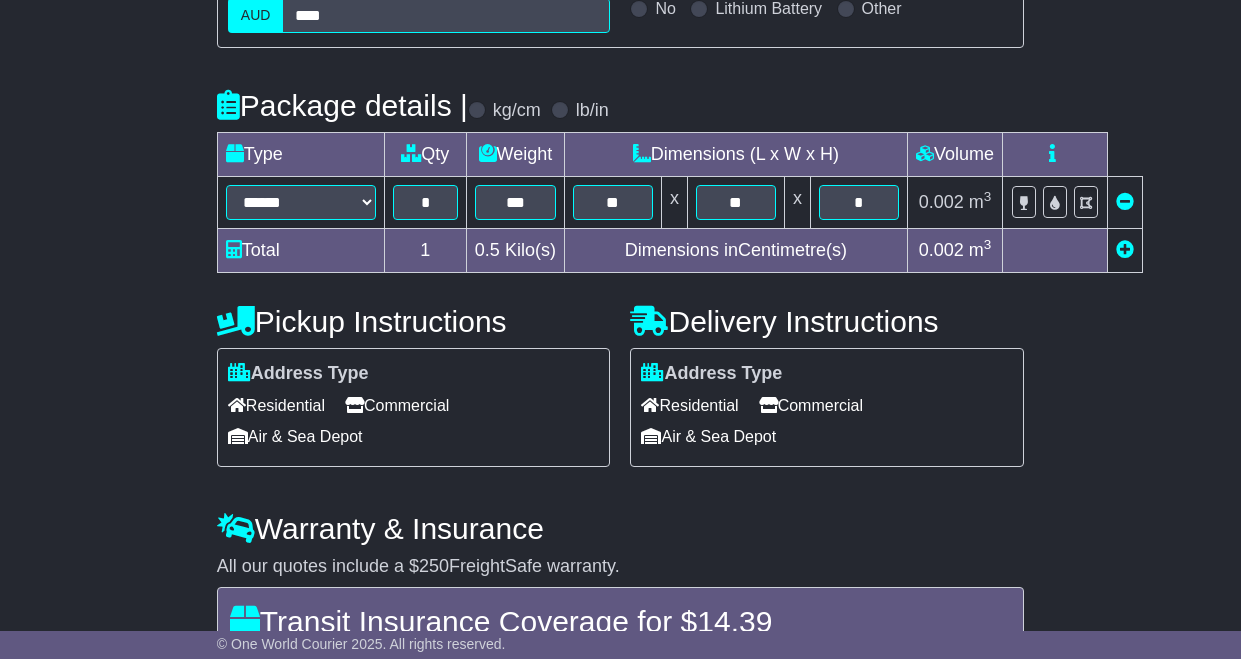 click on "Commercial" at bounding box center [811, 405] 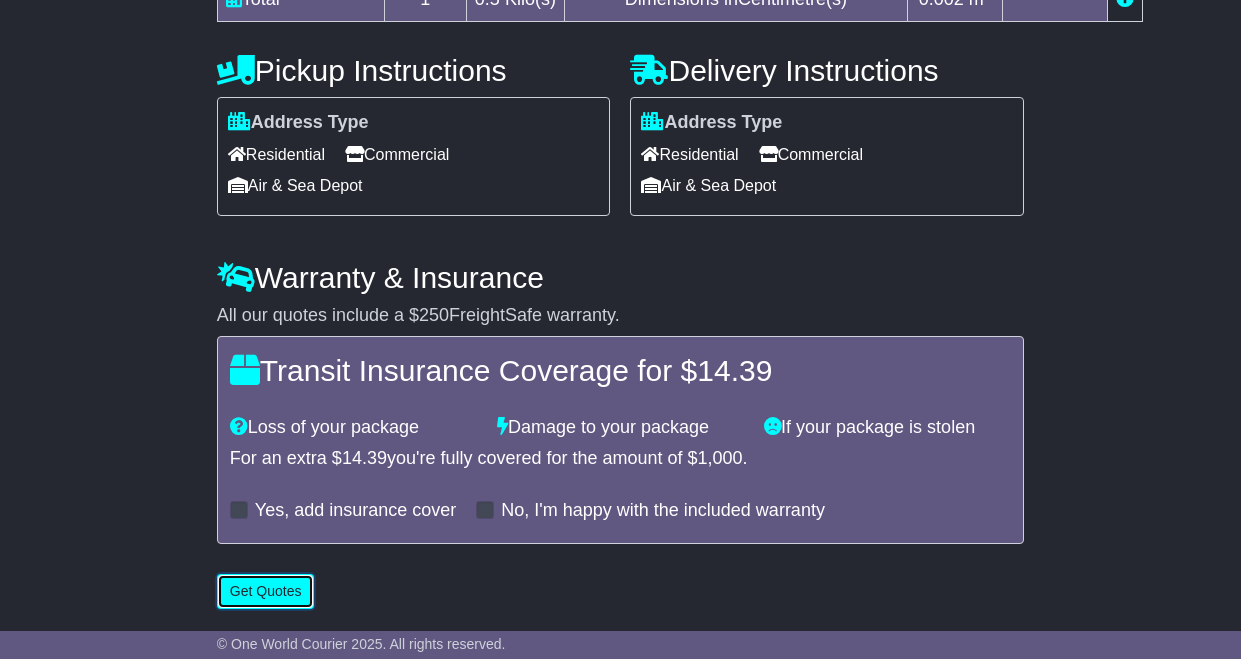 click on "Get Quotes" at bounding box center (266, 591) 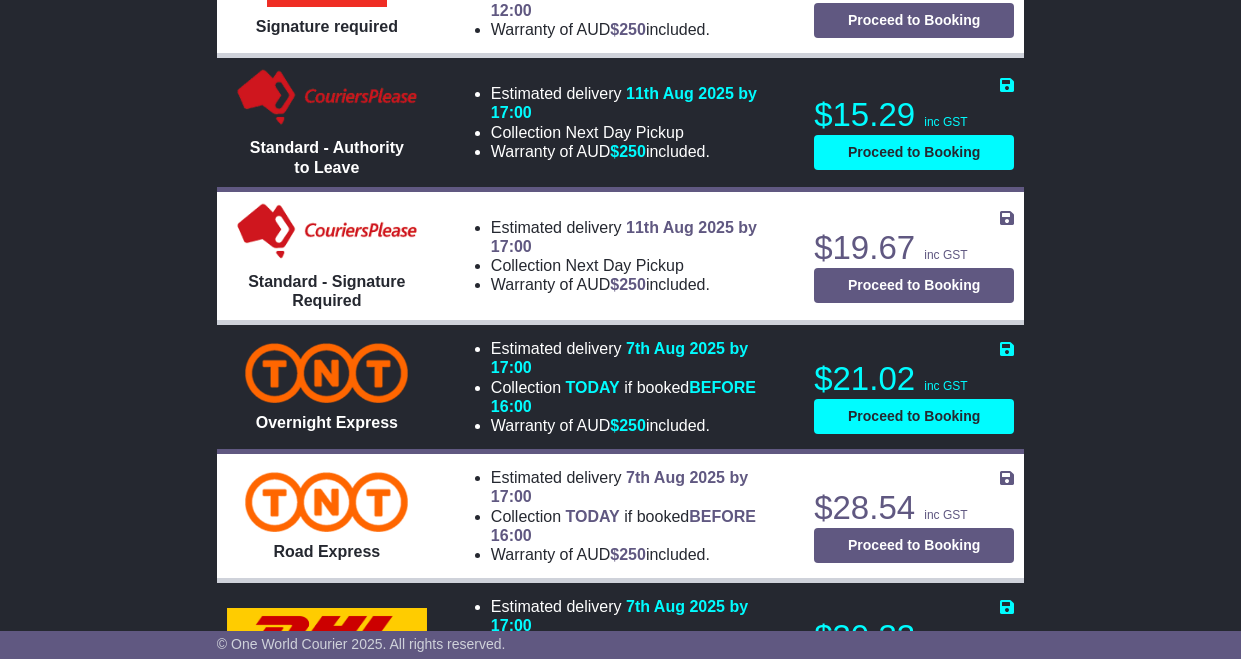 scroll, scrollTop: 1405, scrollLeft: 0, axis: vertical 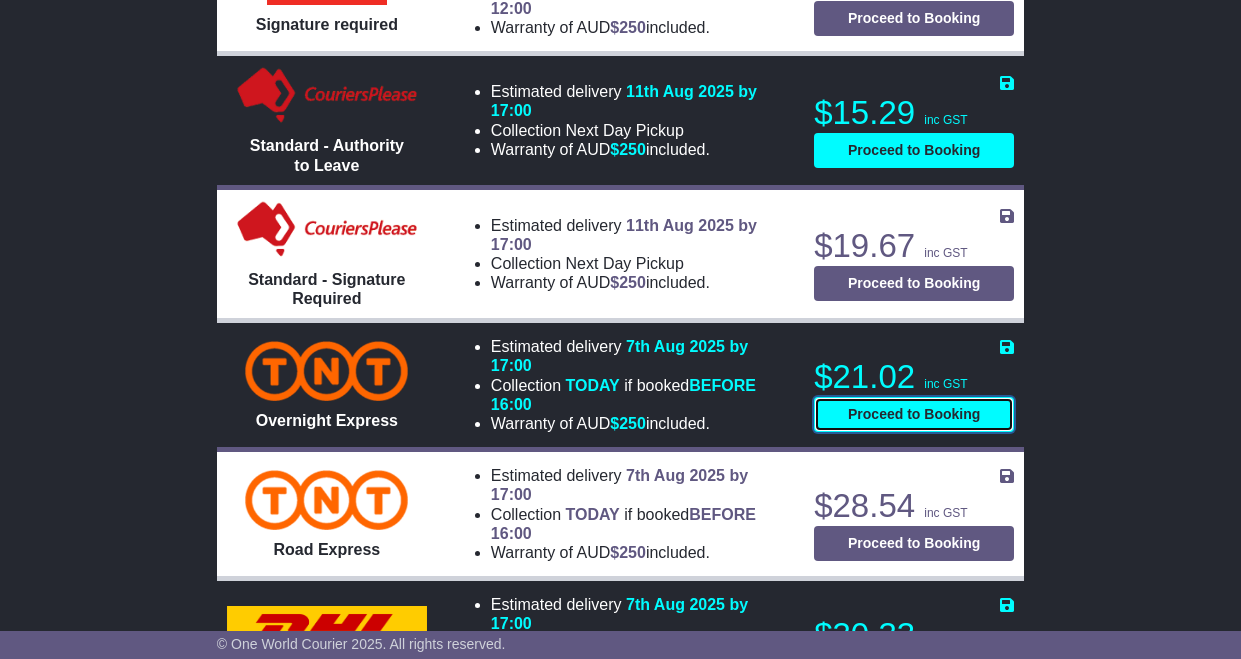 click on "Proceed to Booking" at bounding box center (914, 414) 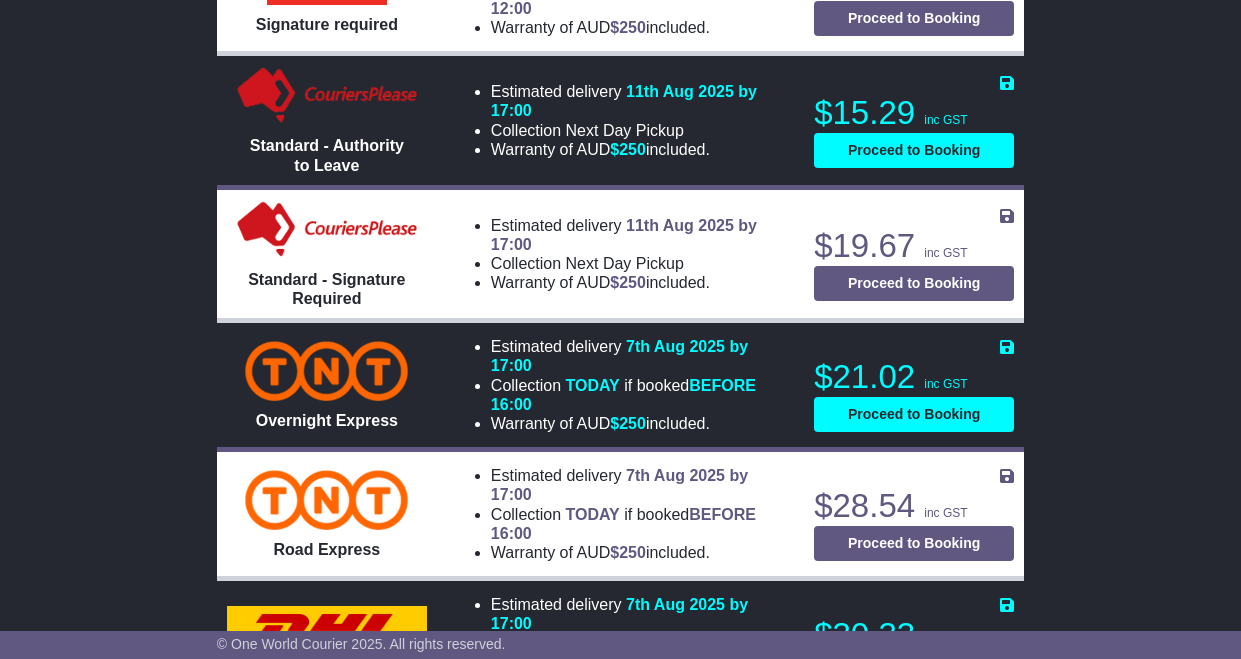 select on "*****" 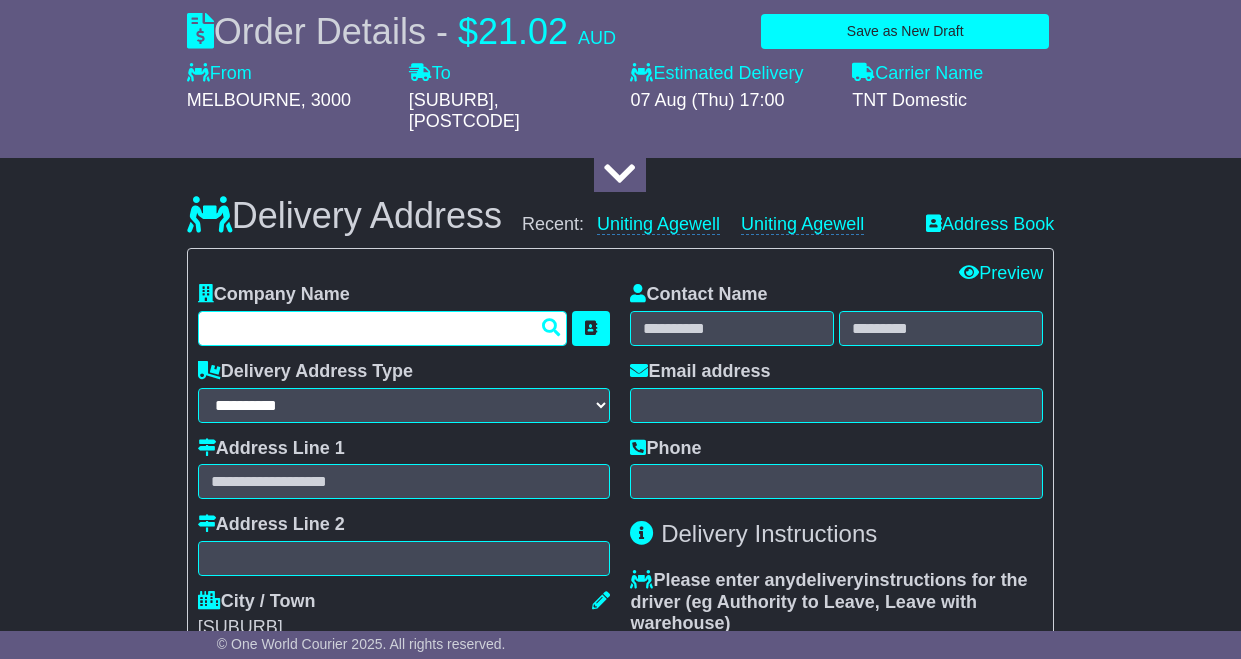 click at bounding box center [383, 328] 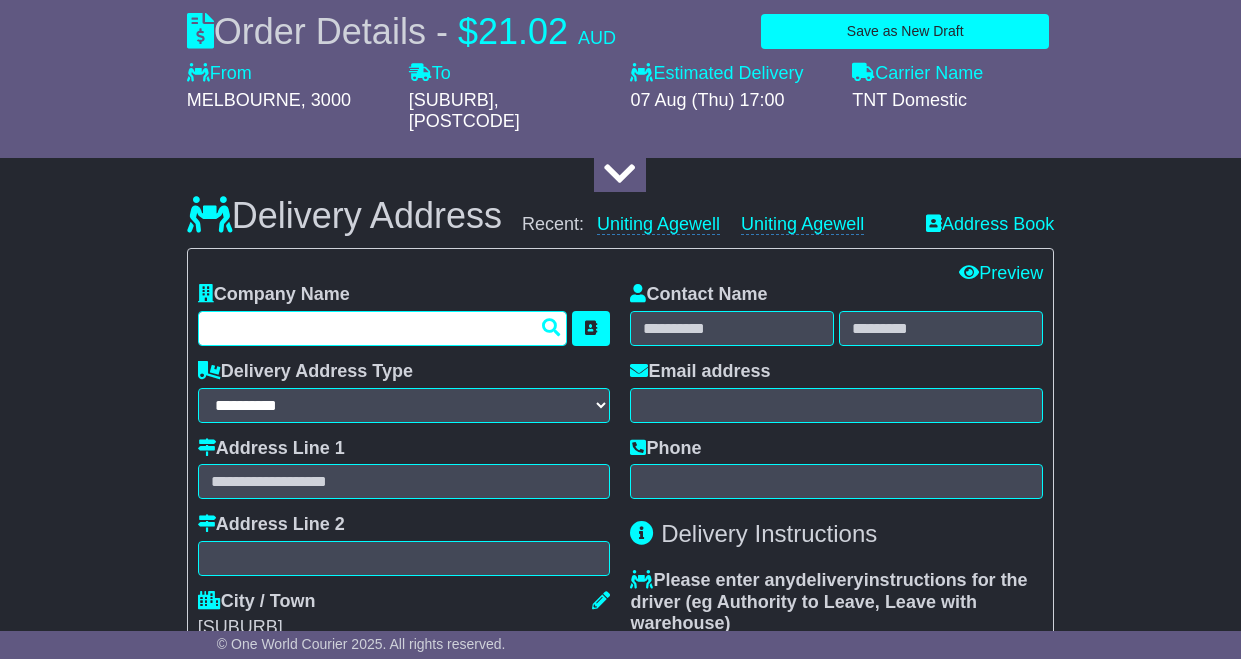type on "**********" 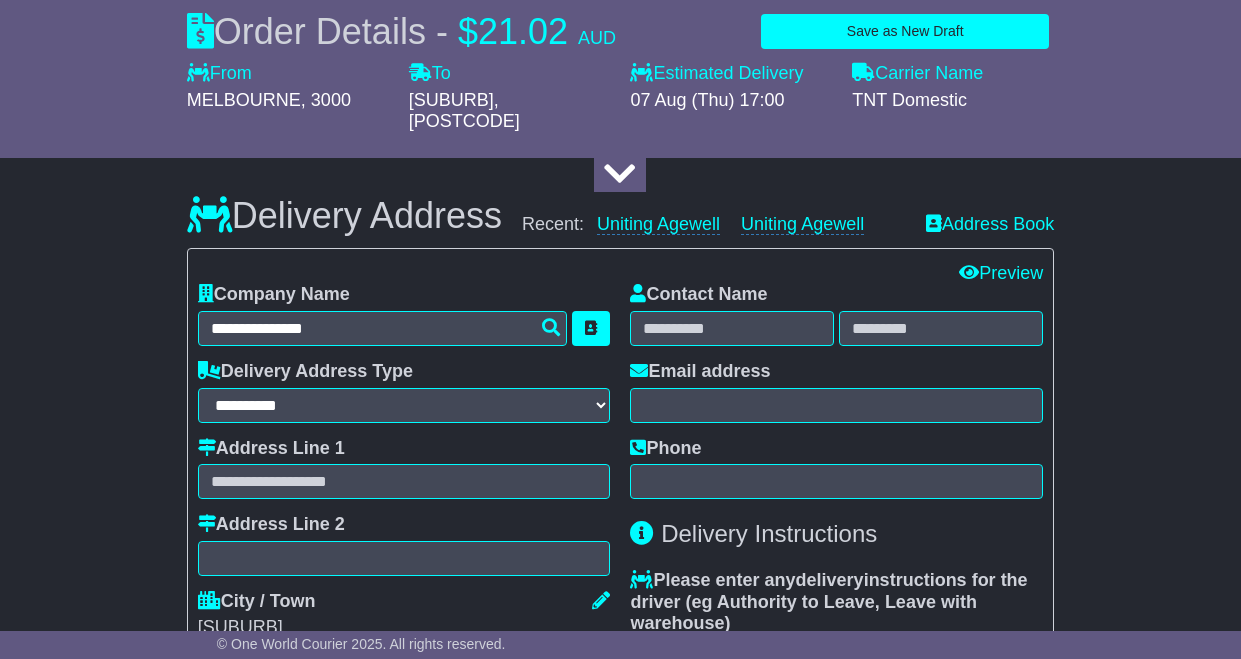 type on "**********" 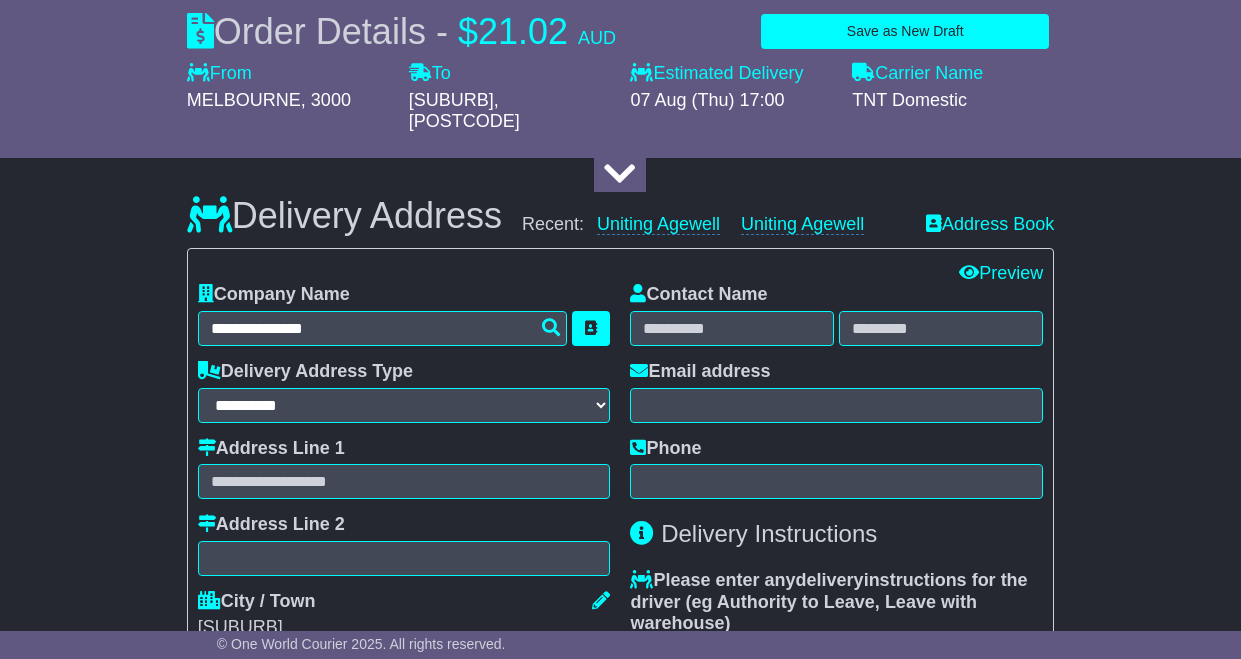 type on "**********" 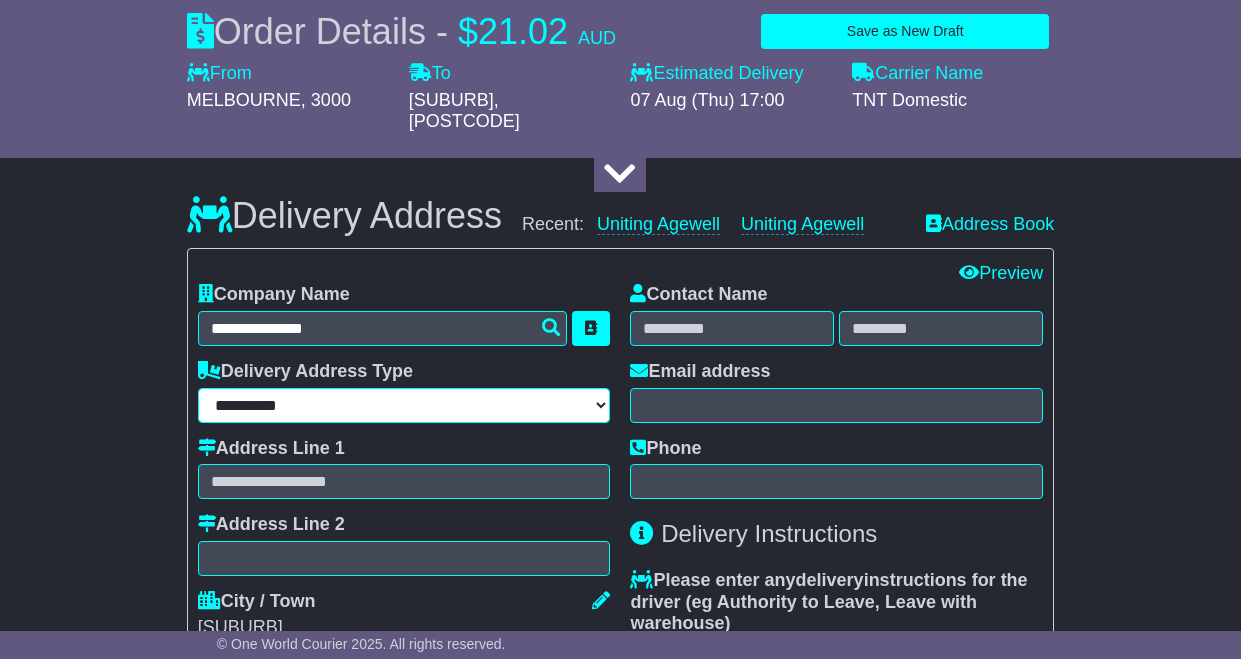 type on "**********" 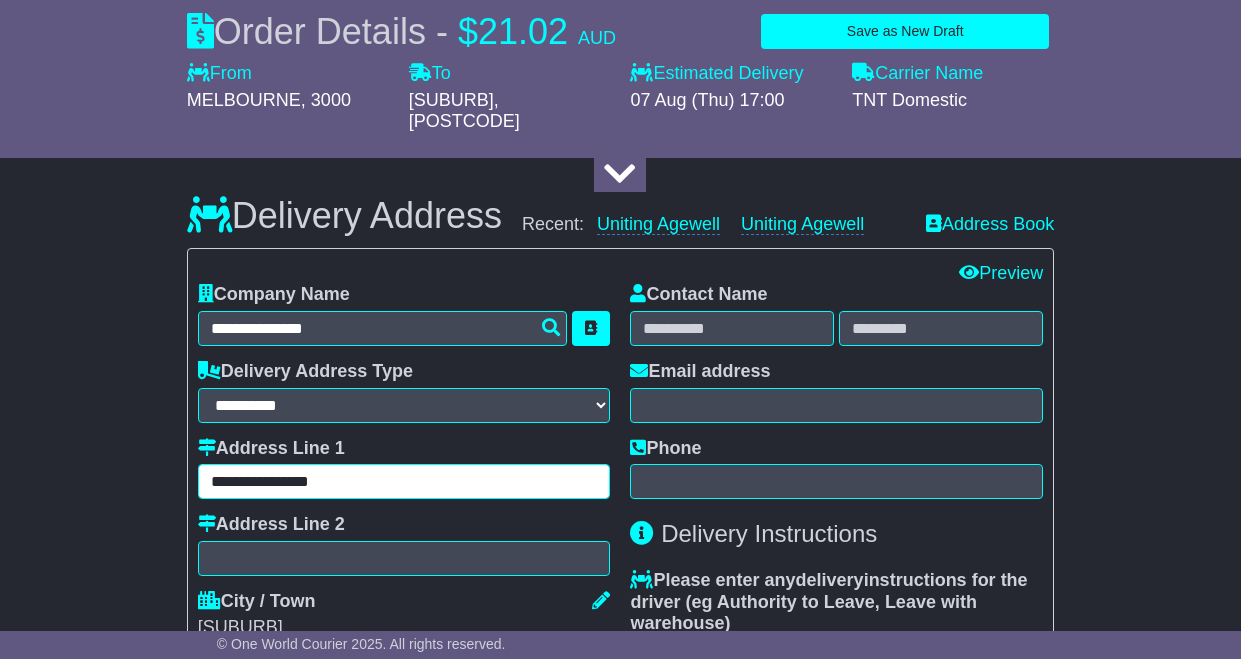 type on "**********" 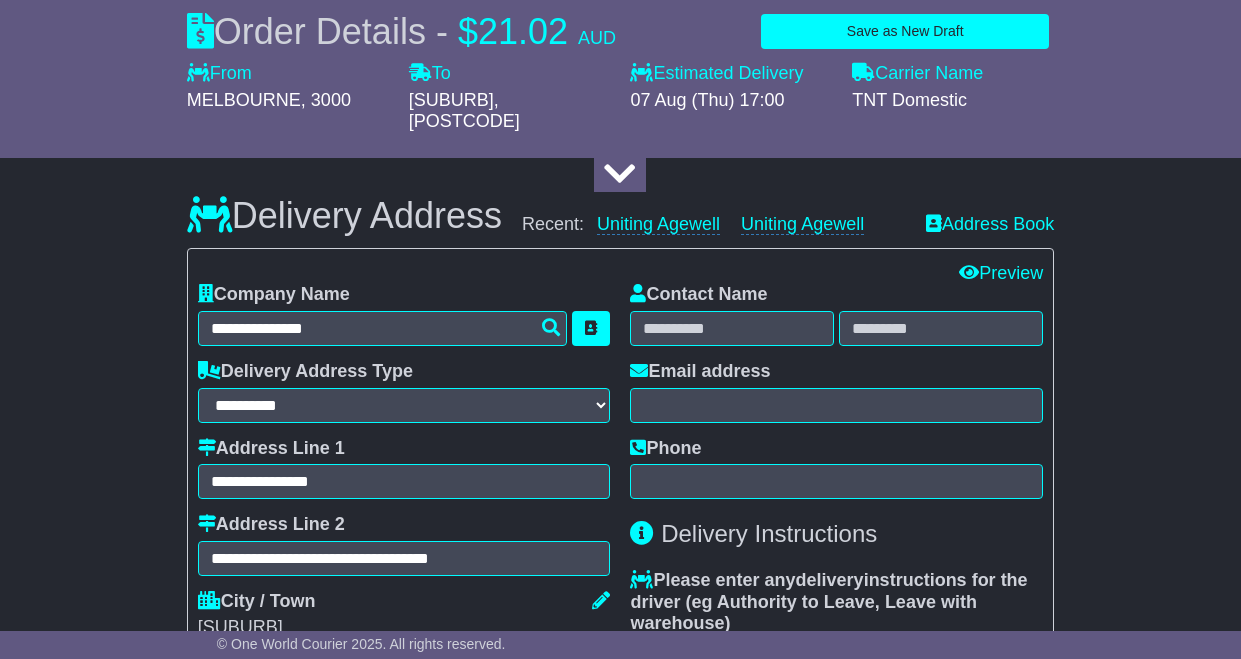 type on "******" 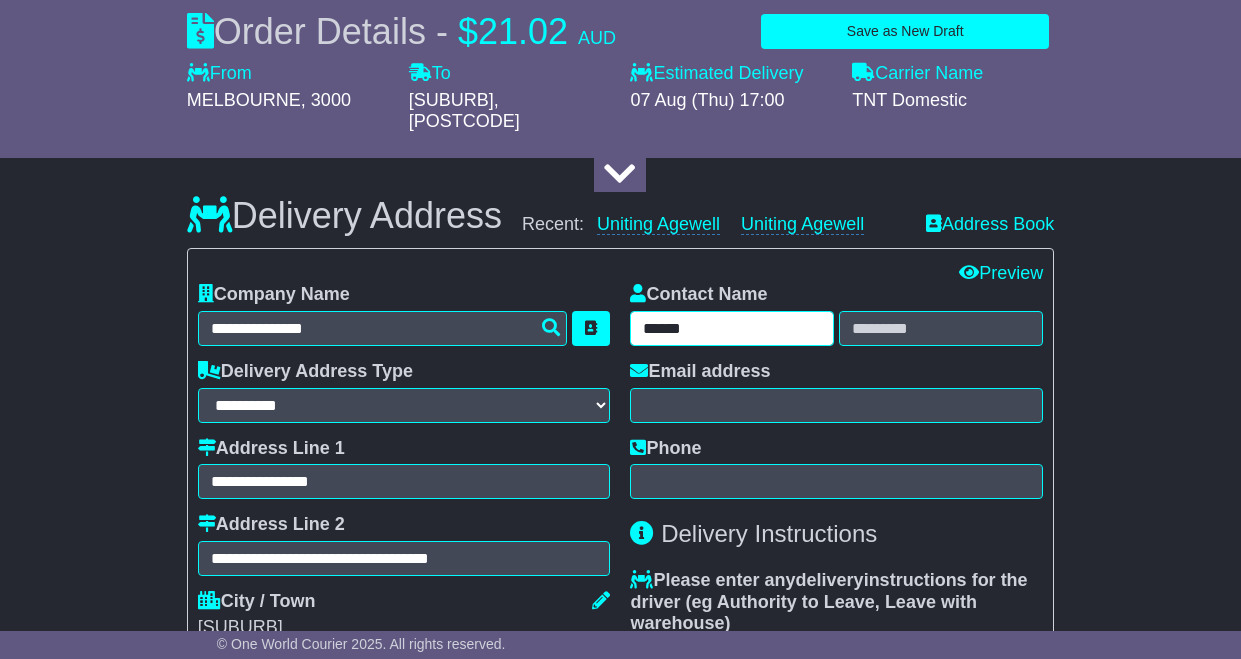 type on "**********" 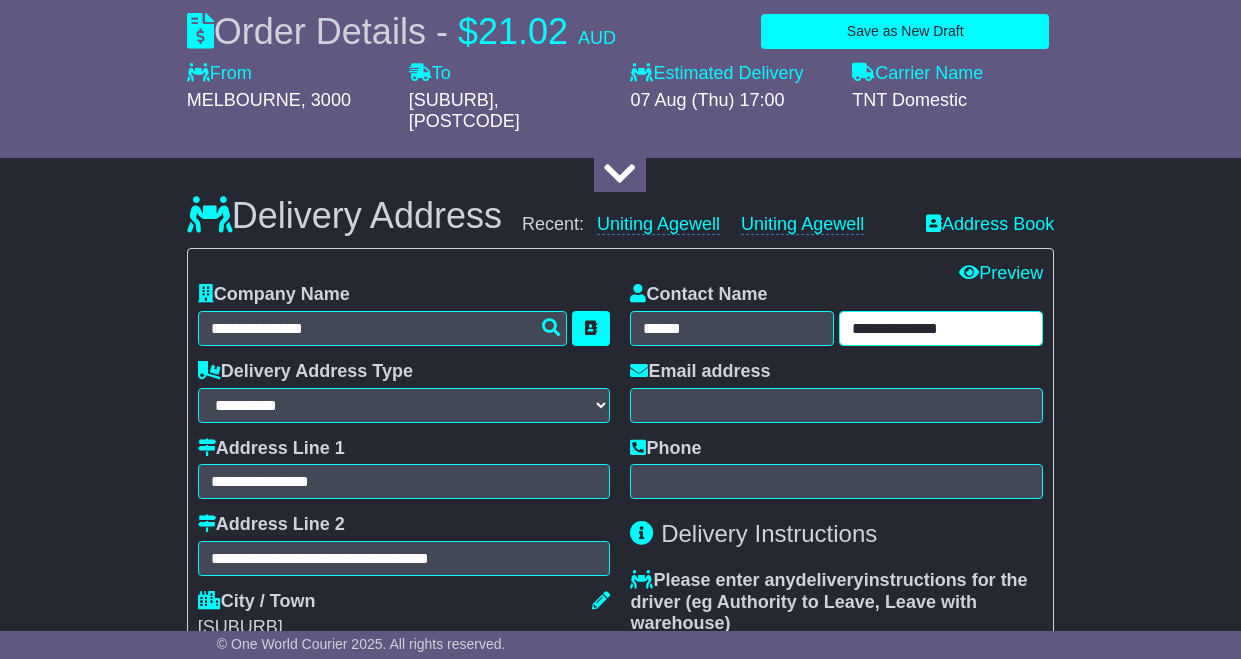 type on "**********" 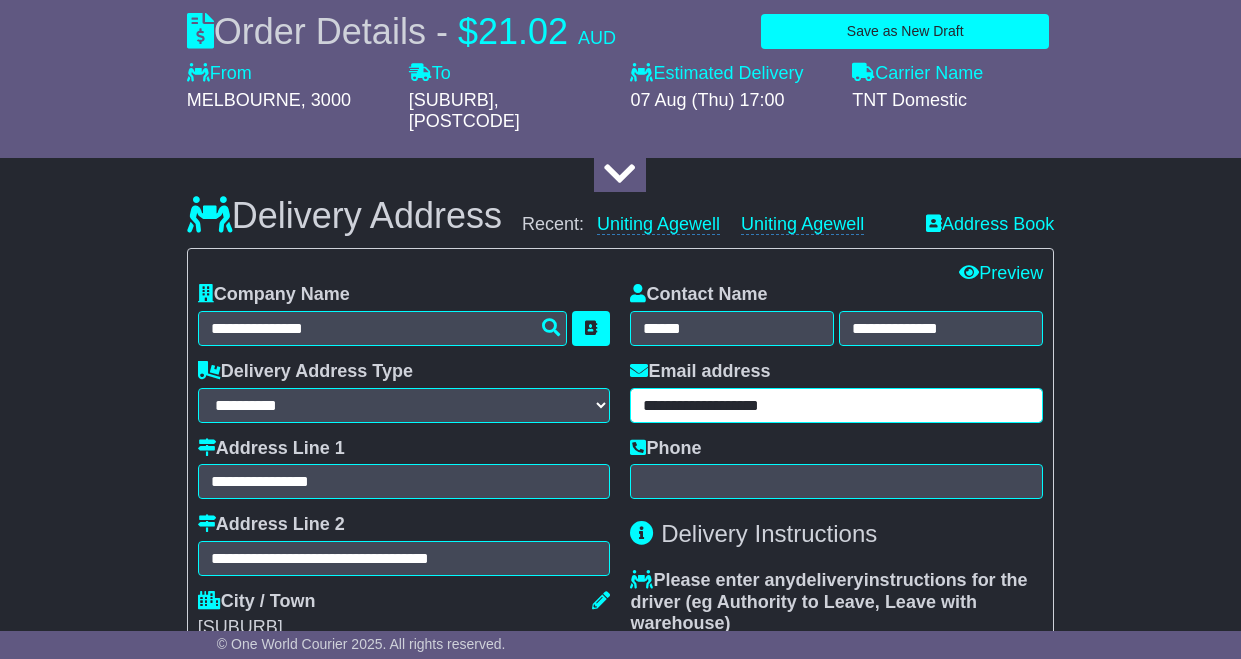 type on "**********" 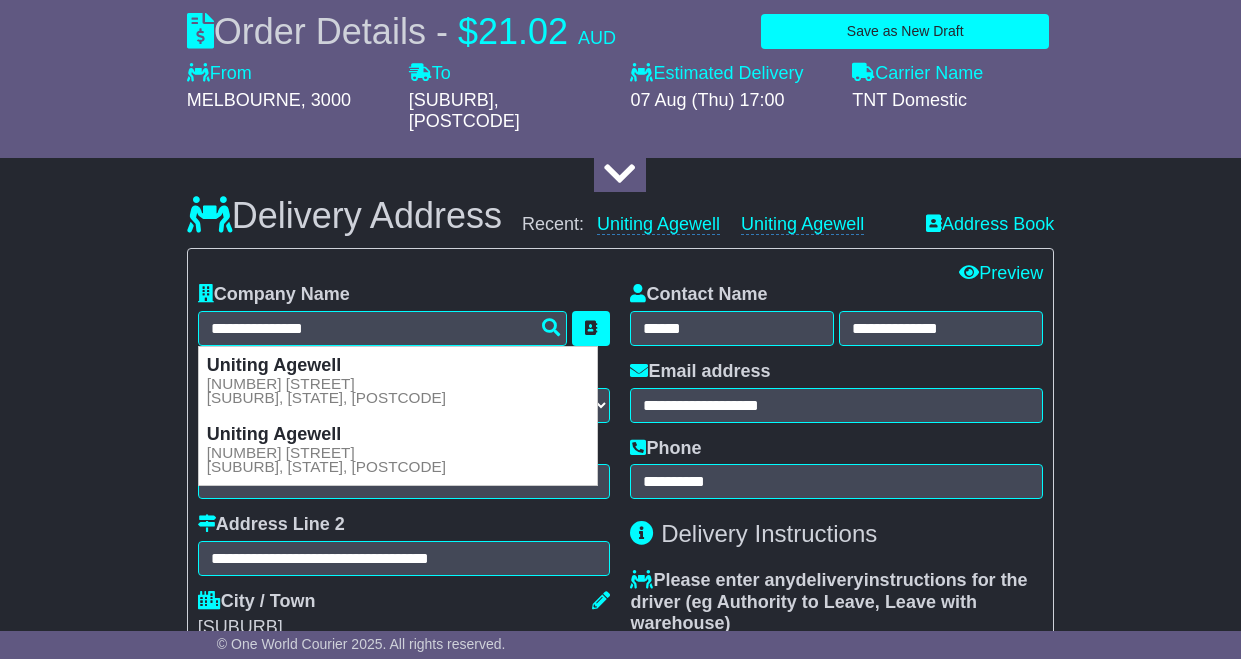 click on "**********" at bounding box center (404, 524) 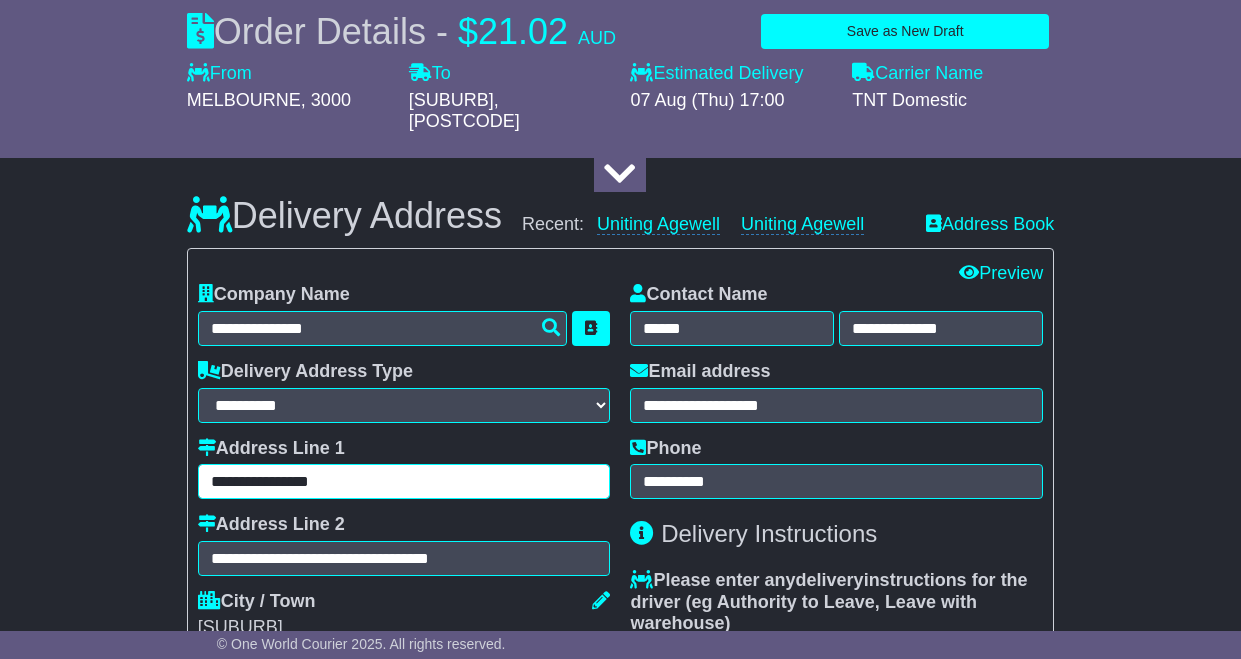 drag, startPoint x: 343, startPoint y: 447, endPoint x: 59, endPoint y: 406, distance: 286.94424 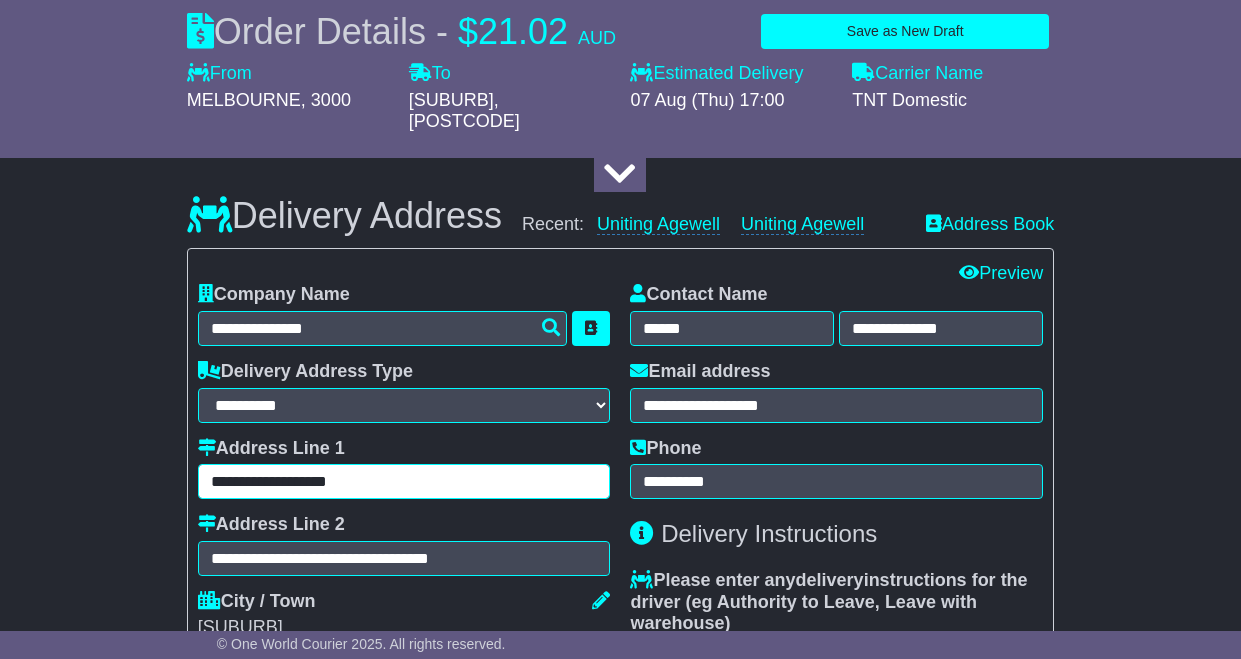 type on "**********" 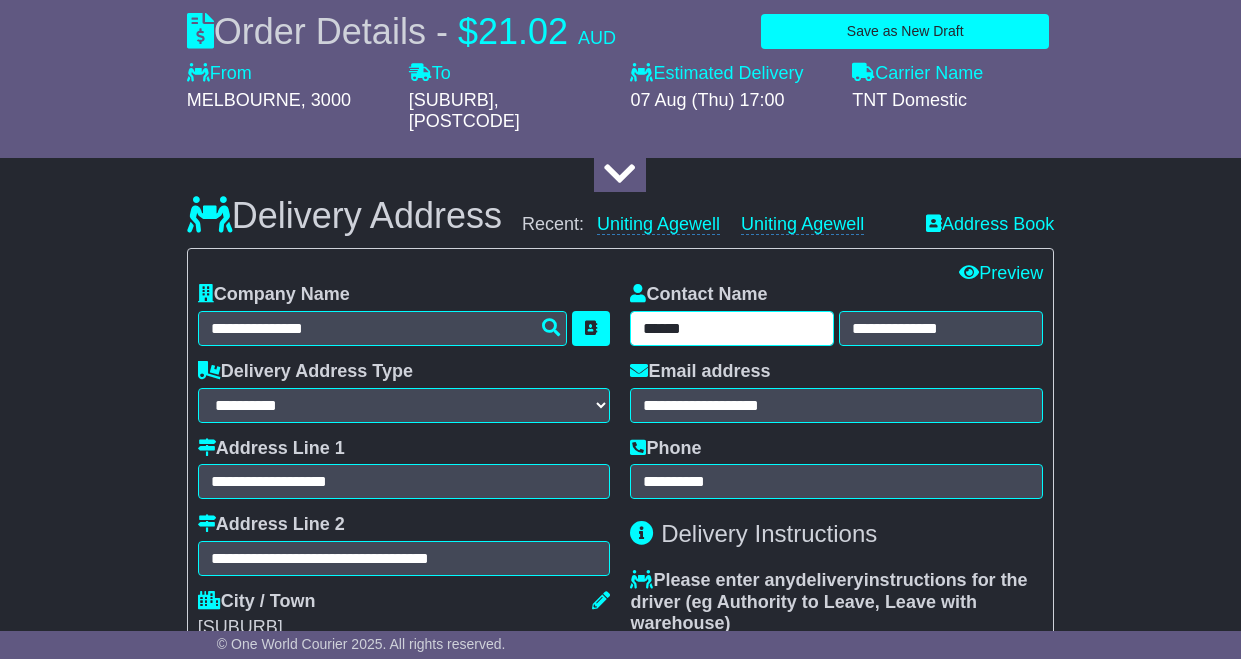 click on "******" at bounding box center [732, 328] 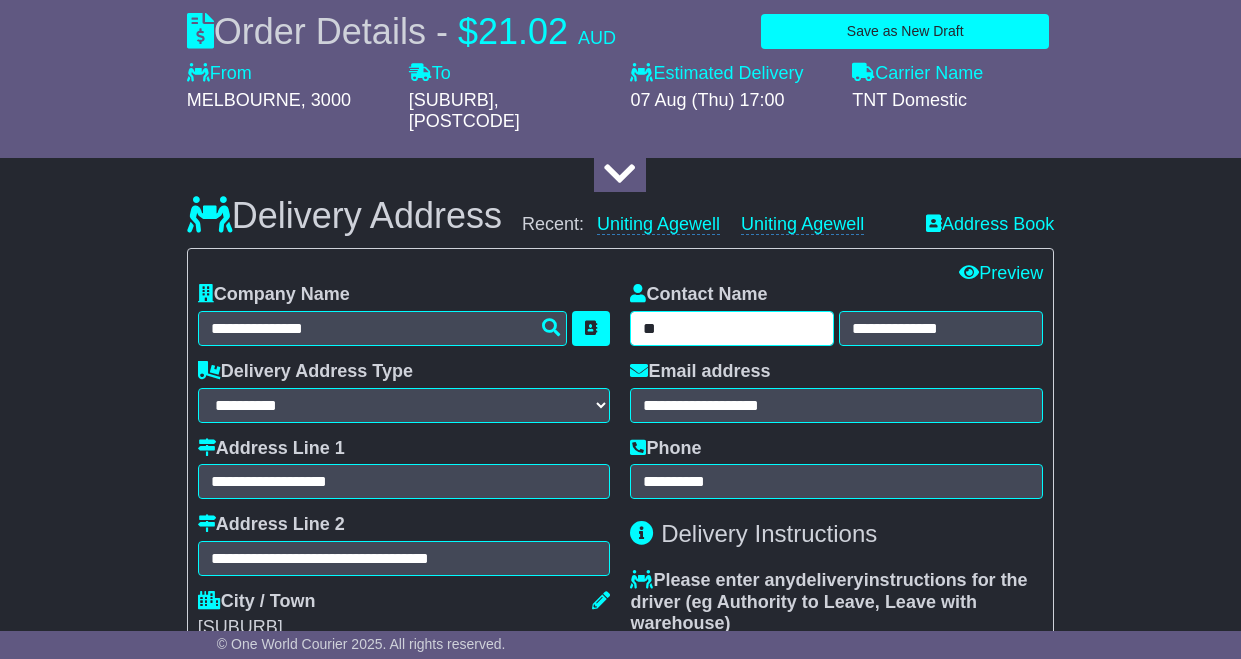 type on "*" 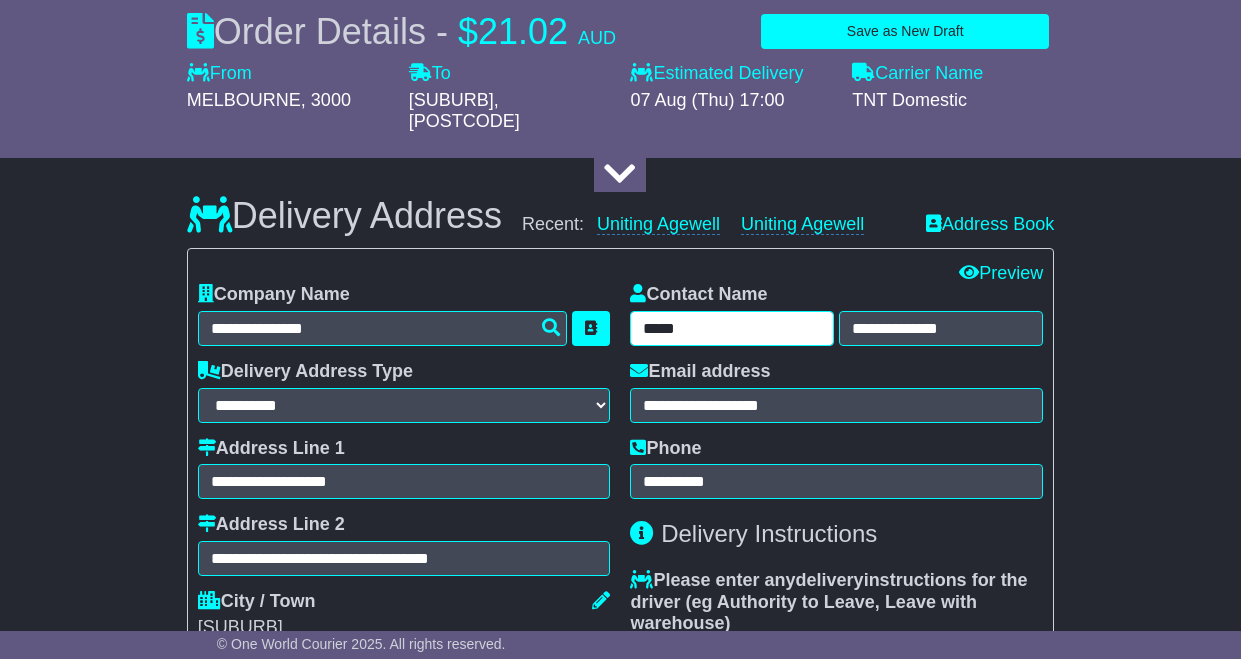 type on "*****" 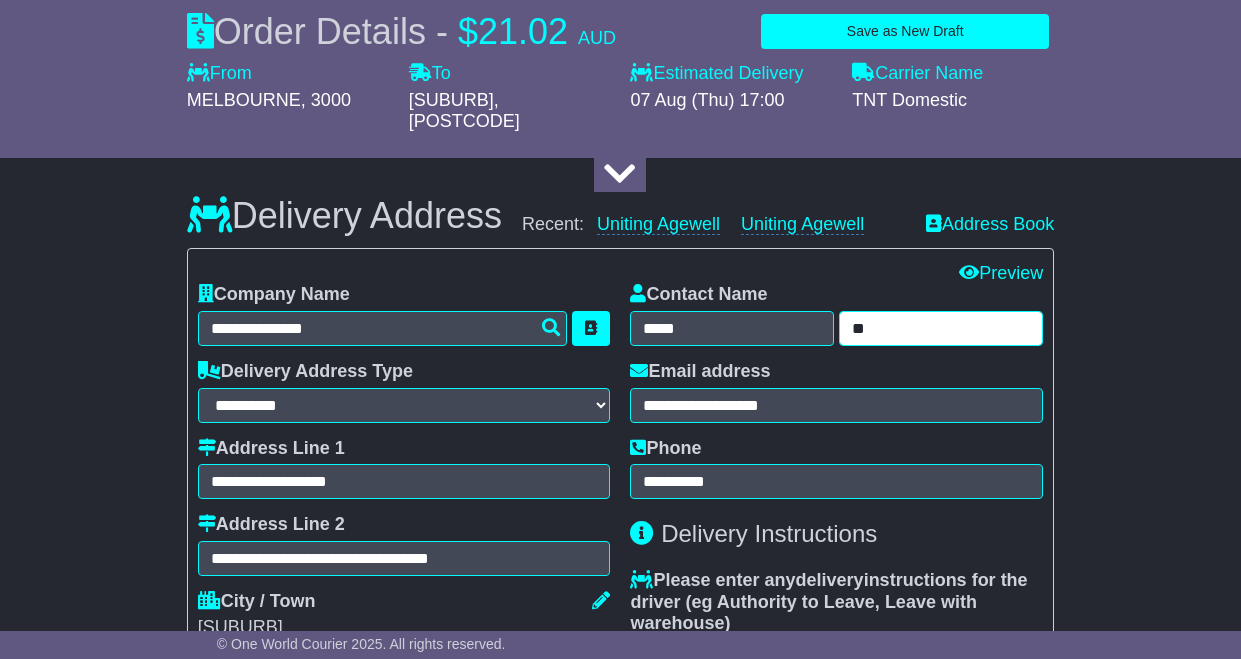 type on "*" 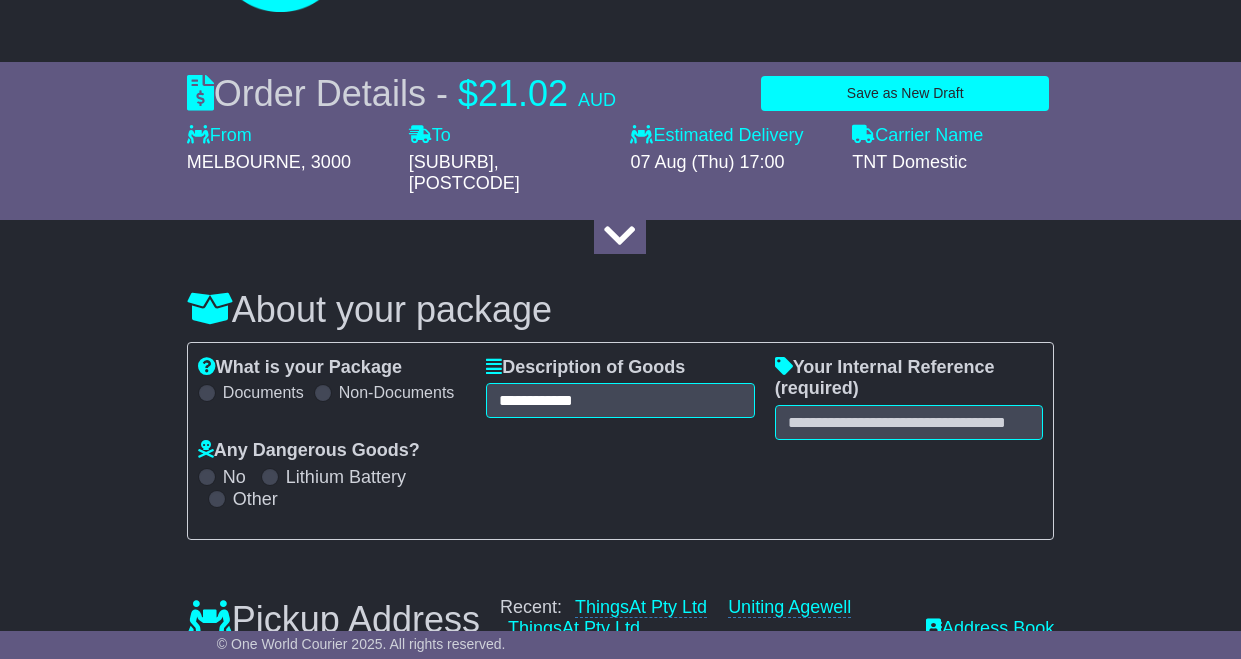 scroll, scrollTop: 242, scrollLeft: 0, axis: vertical 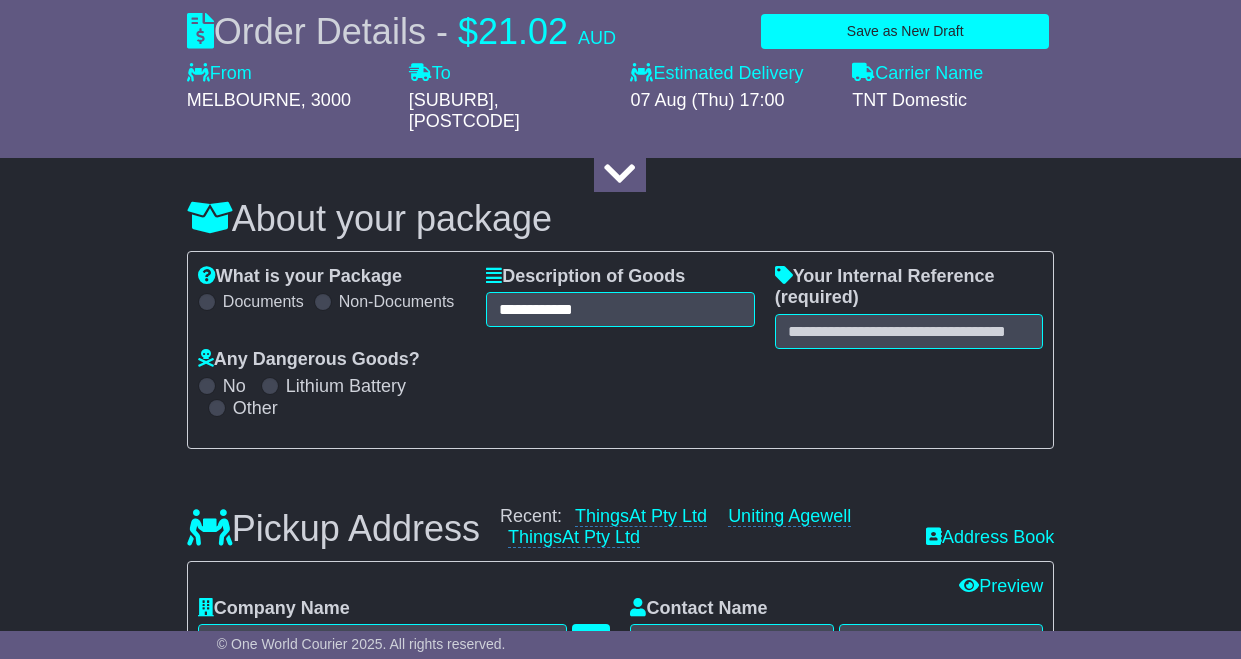 type on "**********" 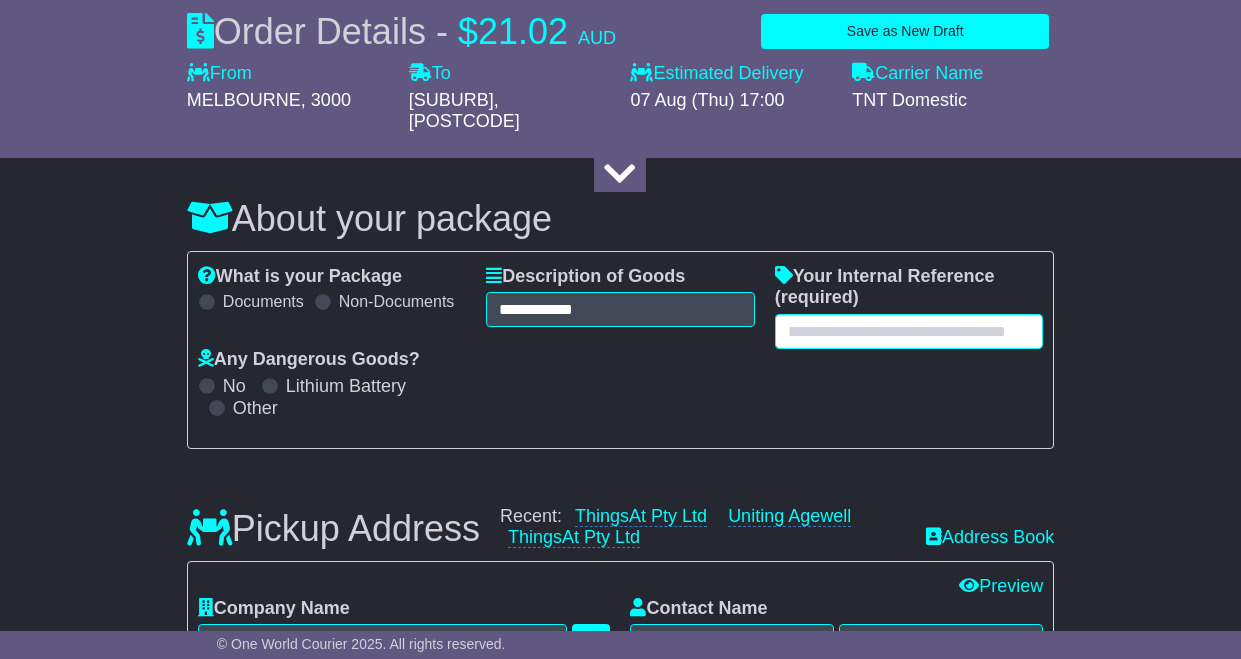 click at bounding box center [909, 331] 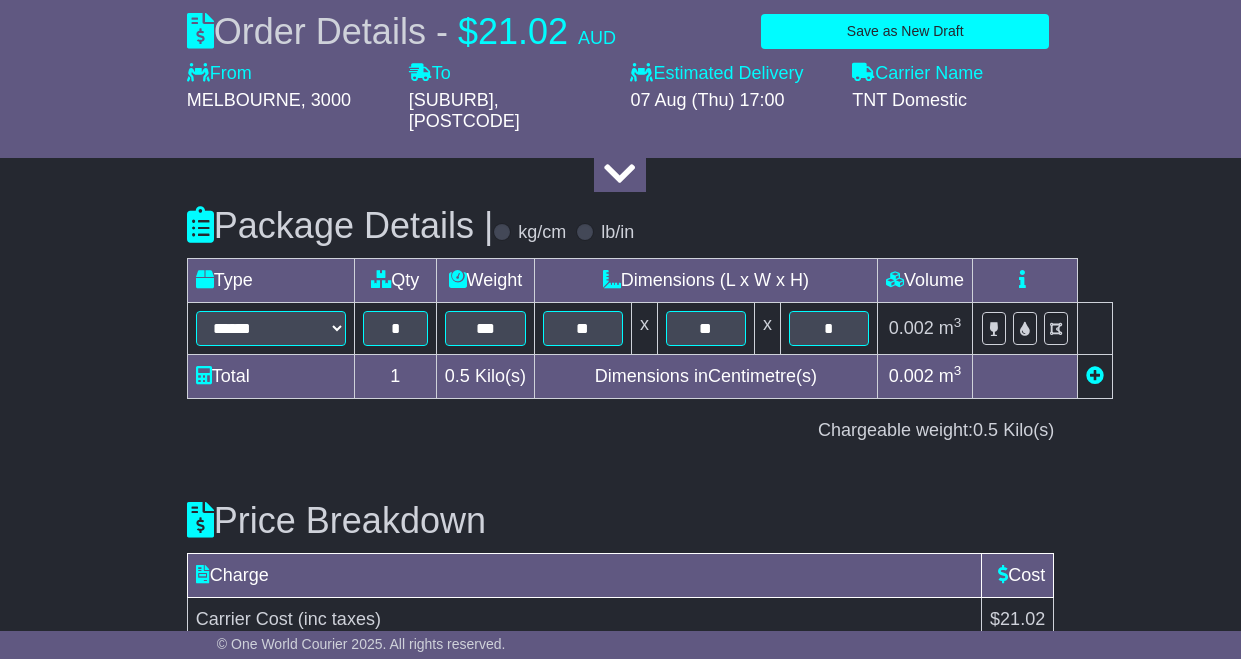scroll, scrollTop: 2532, scrollLeft: 0, axis: vertical 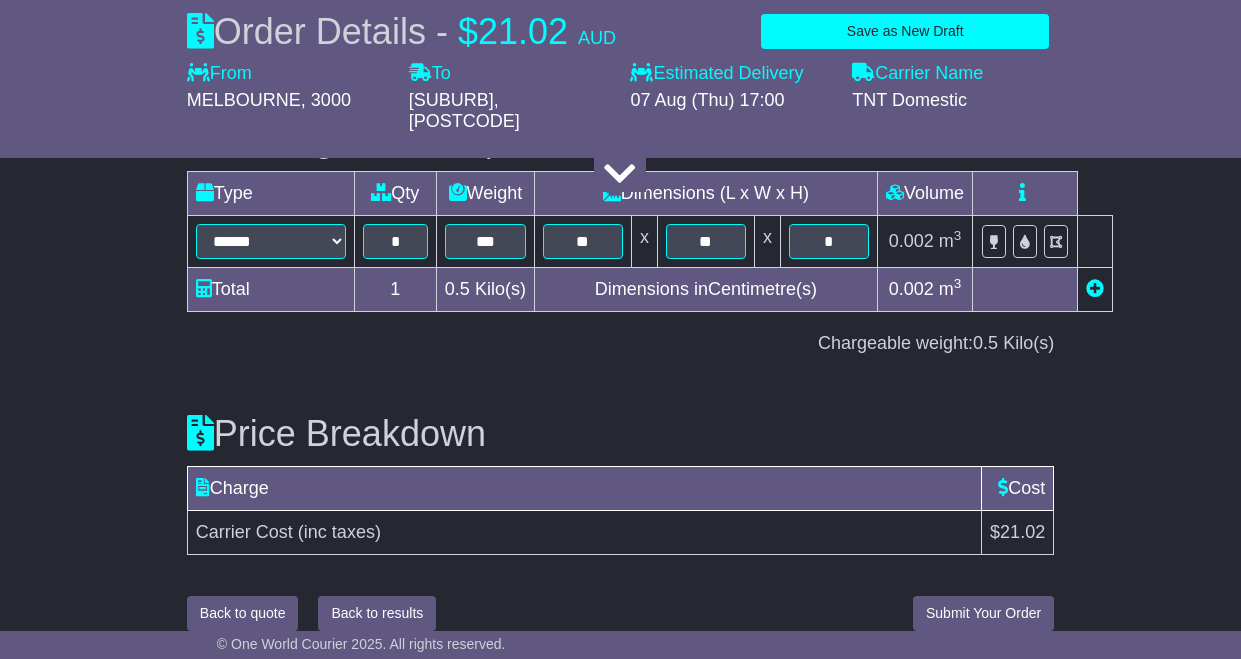 type on "***" 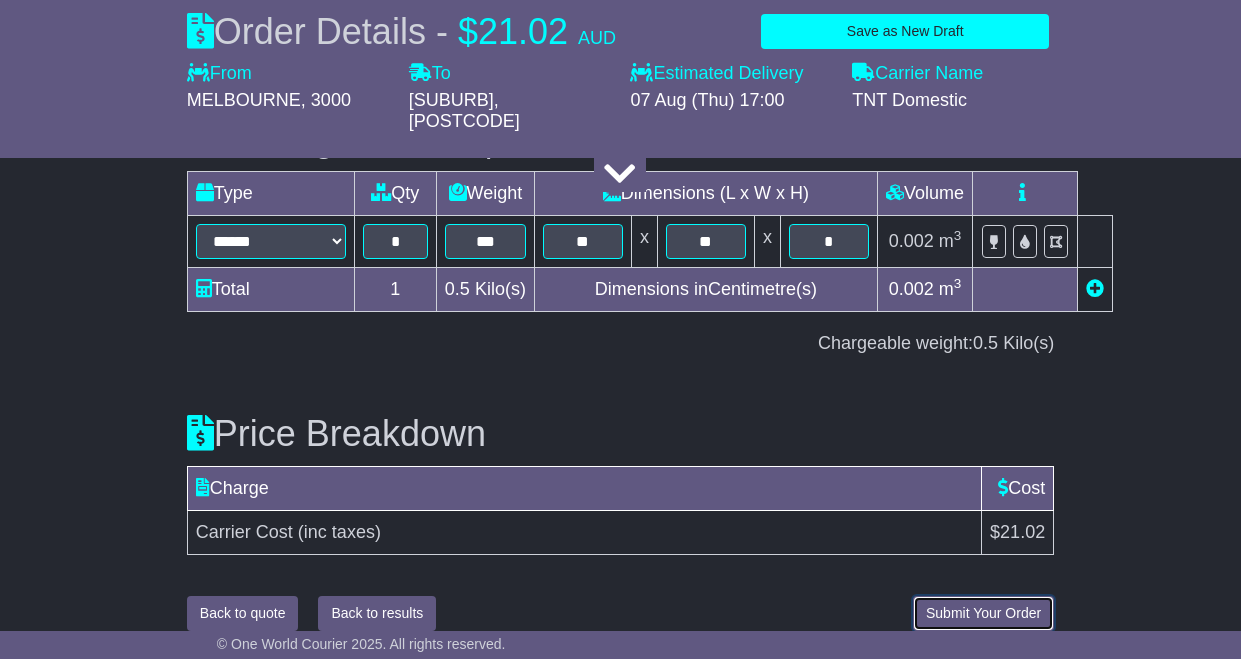 click on "Submit Your Order" at bounding box center [983, 613] 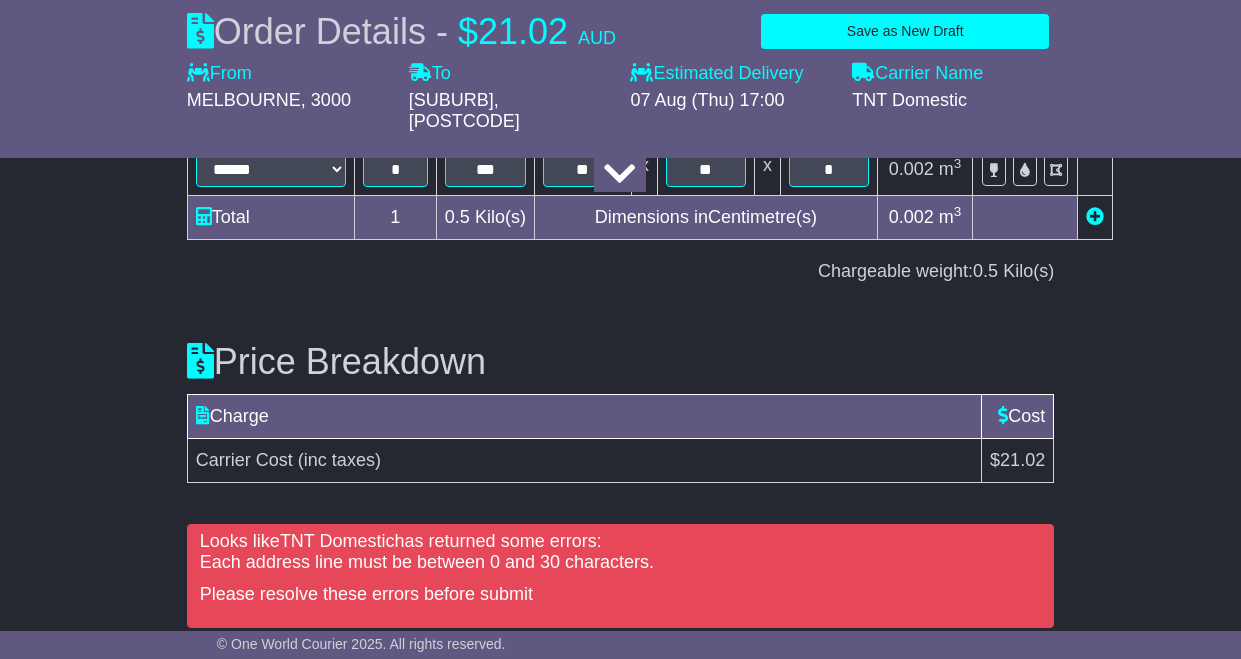 scroll, scrollTop: 2657, scrollLeft: 0, axis: vertical 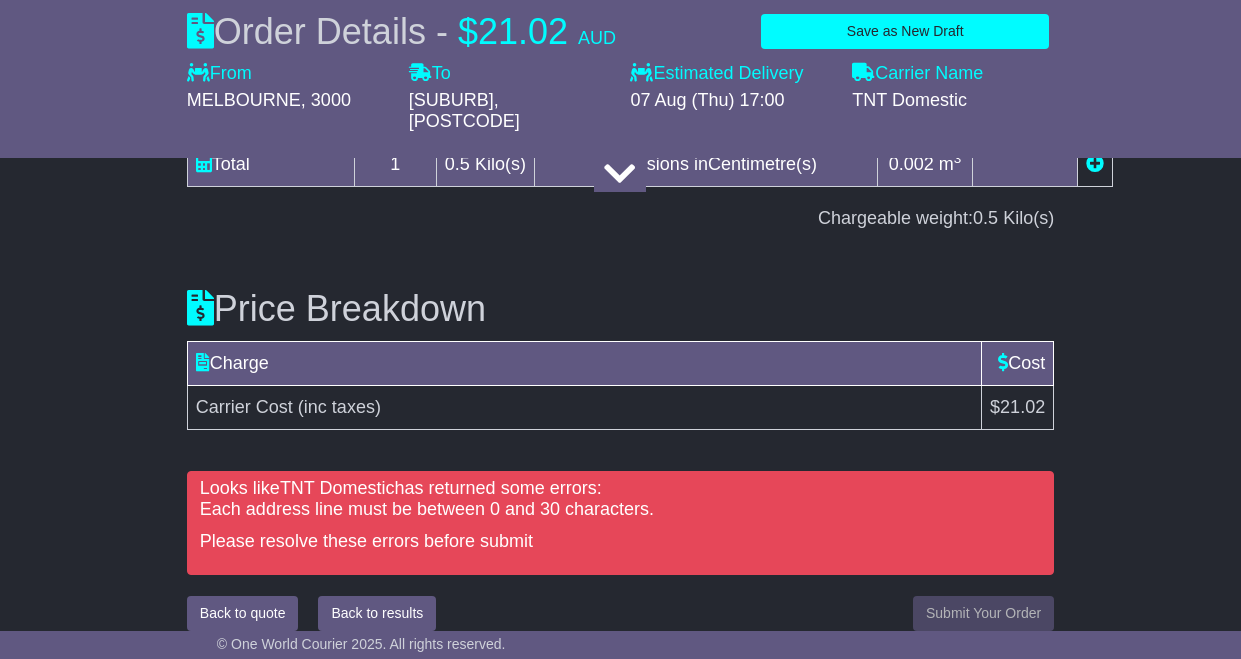 click on "Looks like  TNT Domestic  has returned some errors:
Each address line must be between 0 and 30 characters.
Please resolve these errors before submit" at bounding box center [620, 533] 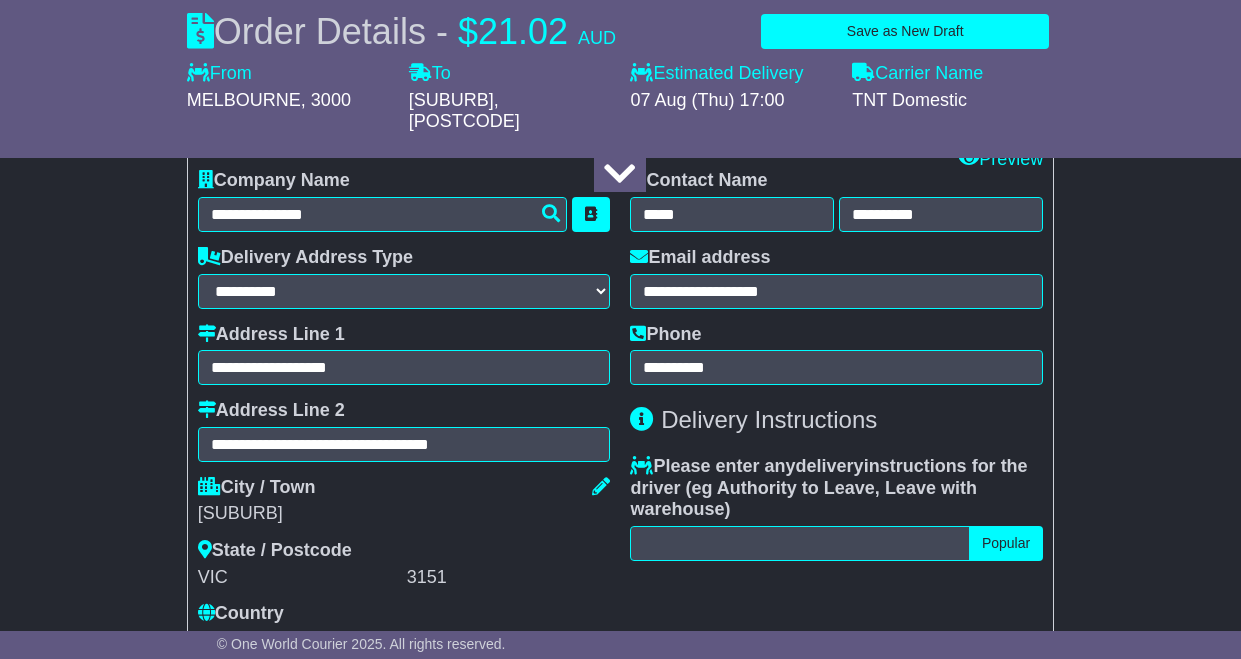 scroll, scrollTop: 1080, scrollLeft: 0, axis: vertical 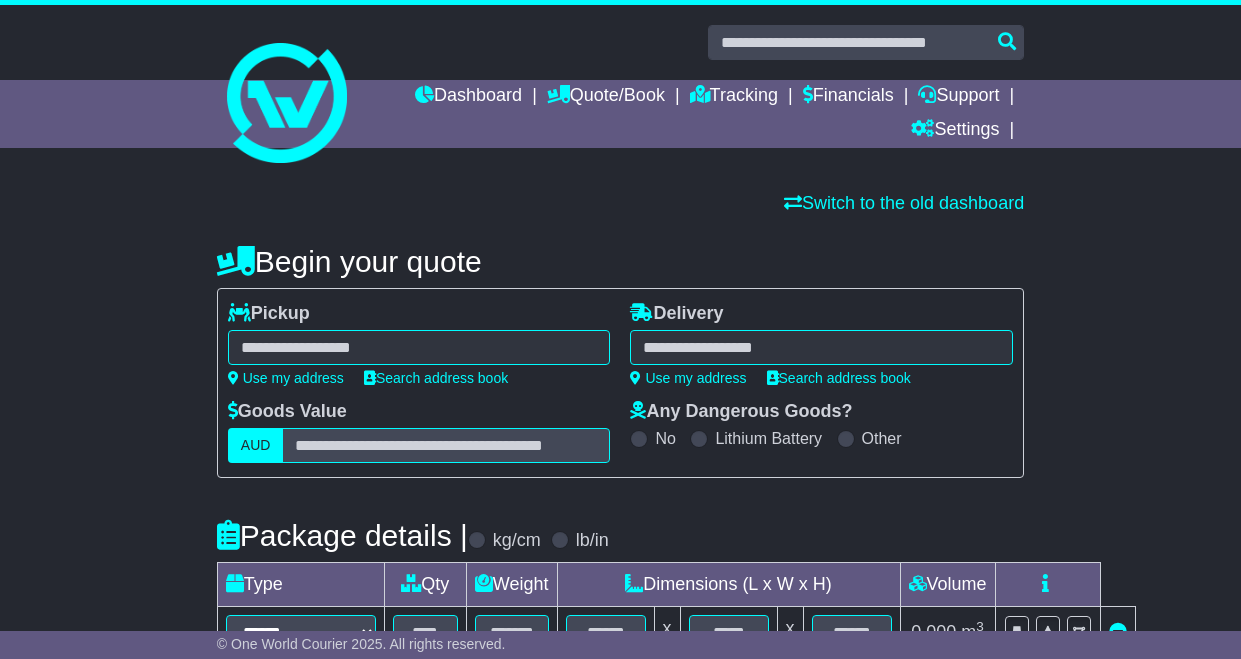 click at bounding box center (419, 347) 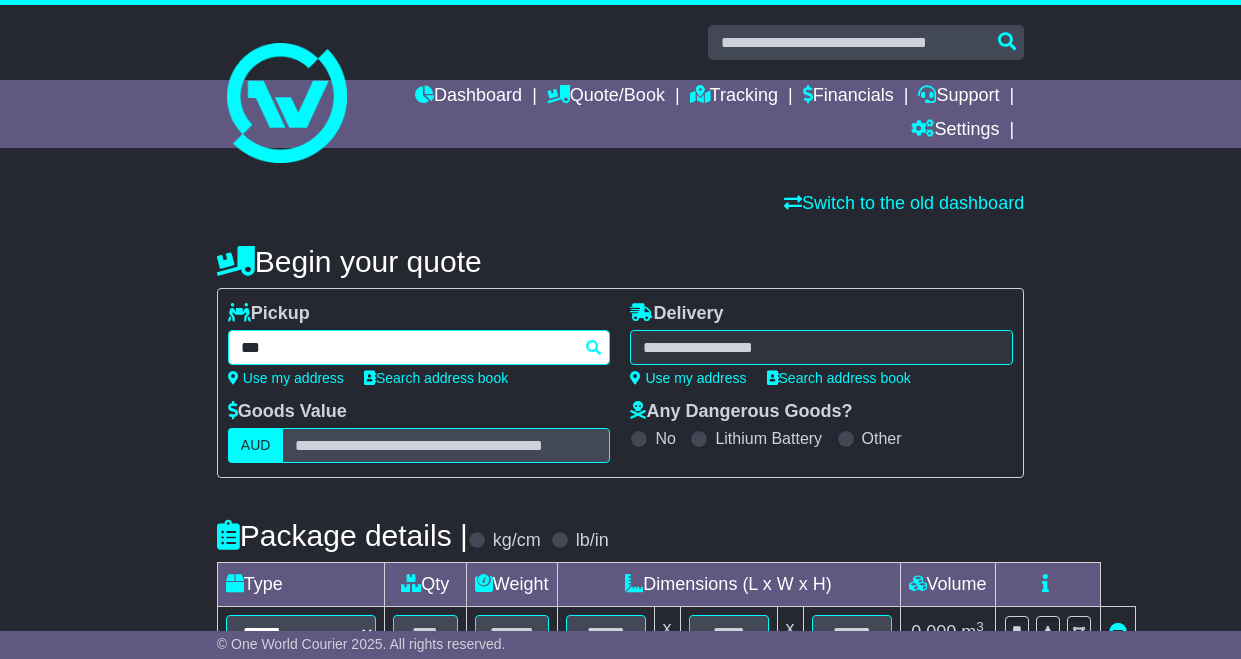 type on "****" 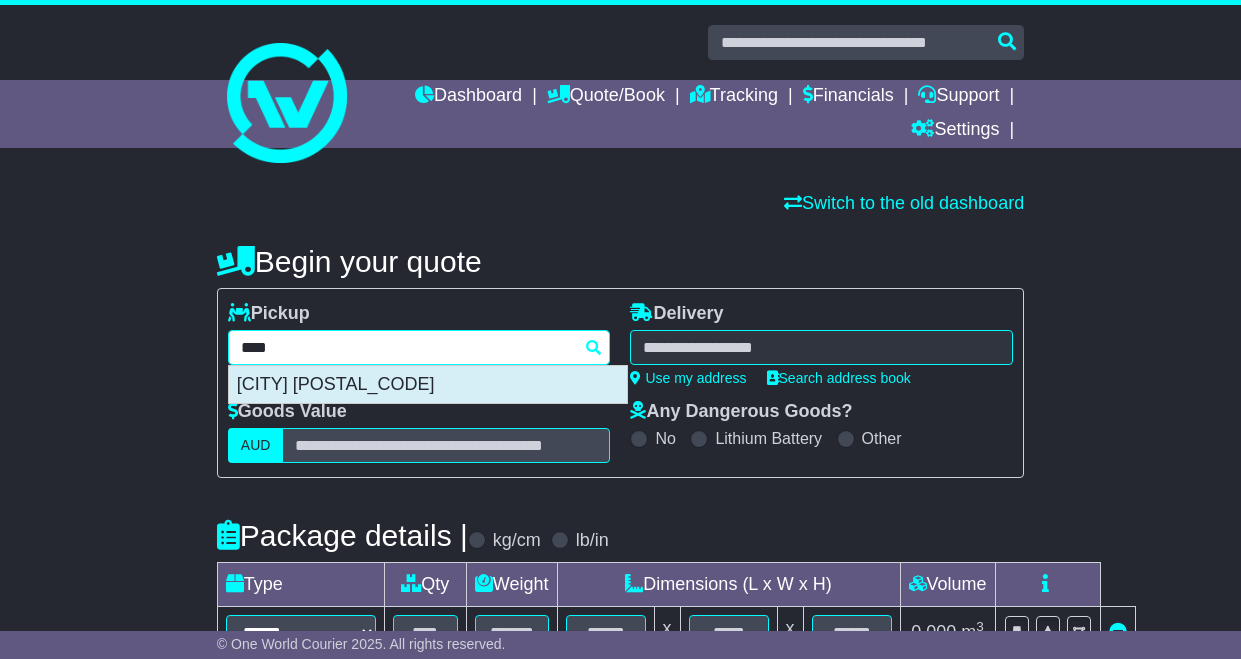 click on "MELBOURNE 3000" at bounding box center [428, 385] 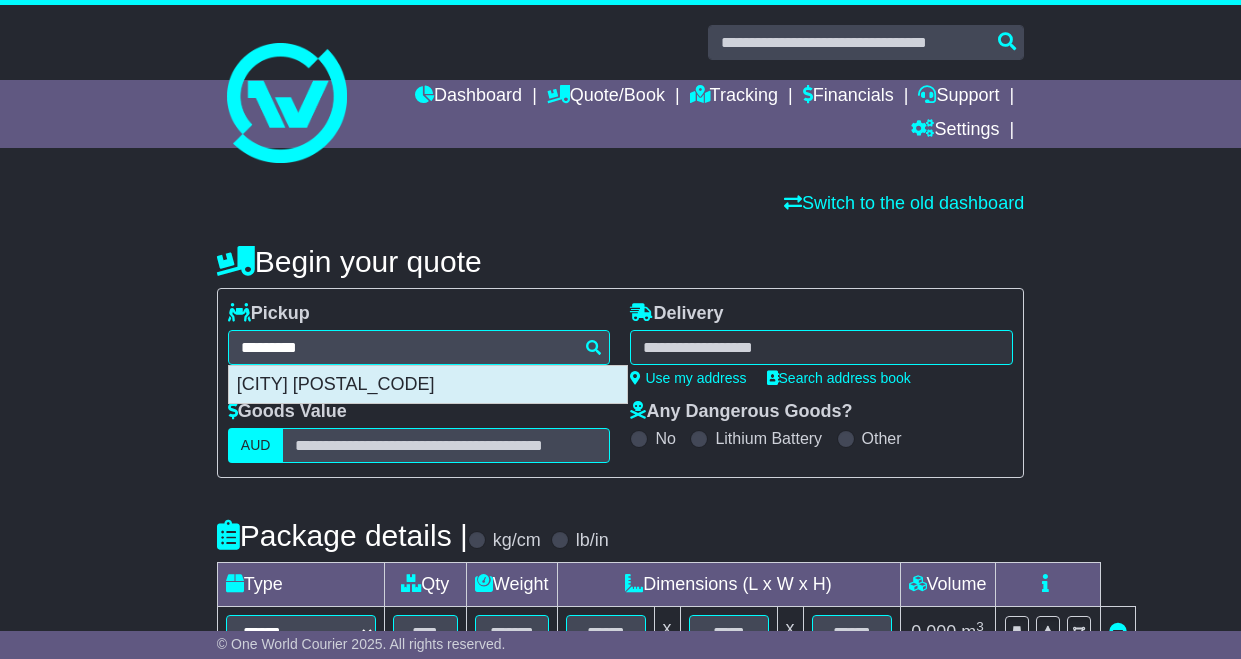 type on "**********" 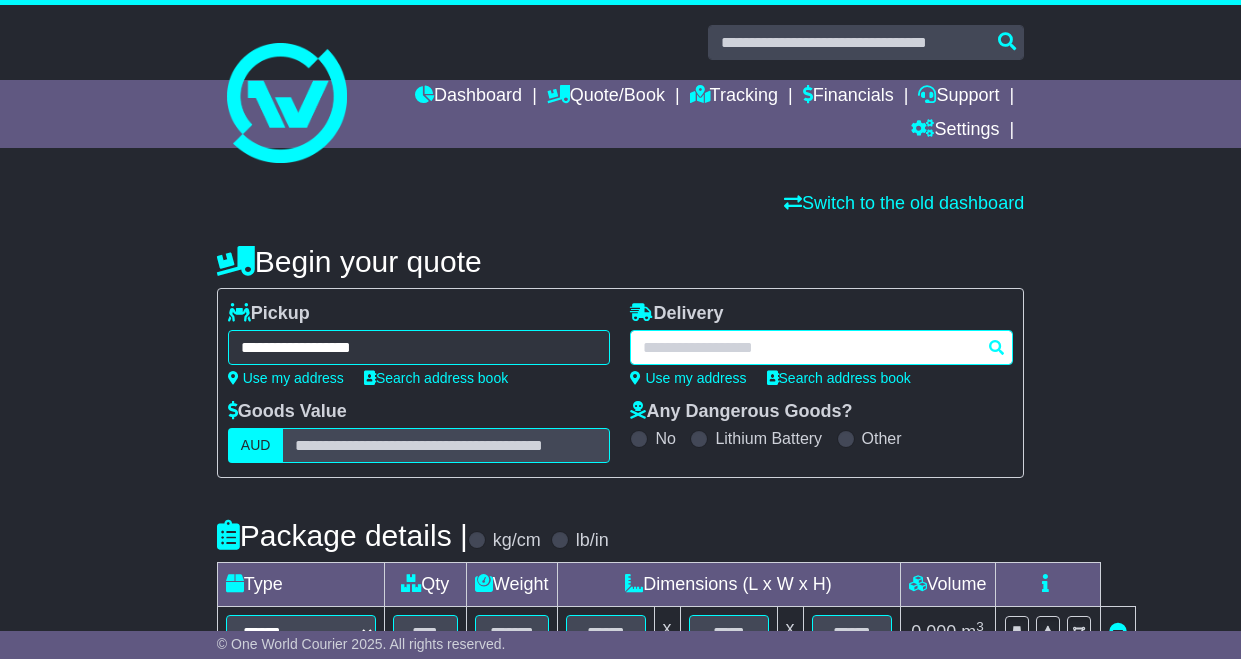 click at bounding box center [821, 347] 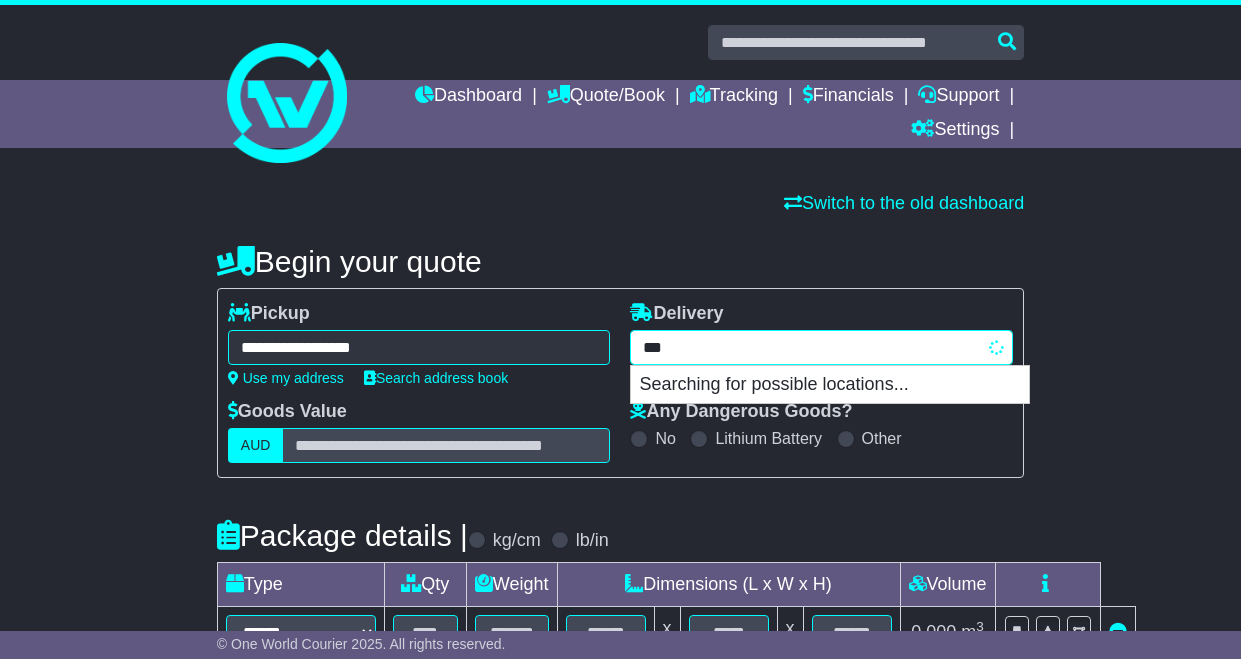 type on "****" 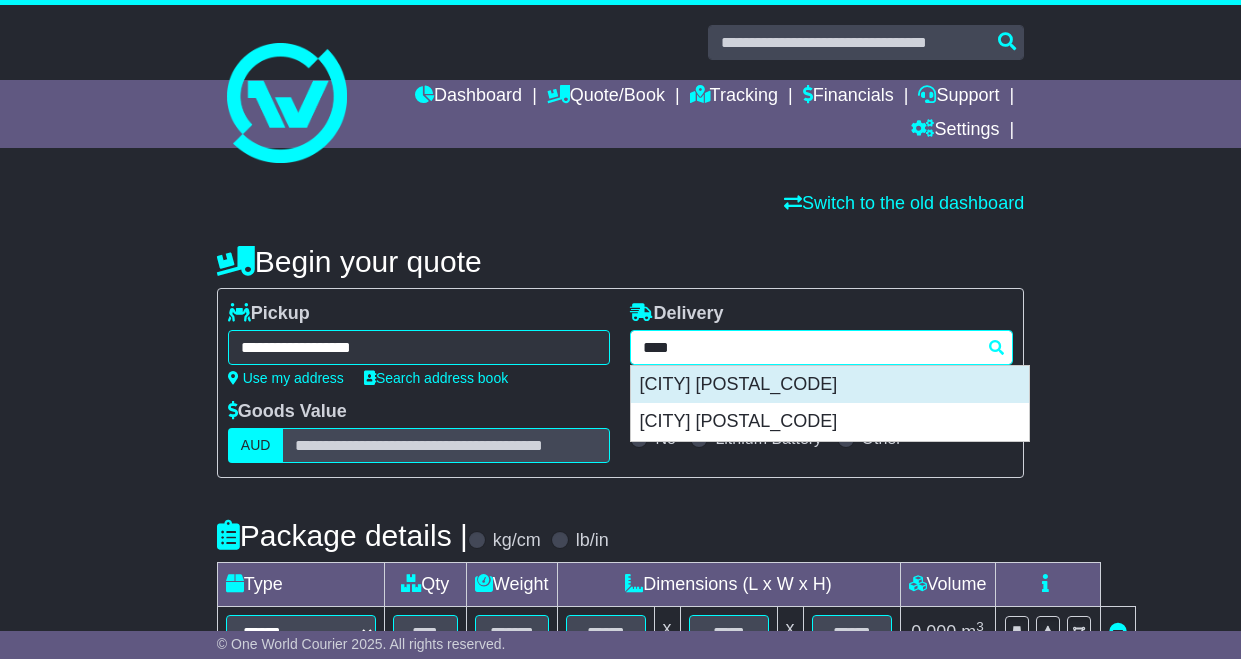 click on "BURWOOD EAST 3151" at bounding box center (830, 385) 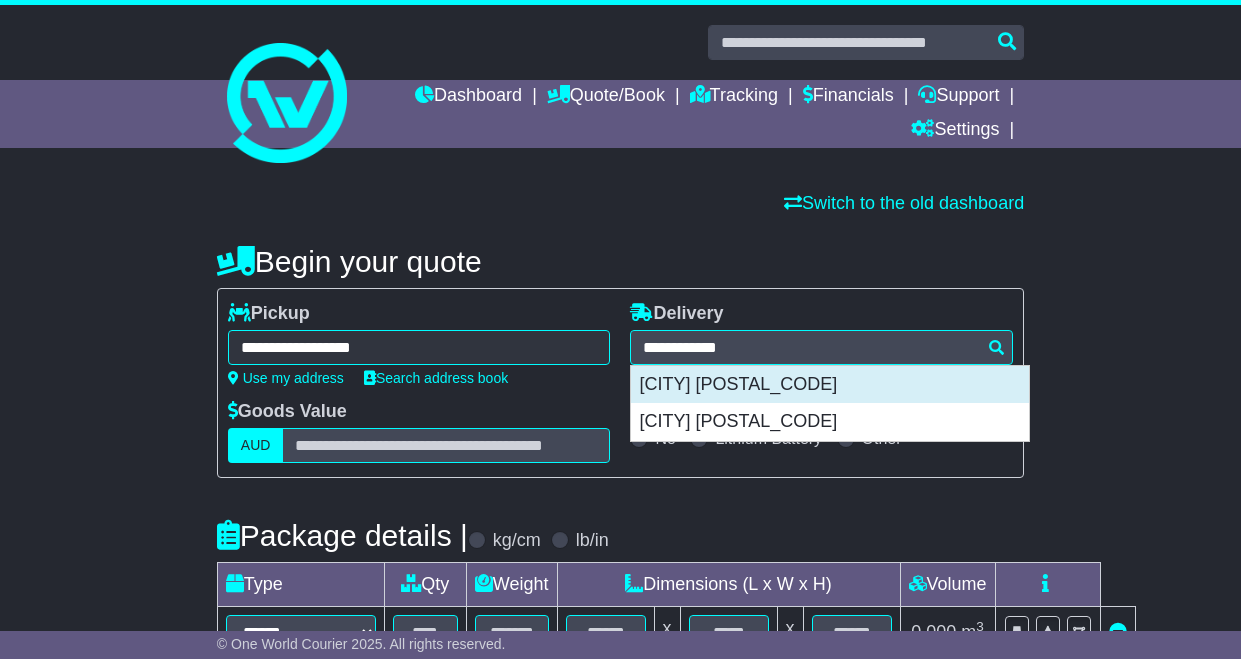 type on "**********" 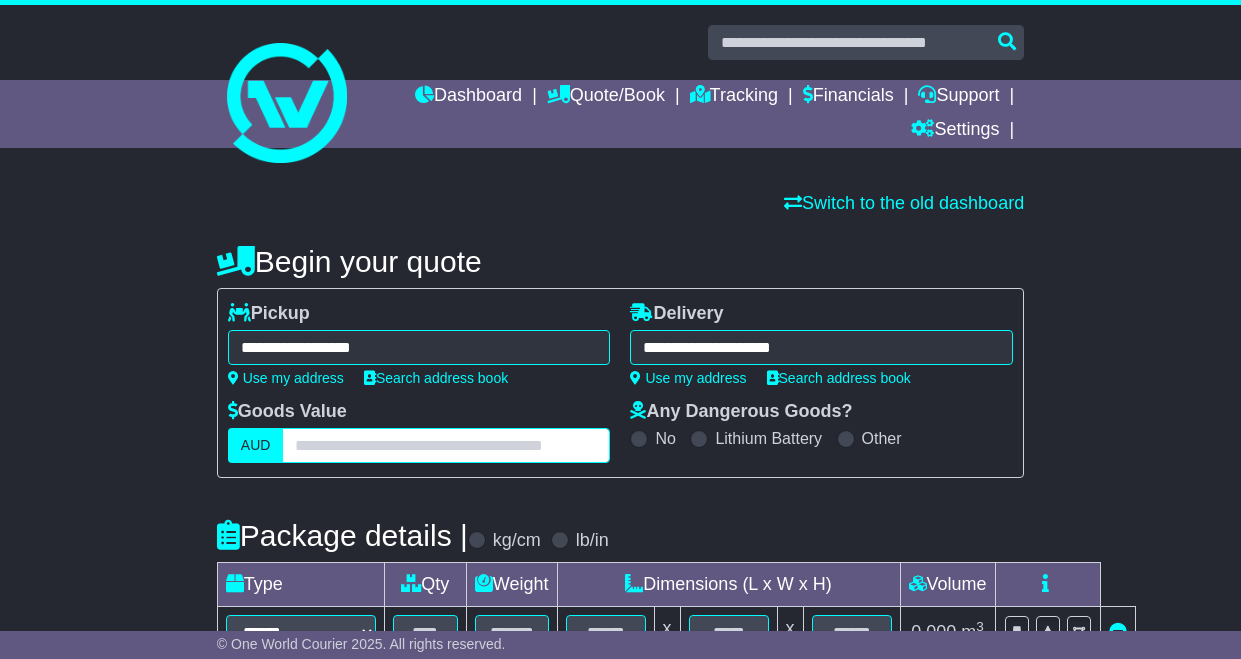 click at bounding box center [446, 445] 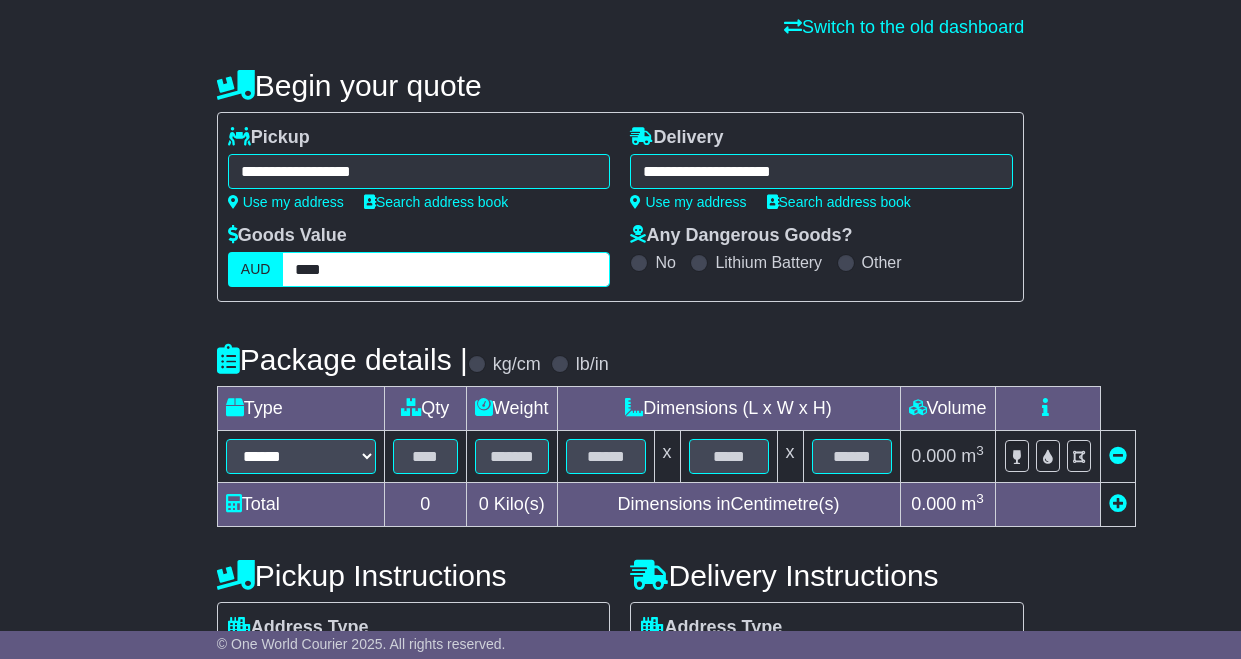 scroll, scrollTop: 177, scrollLeft: 0, axis: vertical 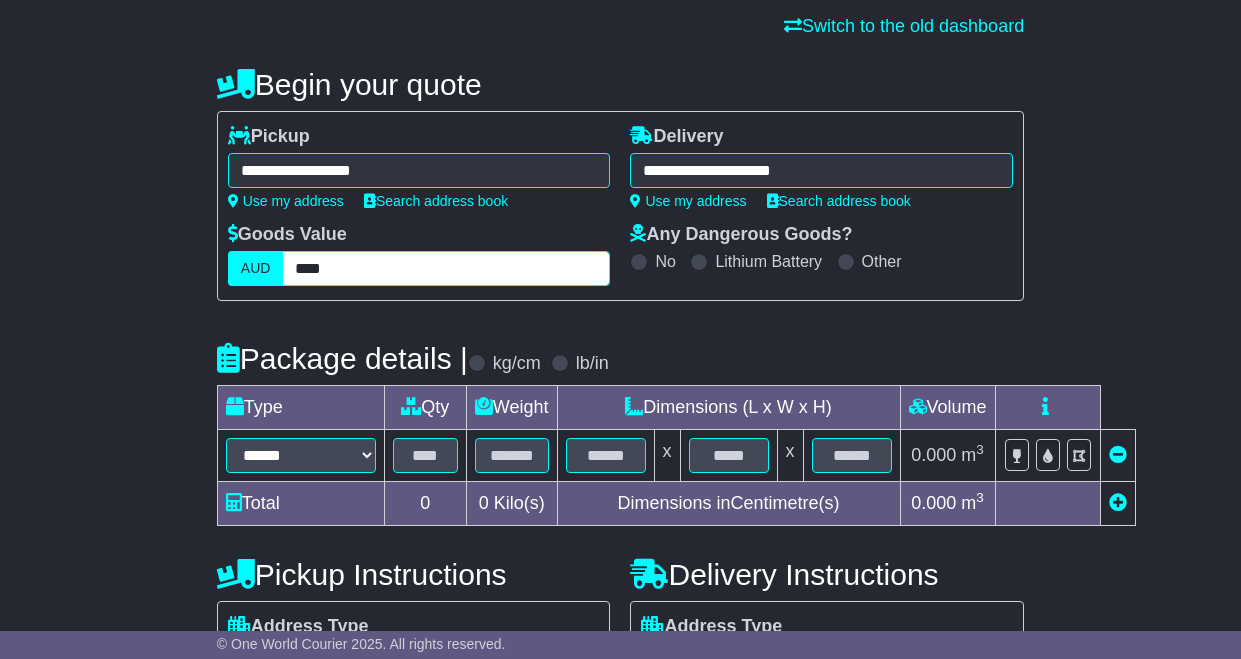 type on "****" 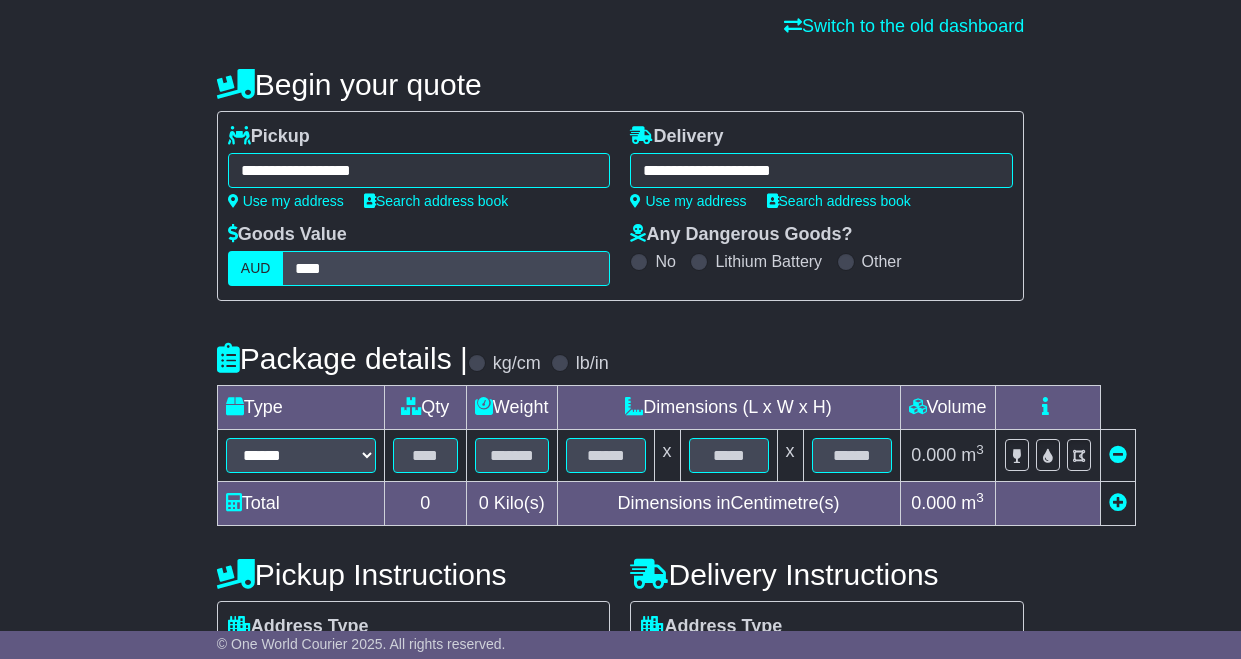 click on "****** ****** *** ******** ***** **** **** ****** *** *******" at bounding box center (300, 456) 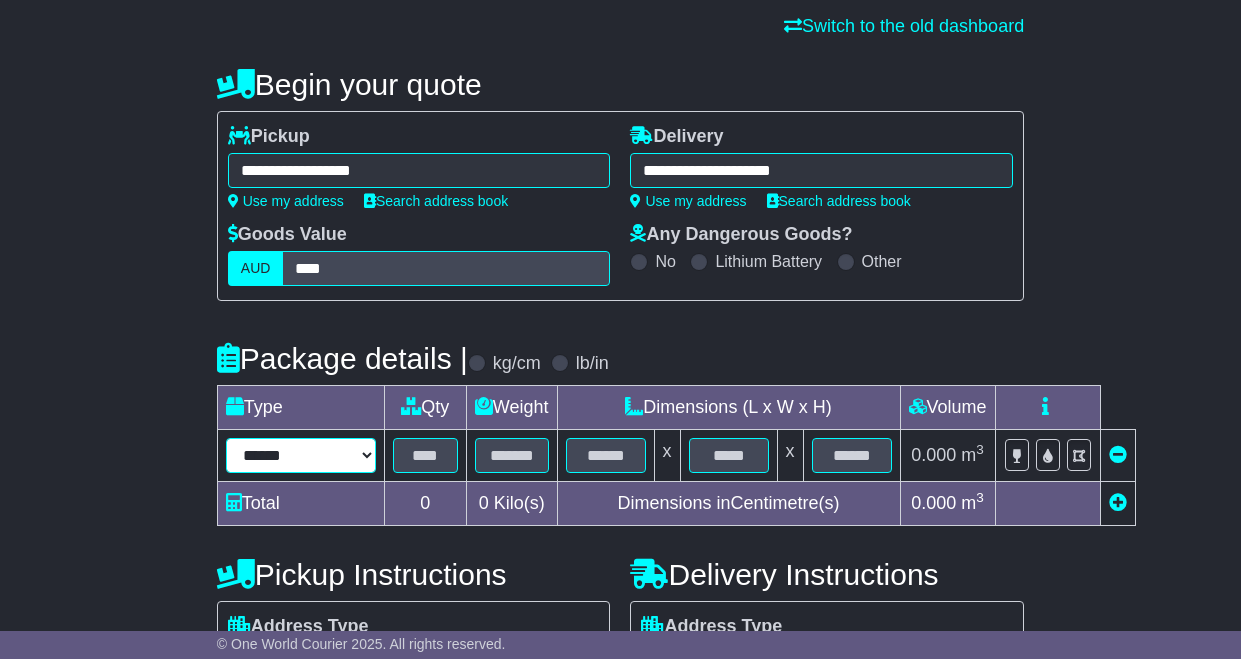 click on "****** ****** *** ******** ***** **** **** ****** *** *******" at bounding box center (301, 455) 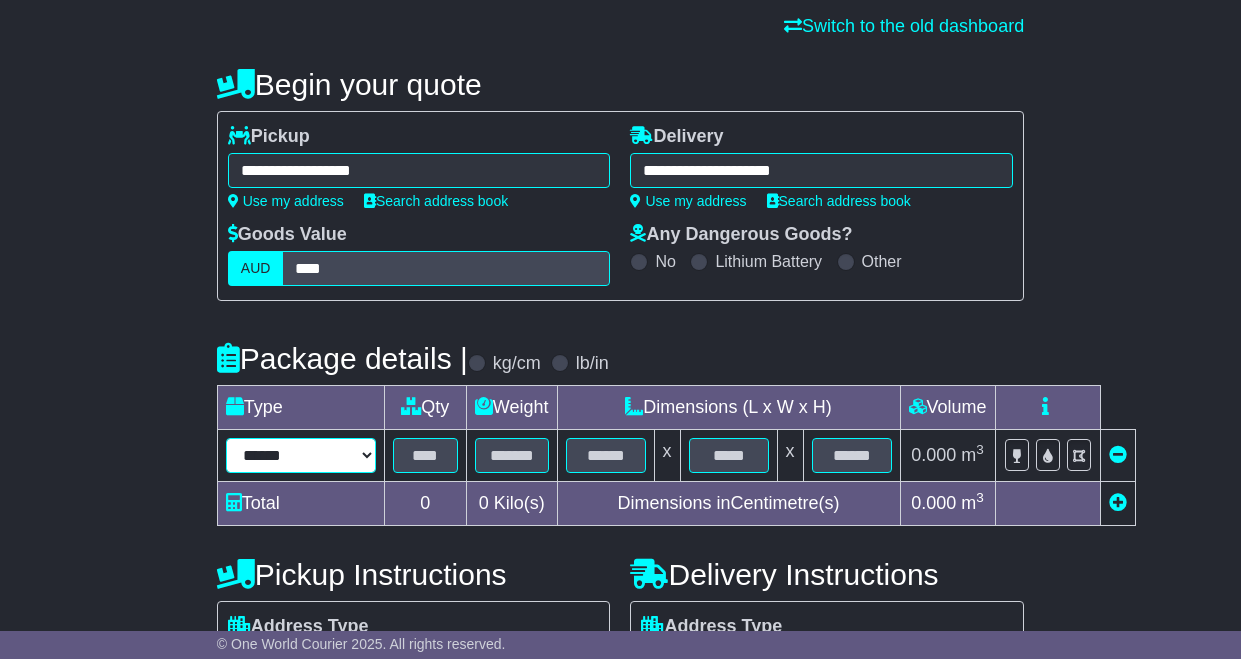 select on "*****" 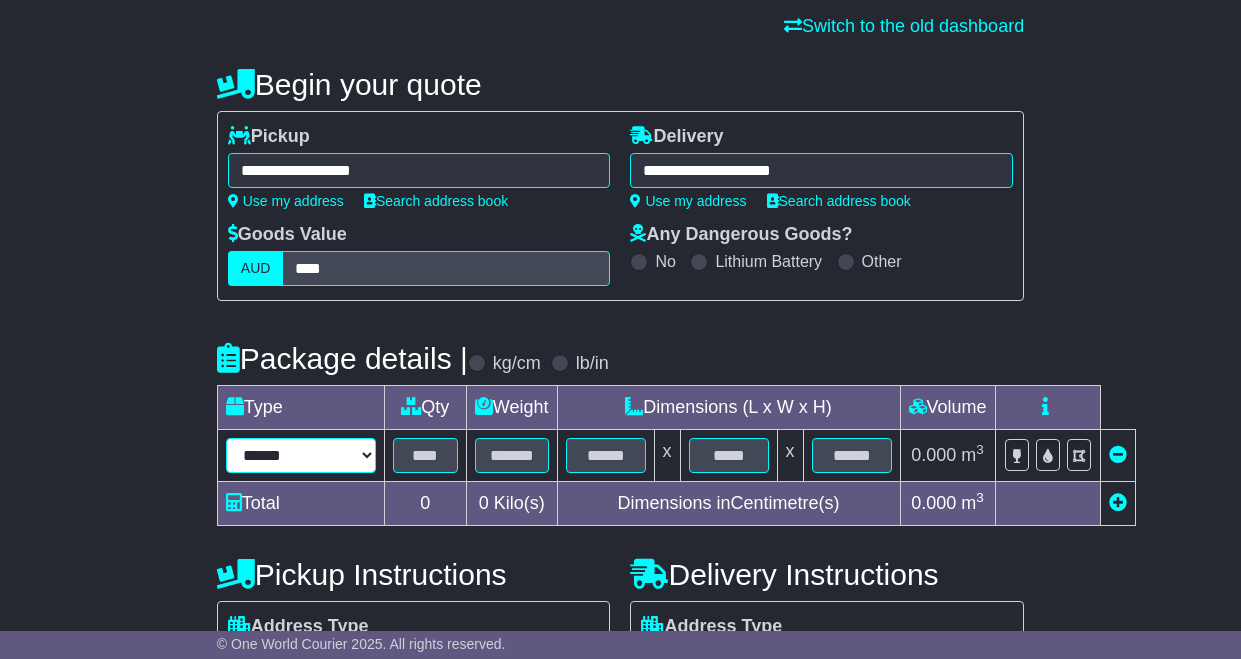 click on "****** ****** *** ******** ***** **** **** ****** *** *******" at bounding box center [301, 455] 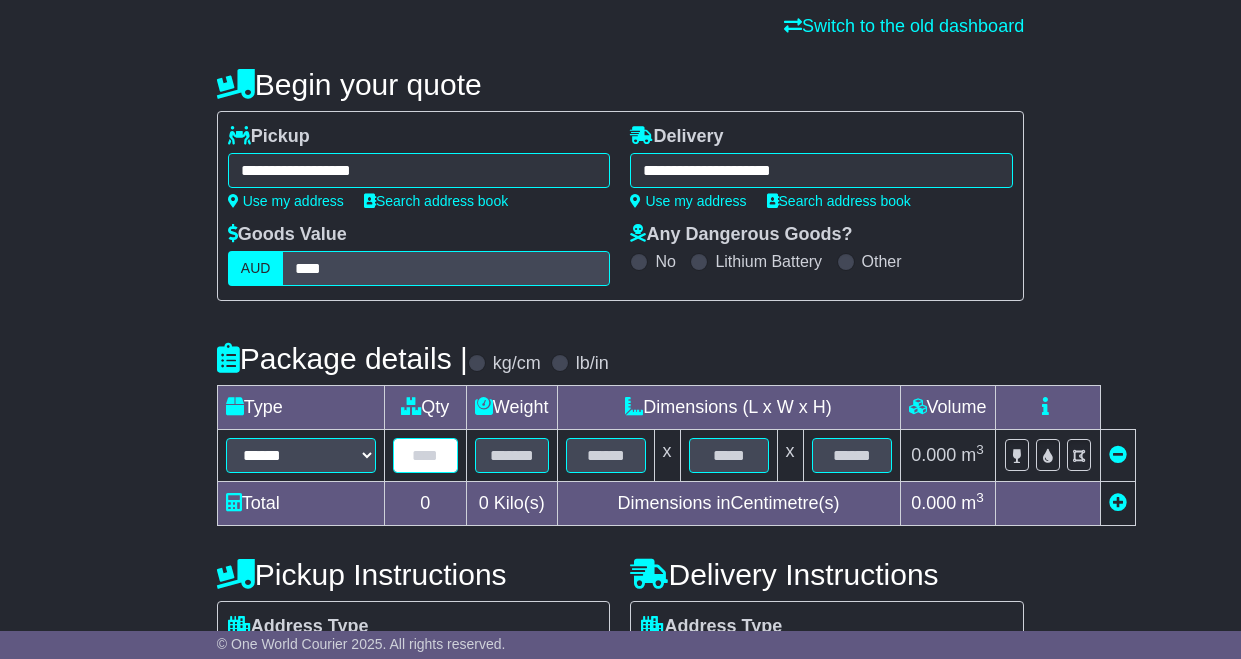 click at bounding box center (425, 455) 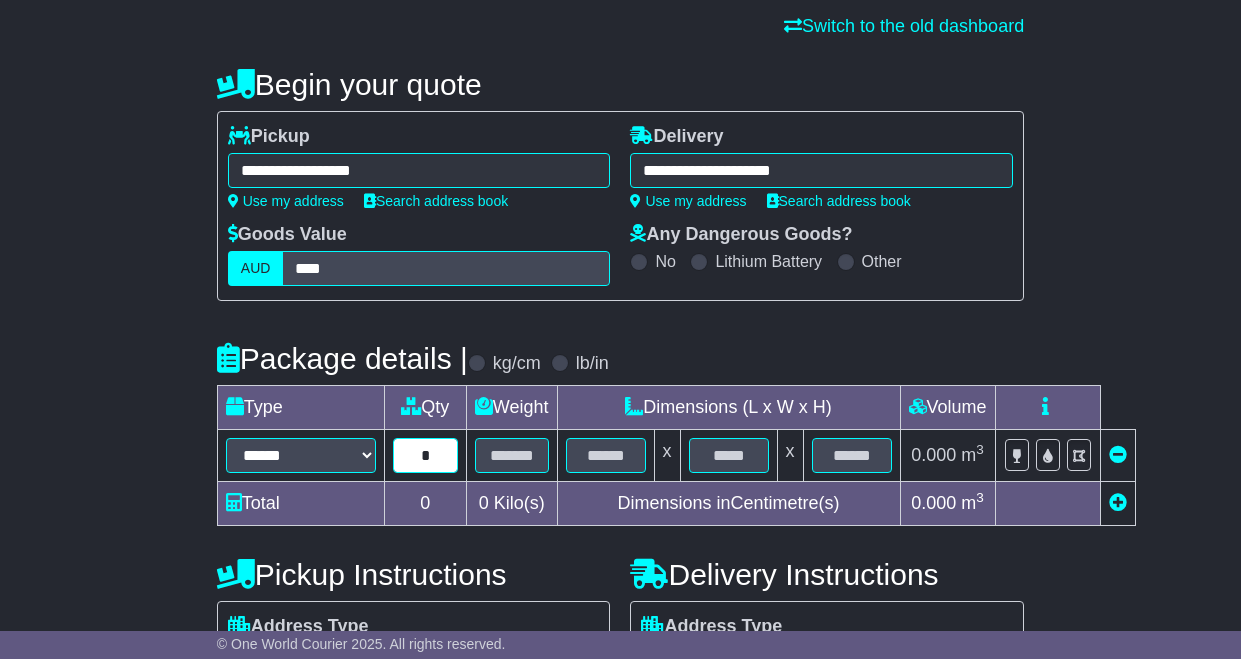 type on "*" 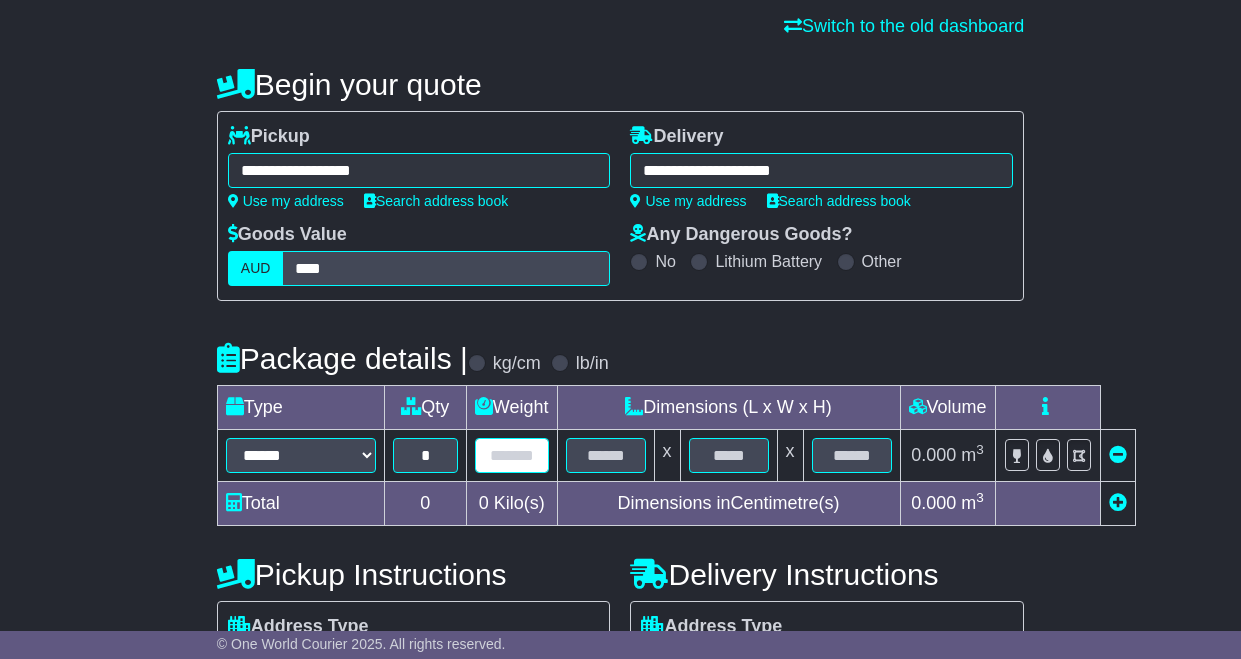 click at bounding box center [512, 455] 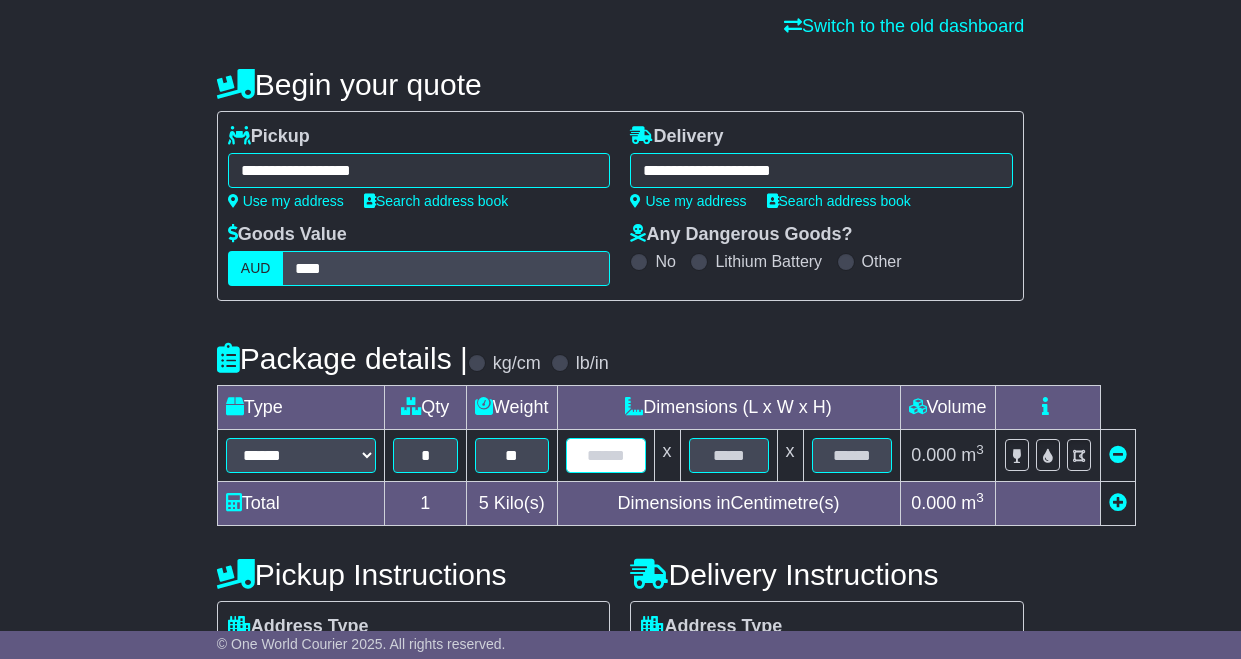 click at bounding box center (606, 455) 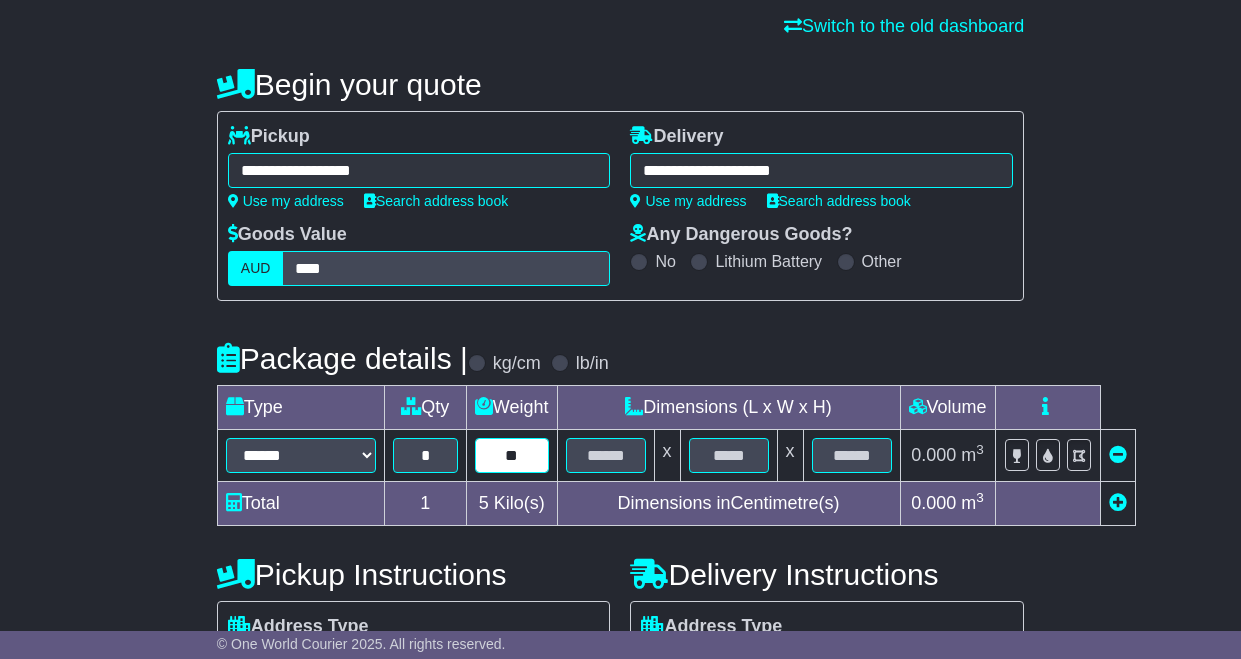 click on "**" at bounding box center (512, 455) 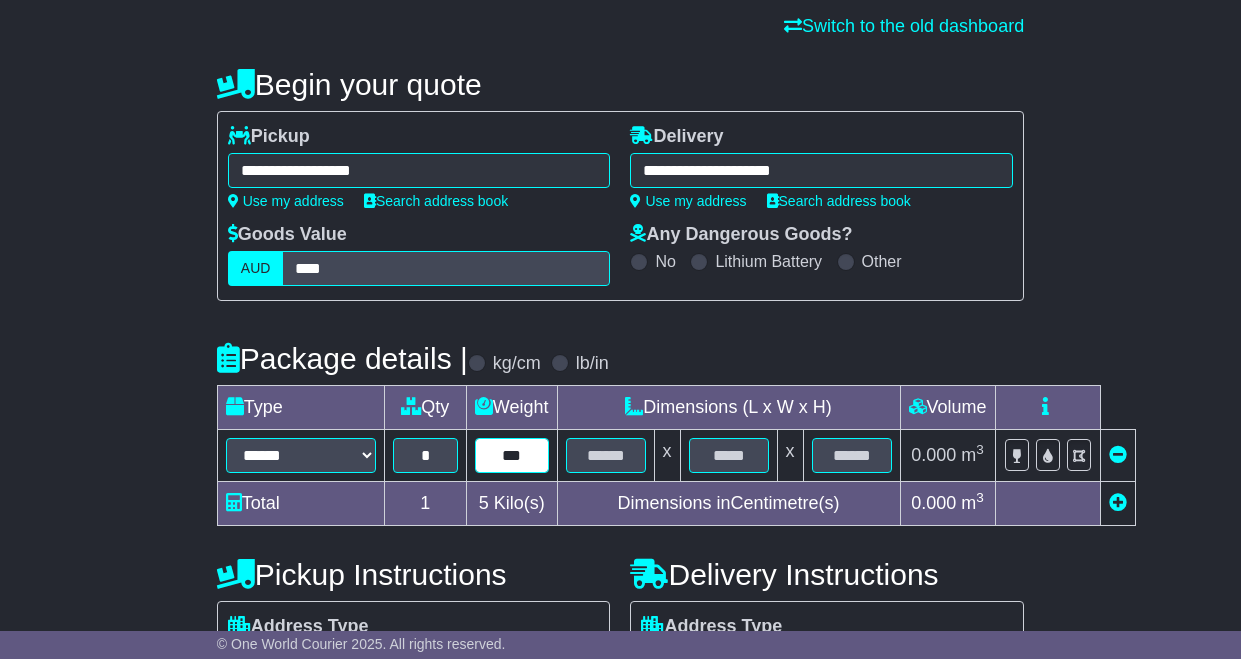 type on "***" 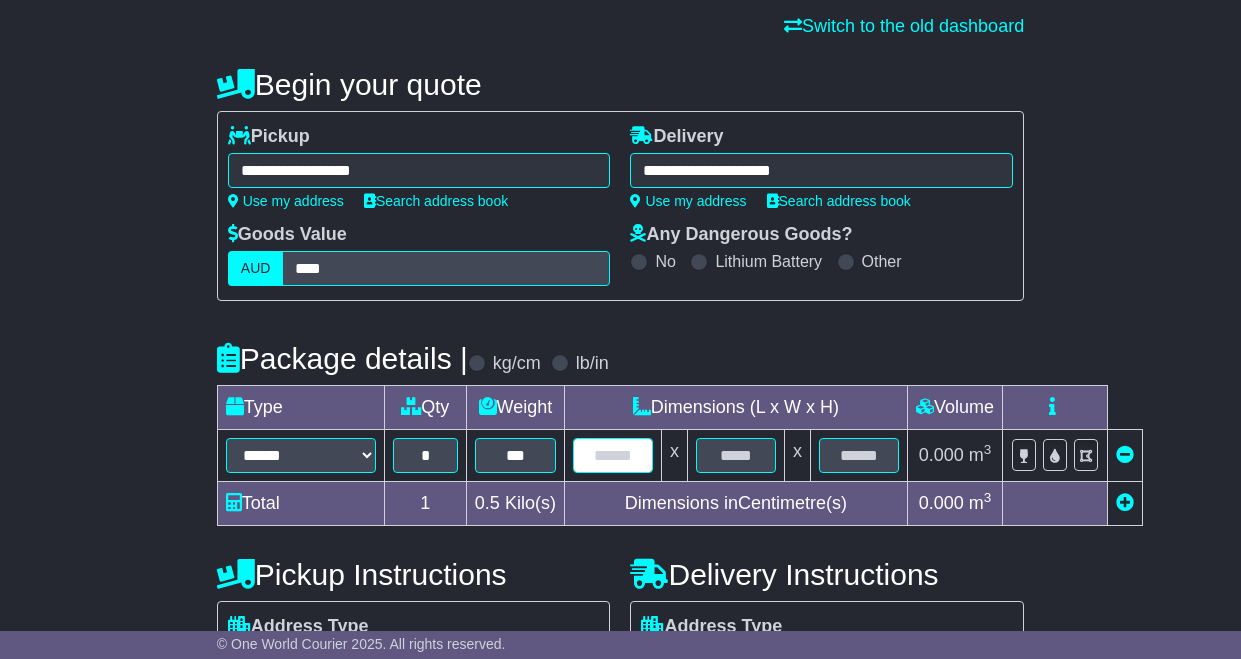 click at bounding box center (613, 455) 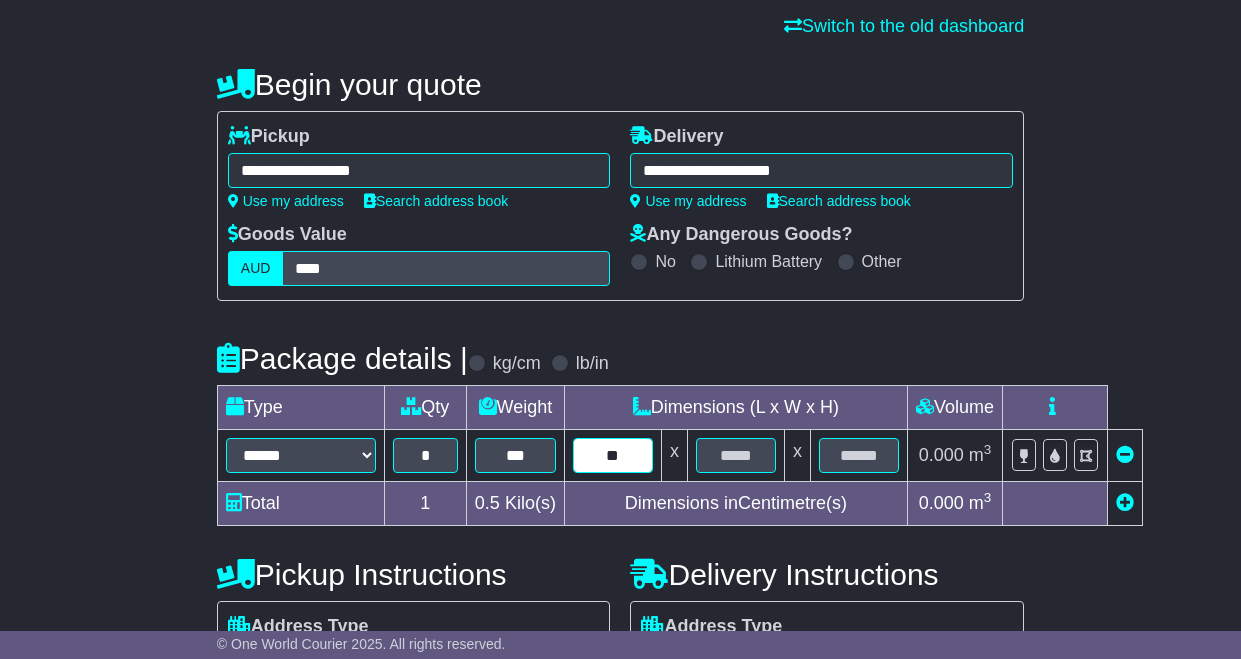 type on "**" 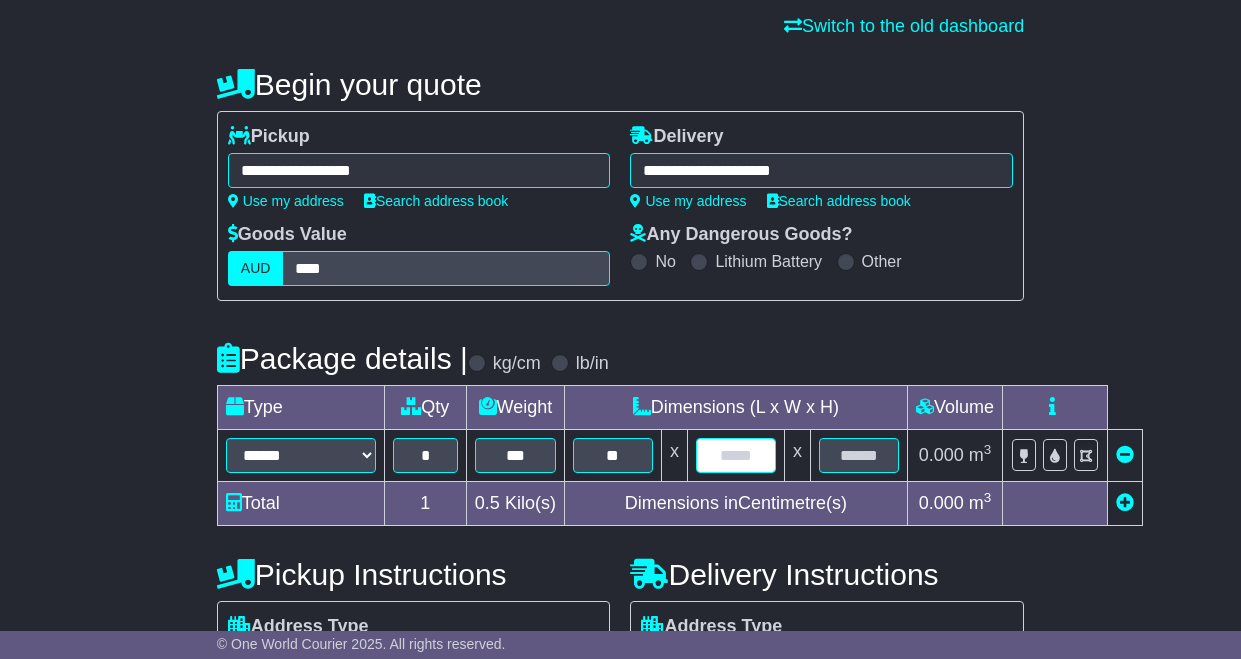 click at bounding box center [736, 455] 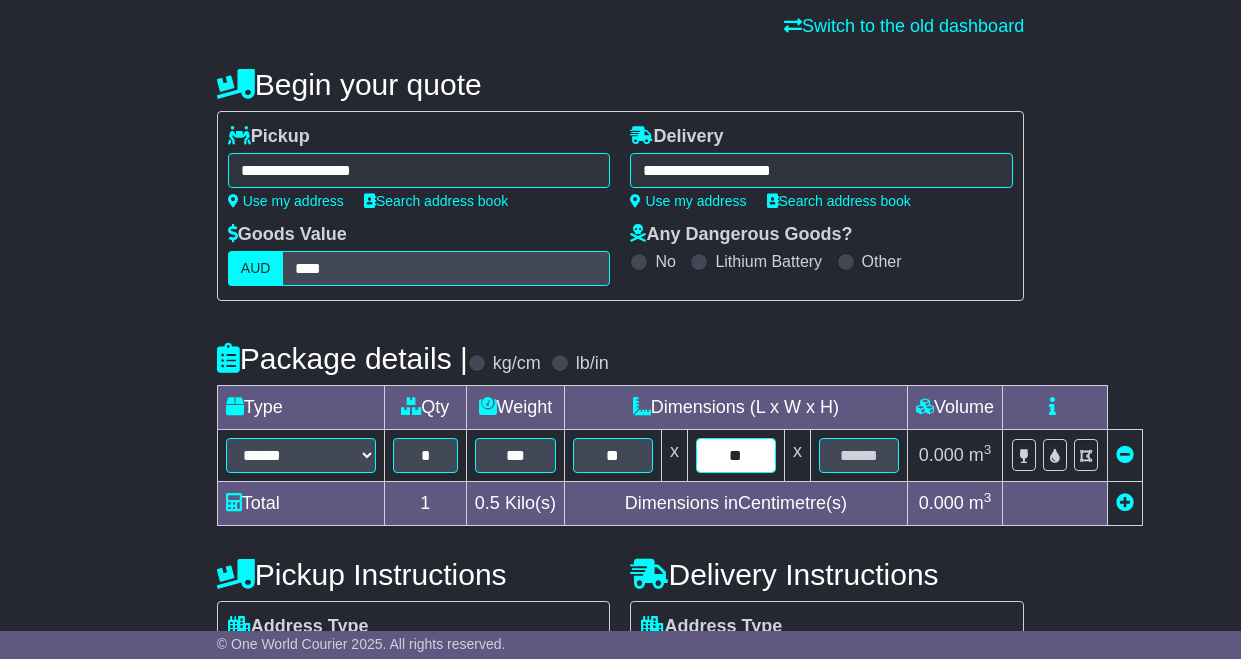 type on "**" 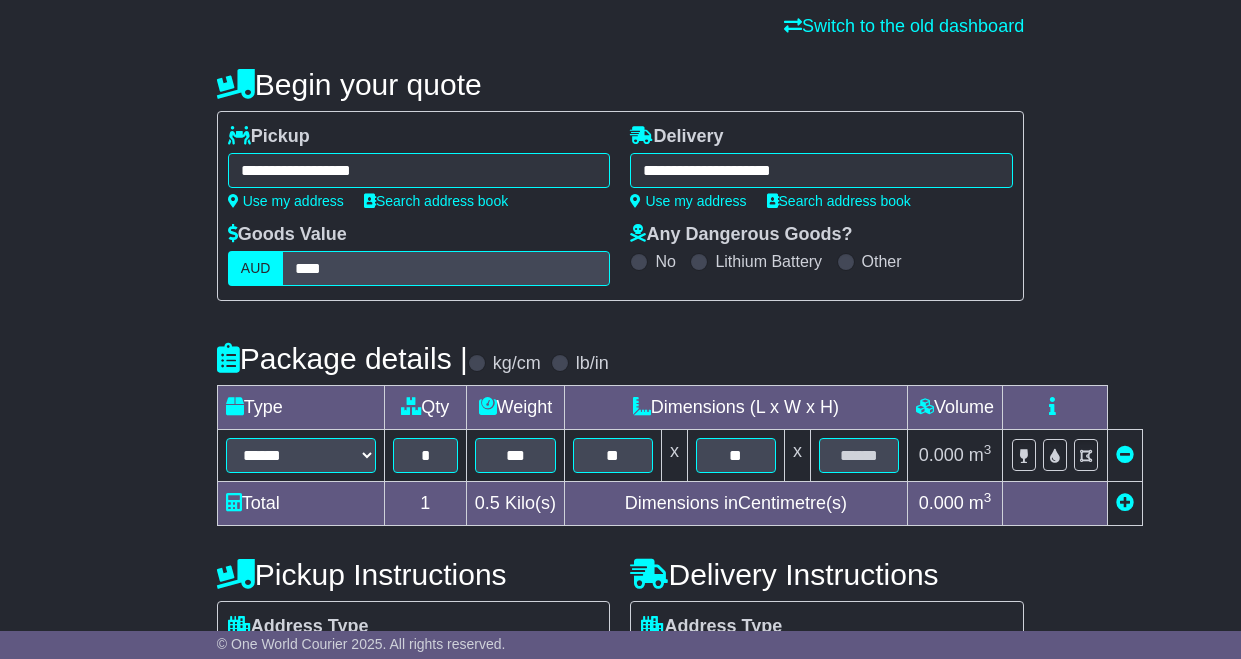 click on "Dimensions in
Centimetre(s)" at bounding box center [735, 504] 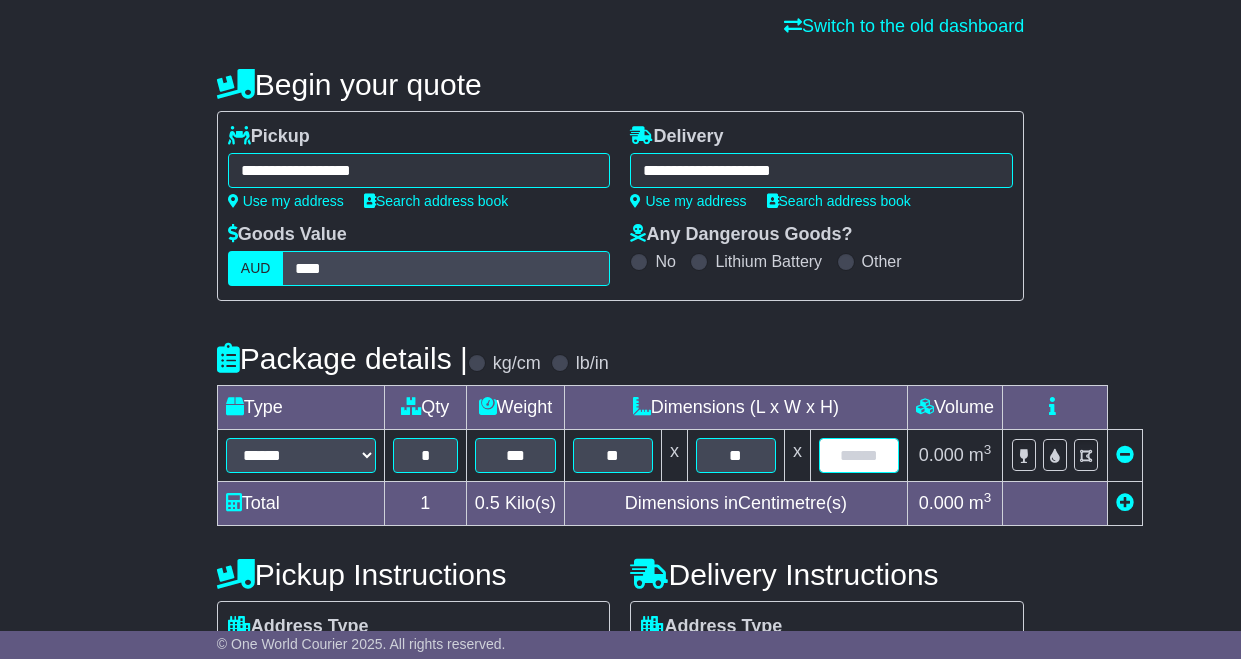 click at bounding box center (859, 455) 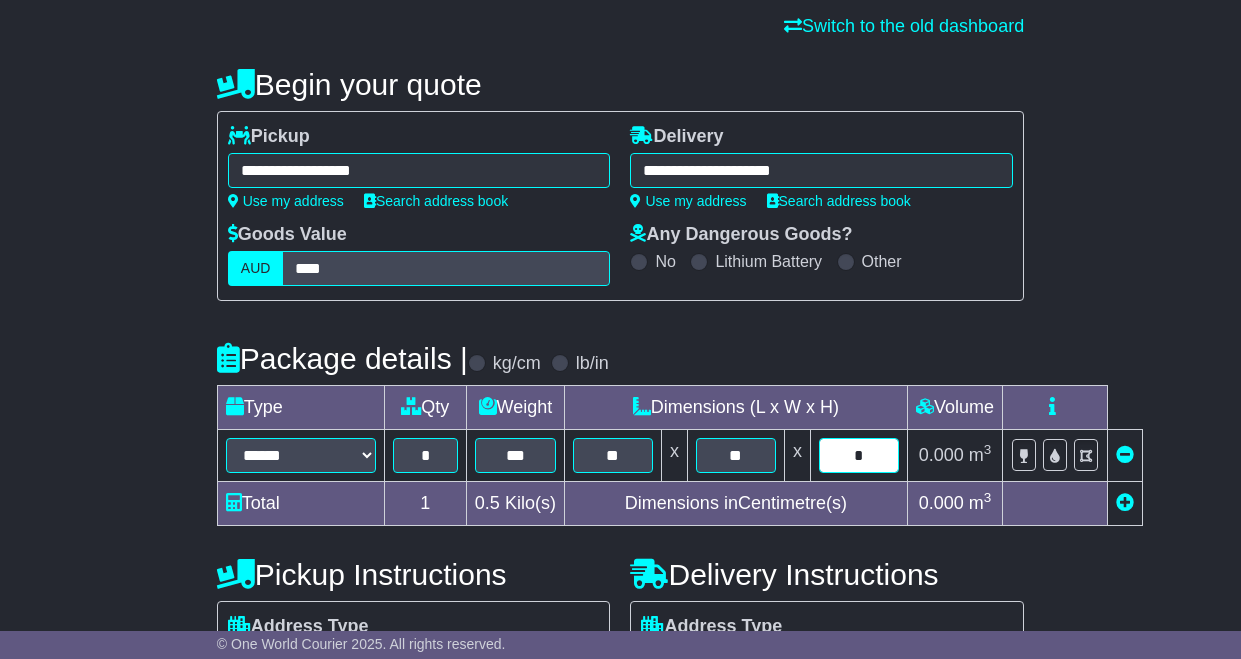 type on "*" 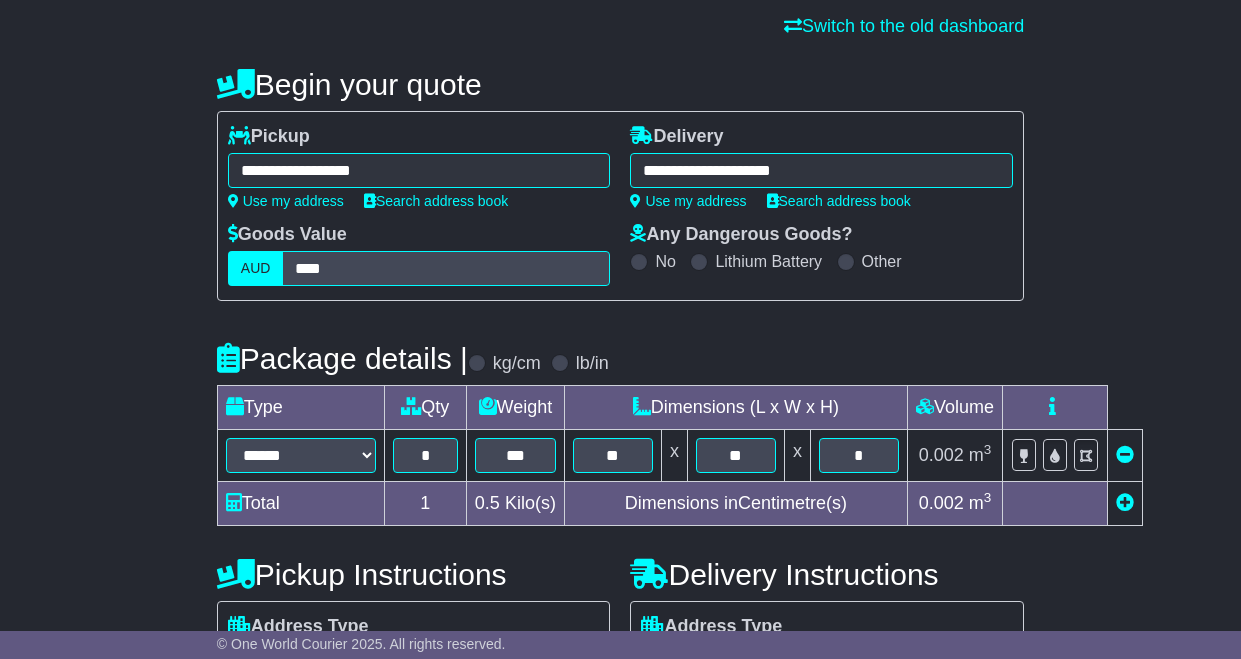 click on "Delivery Instructions
Address Type
Residential
Commercial
Air & Sea Depot" at bounding box center (827, 641) 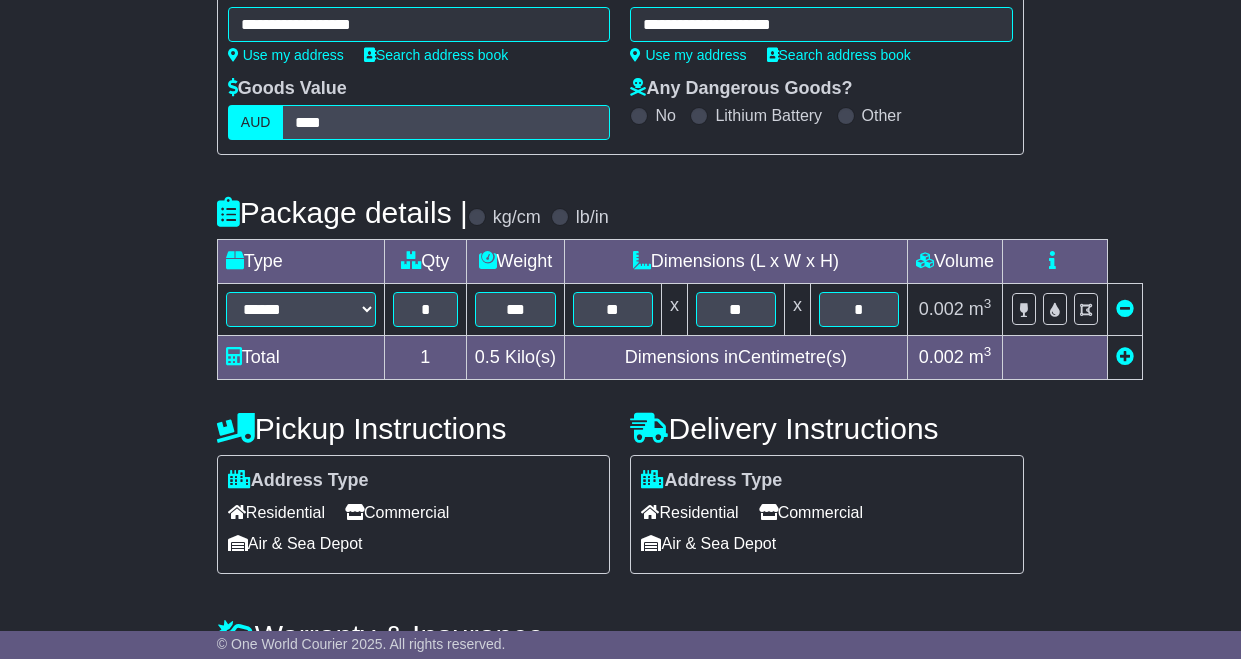 scroll, scrollTop: 324, scrollLeft: 0, axis: vertical 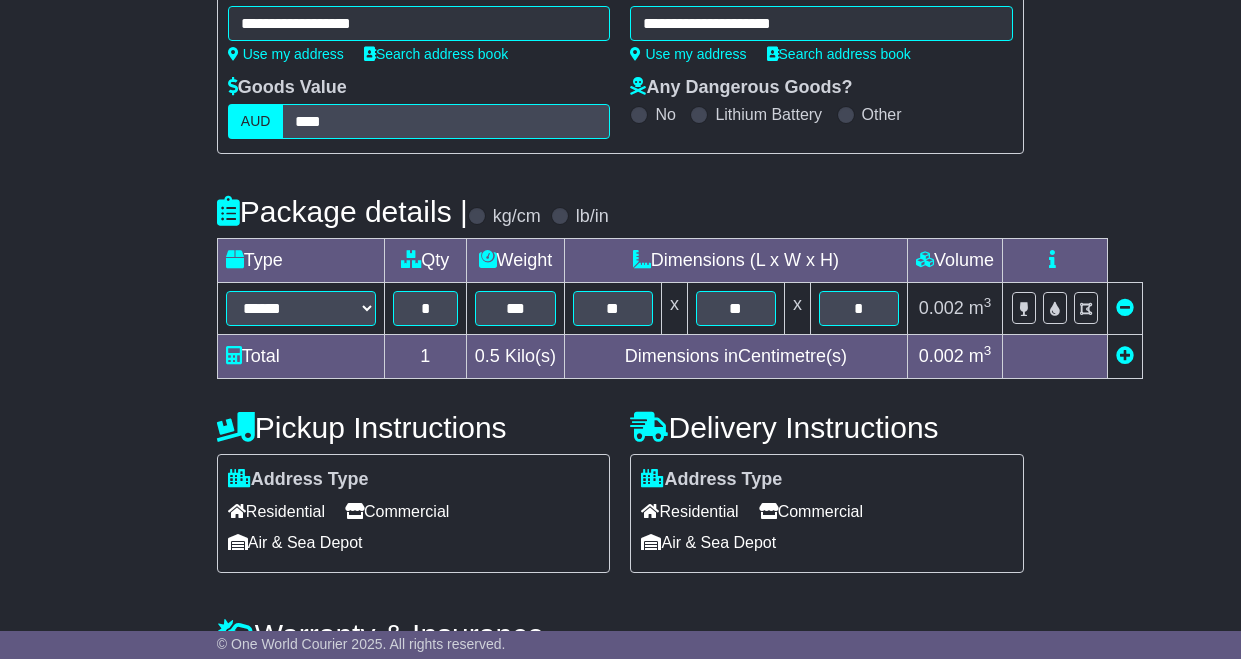 click on "Commercial" at bounding box center (811, 511) 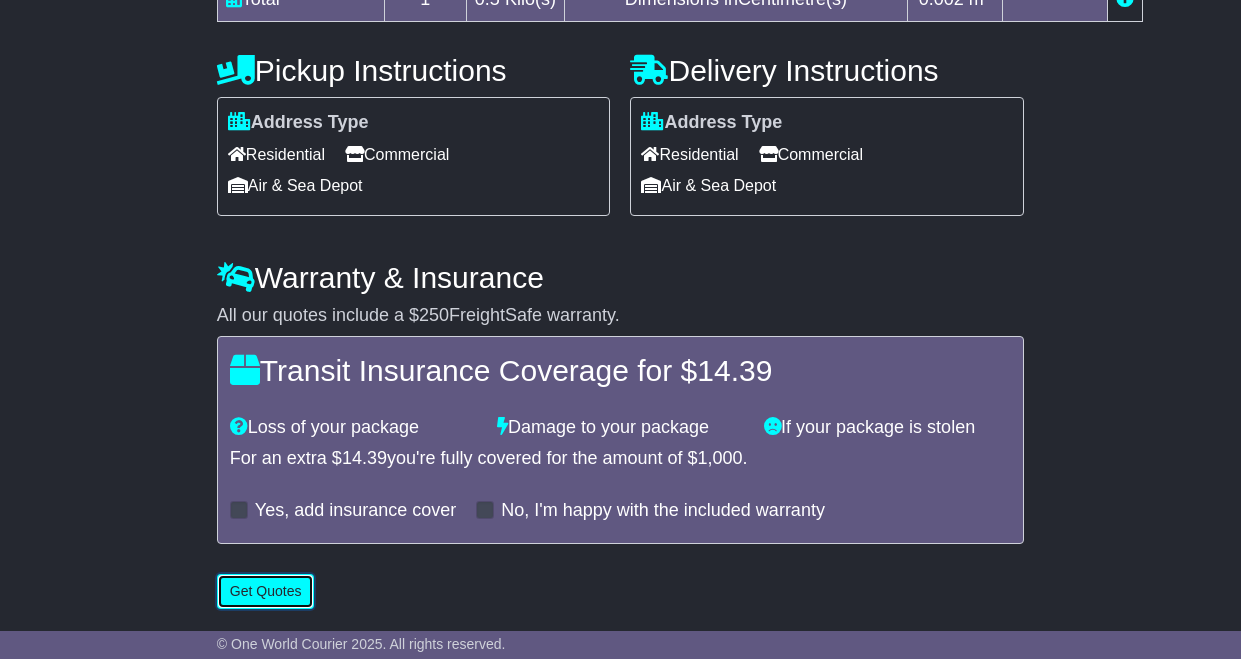 click on "Get Quotes" at bounding box center (266, 591) 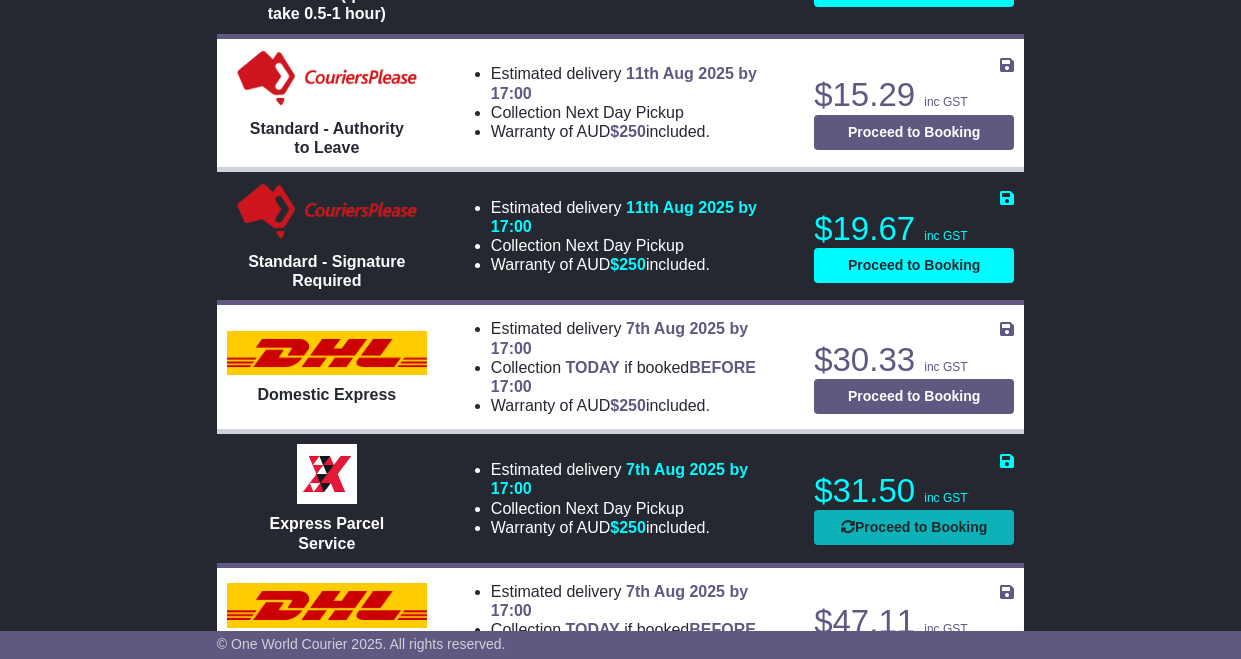 scroll, scrollTop: 1037, scrollLeft: 0, axis: vertical 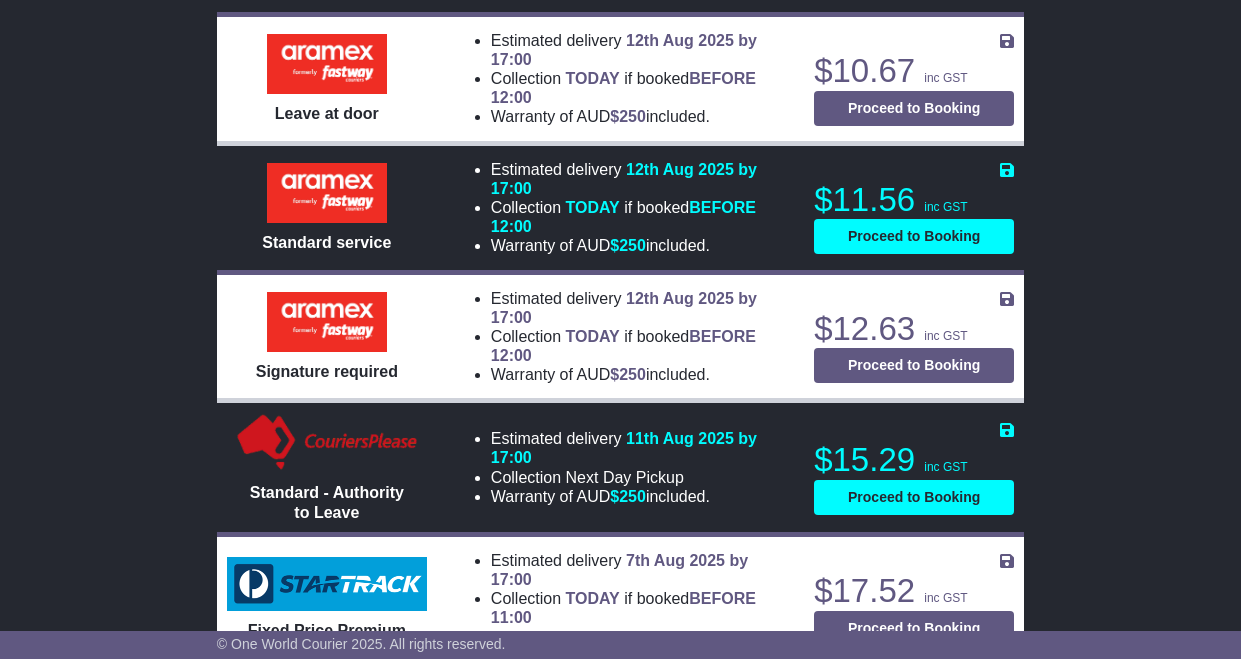 click on "Proceed to Booking" at bounding box center (914, 1019) 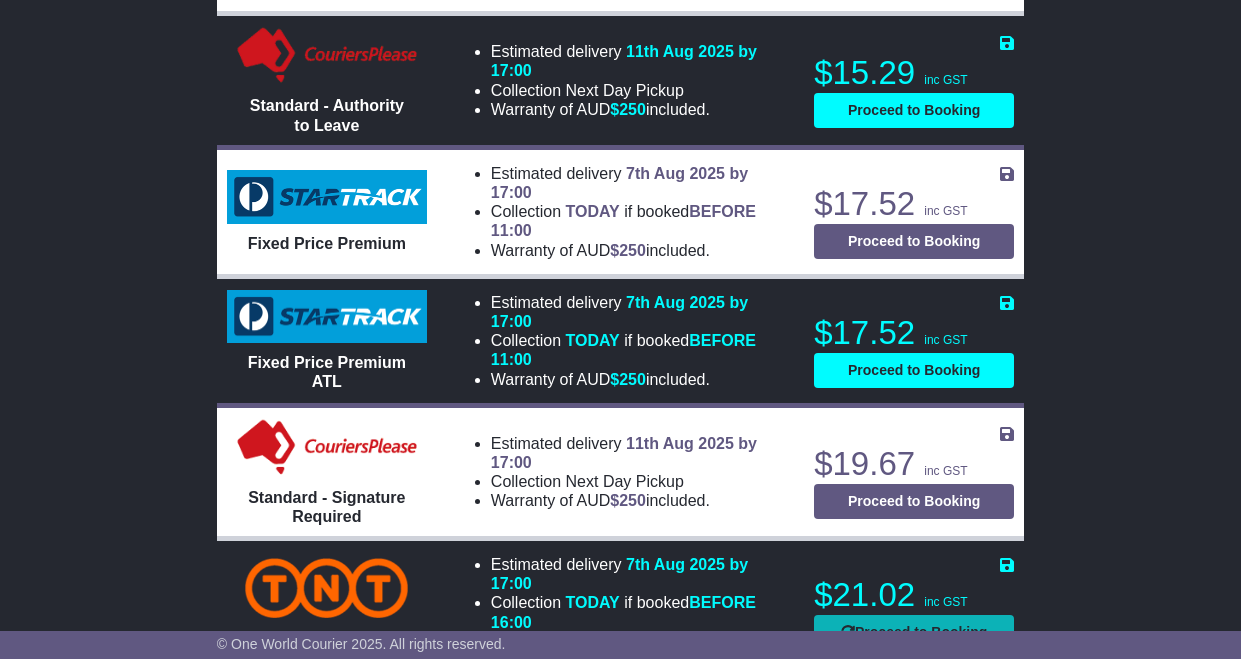 select on "*****" 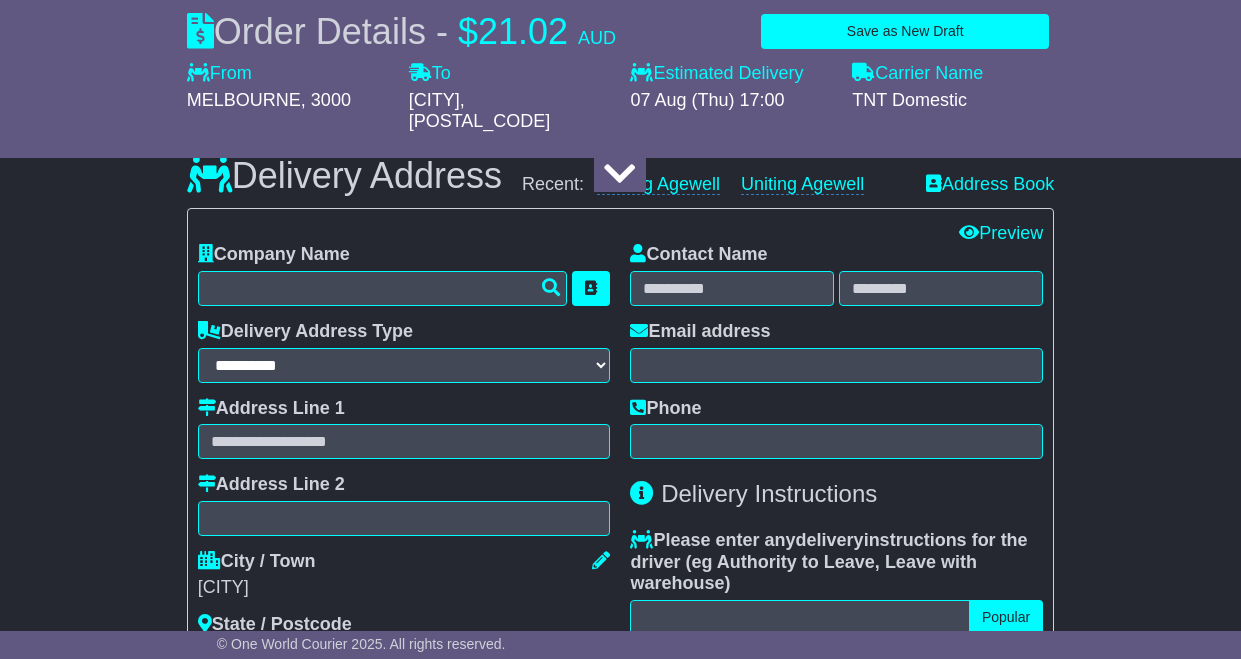 select 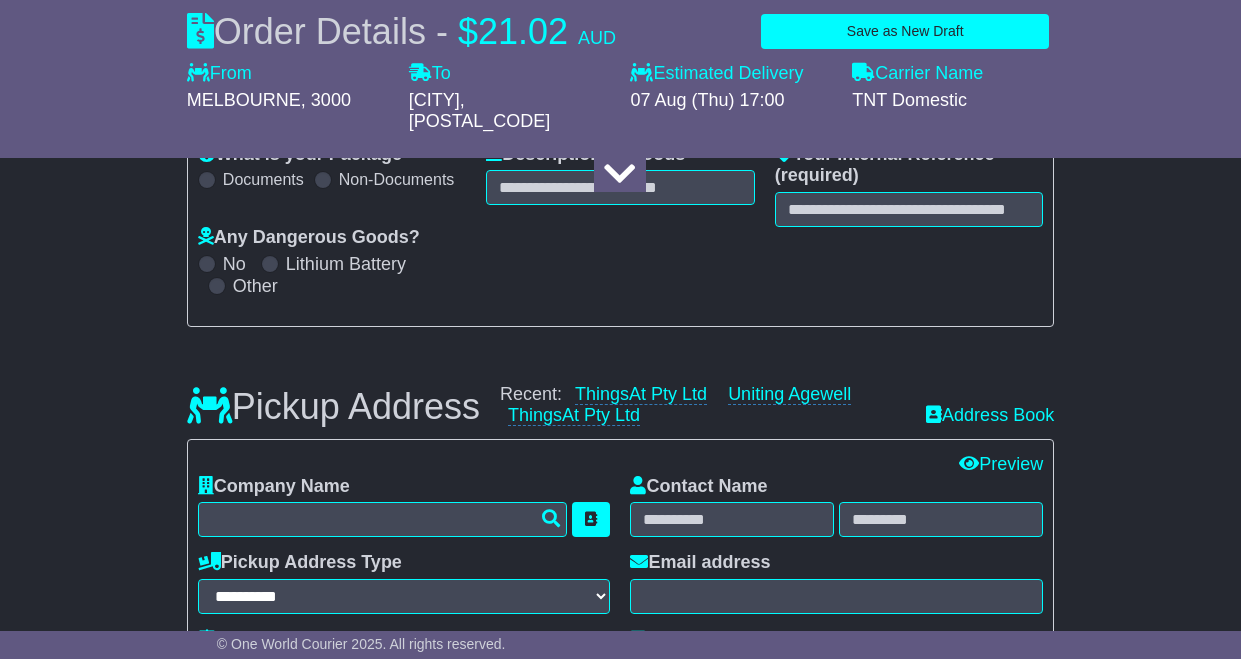 scroll, scrollTop: 0, scrollLeft: 0, axis: both 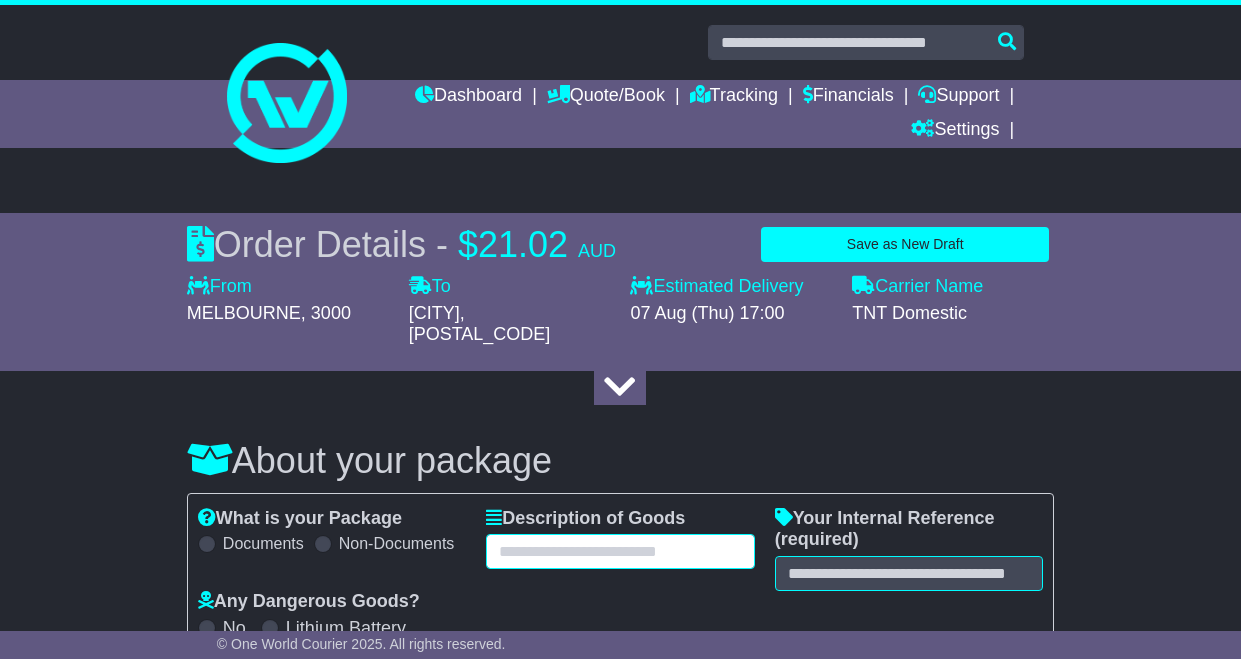 click at bounding box center (620, 551) 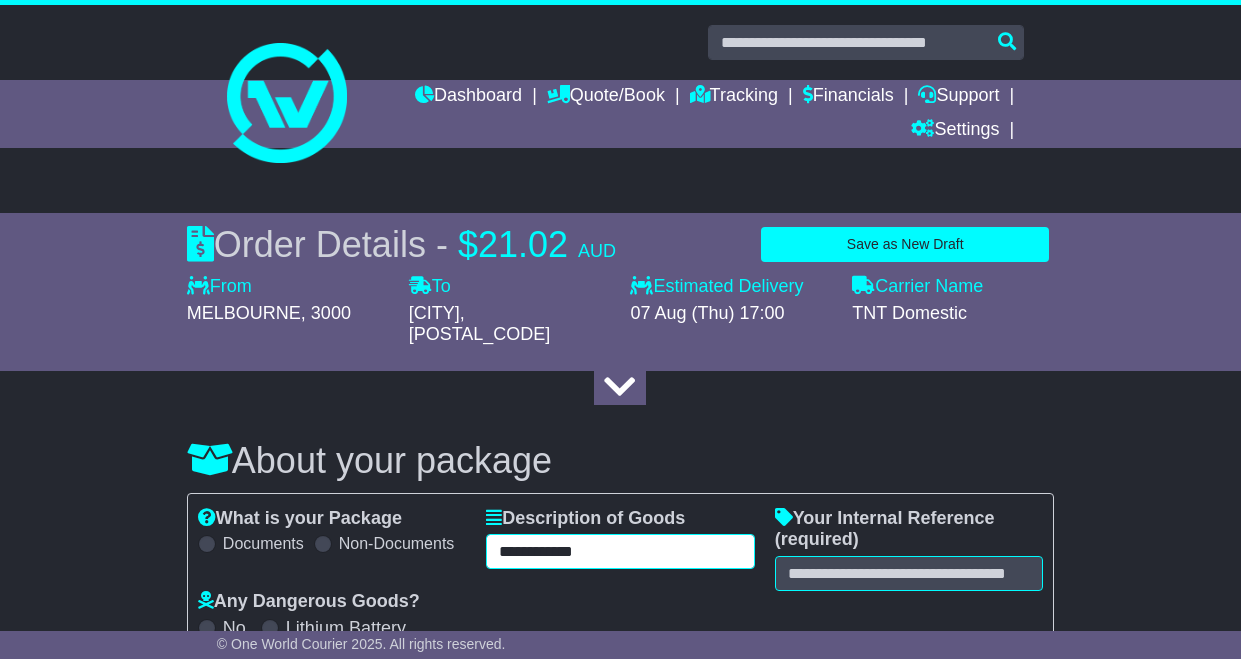 type on "**********" 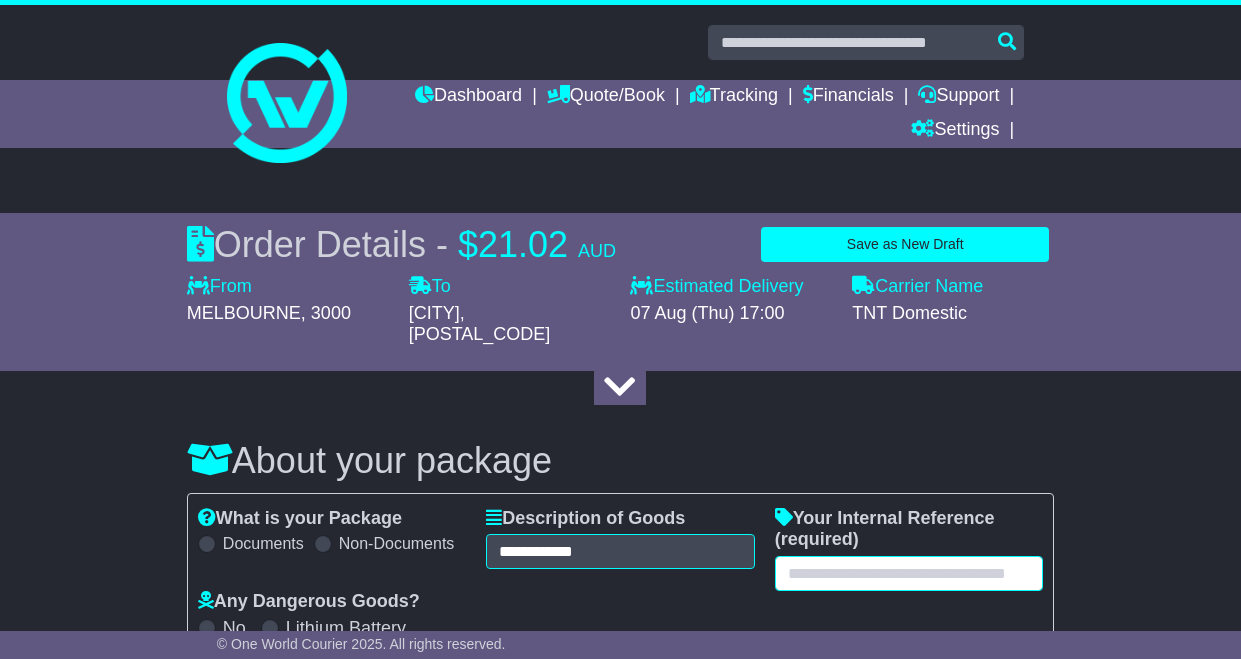 click at bounding box center [909, 573] 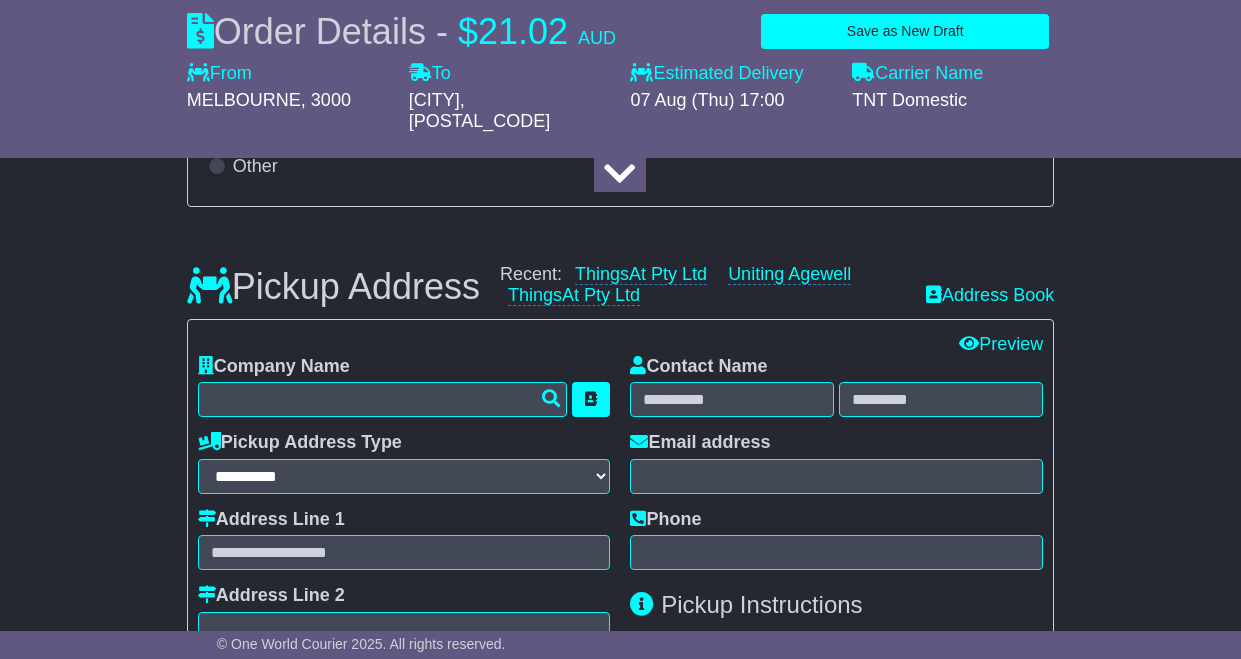 scroll, scrollTop: 486, scrollLeft: 0, axis: vertical 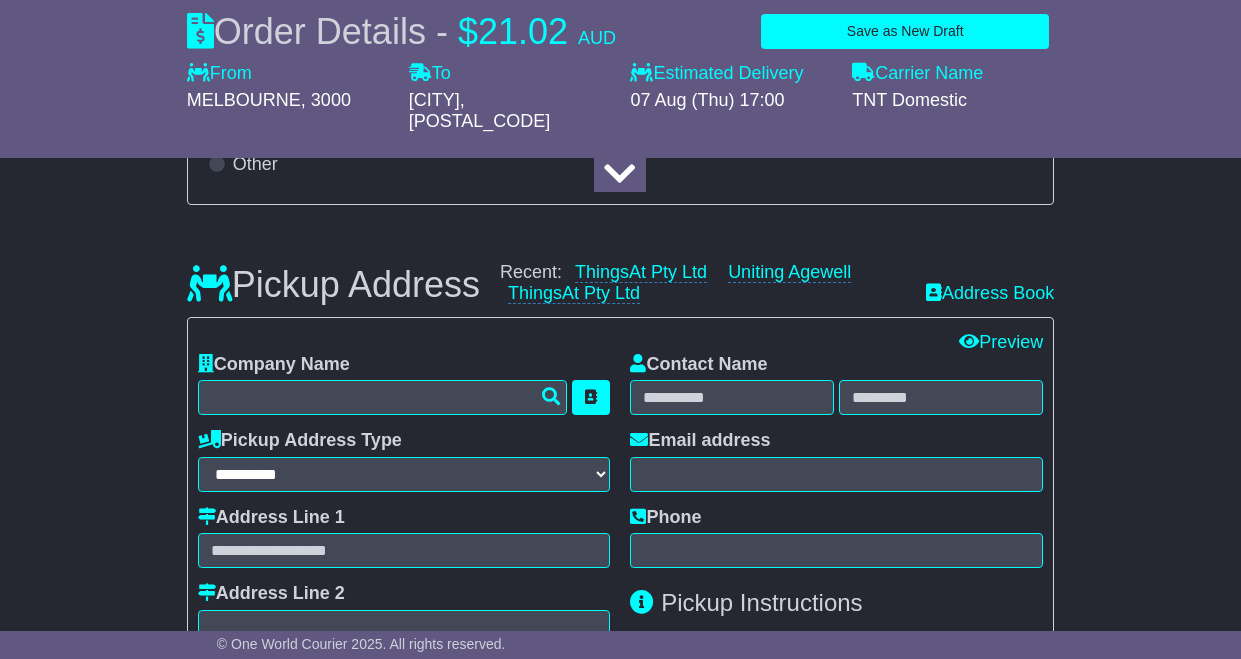 type on "***" 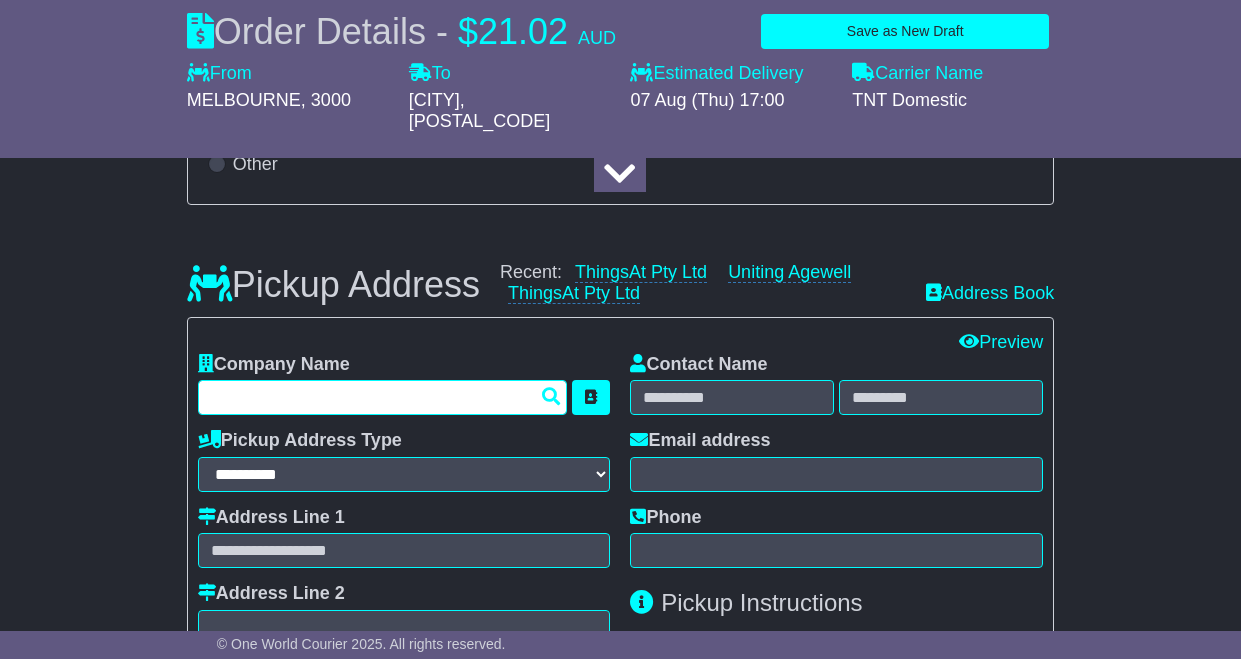 click at bounding box center (383, 397) 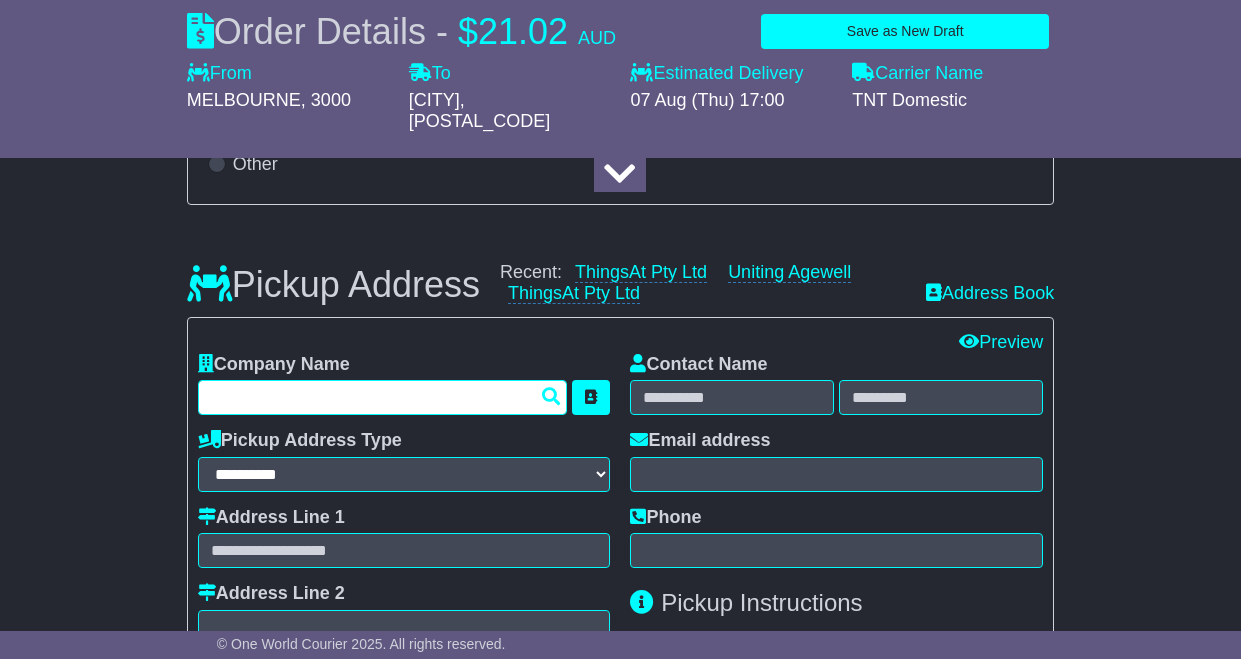 type on "**********" 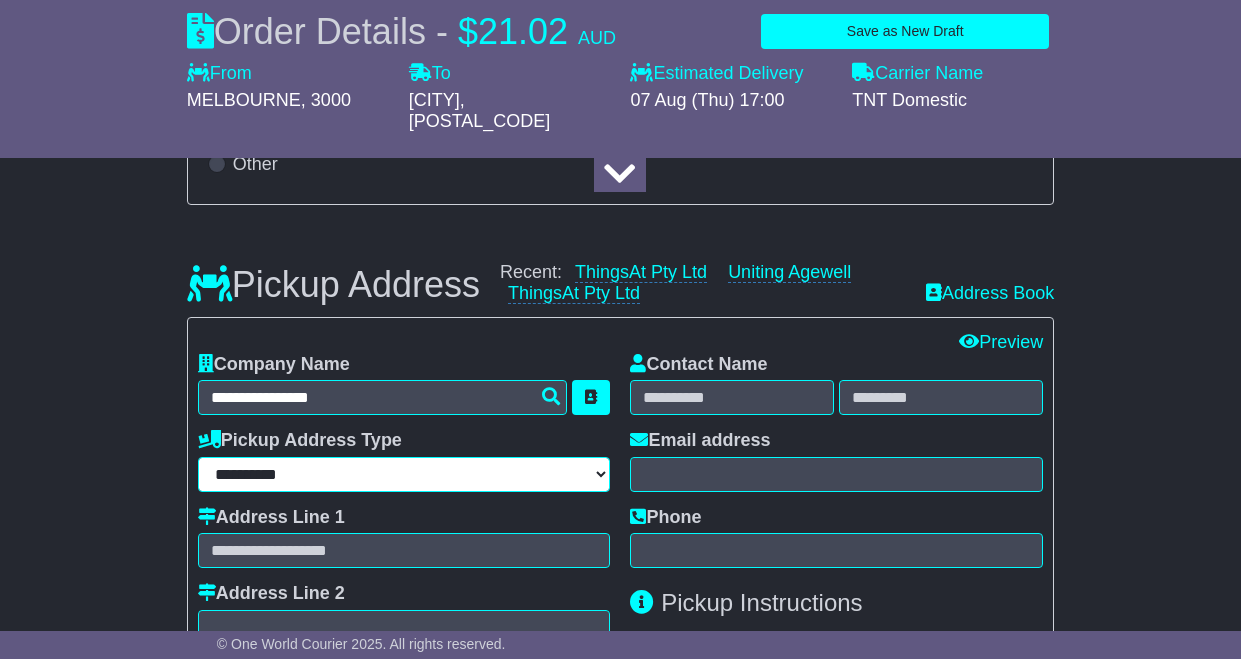 type on "**********" 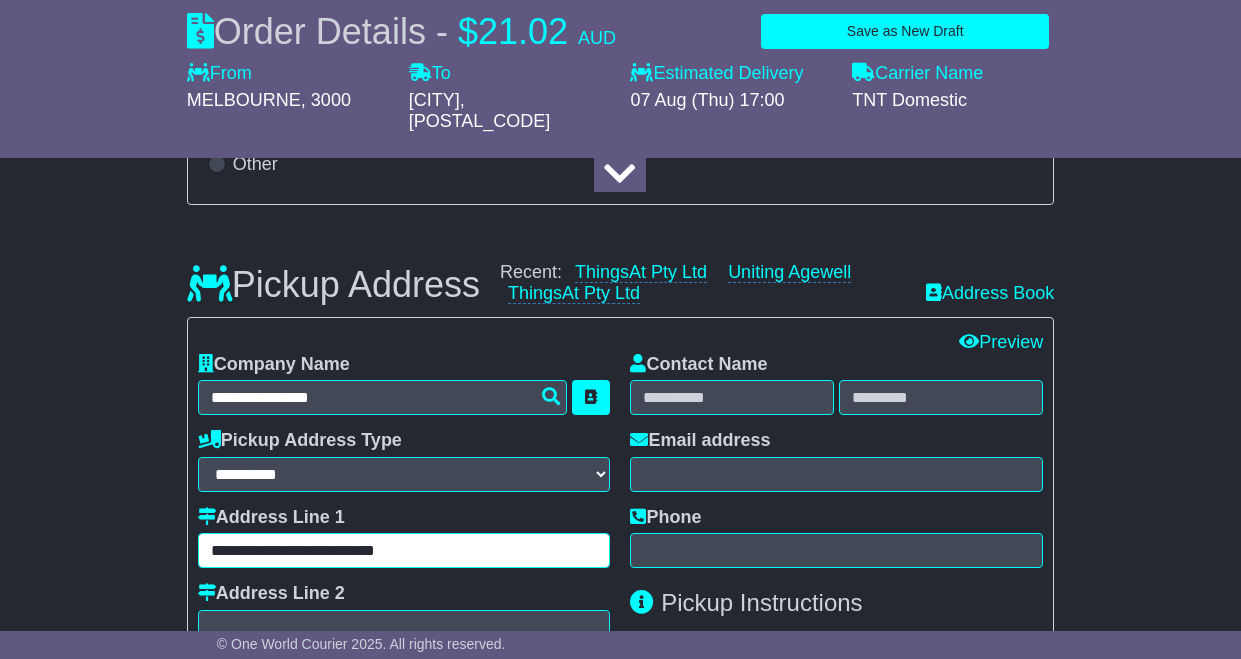 type on "******" 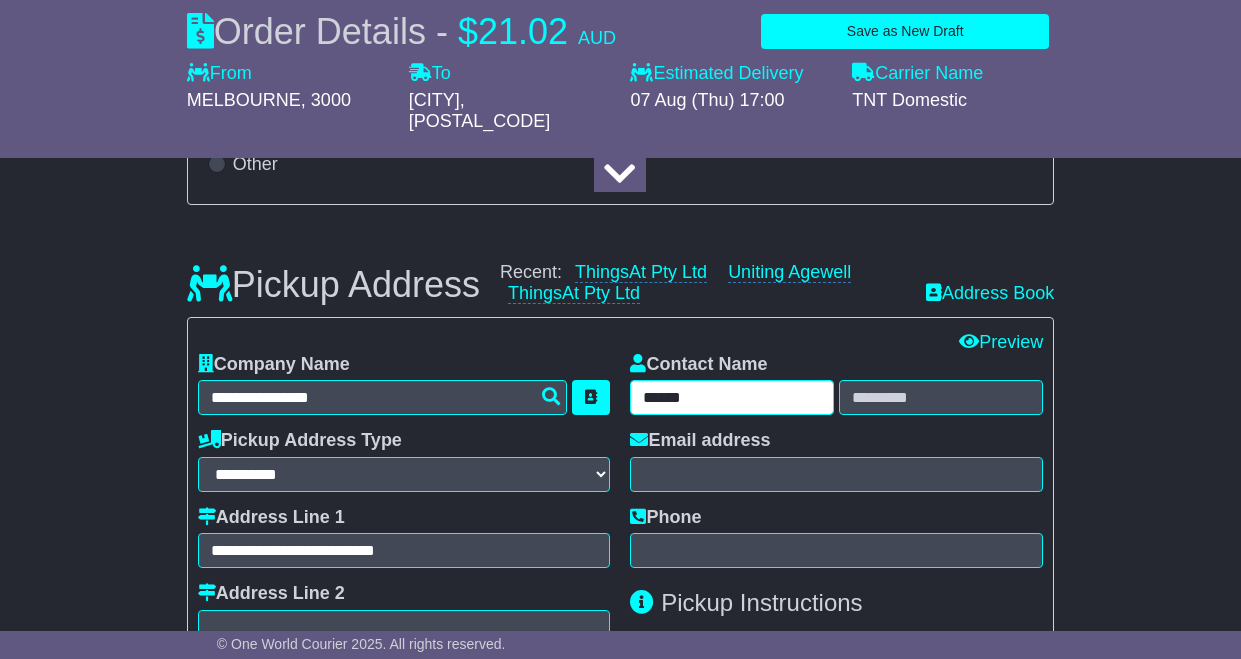 type on "********" 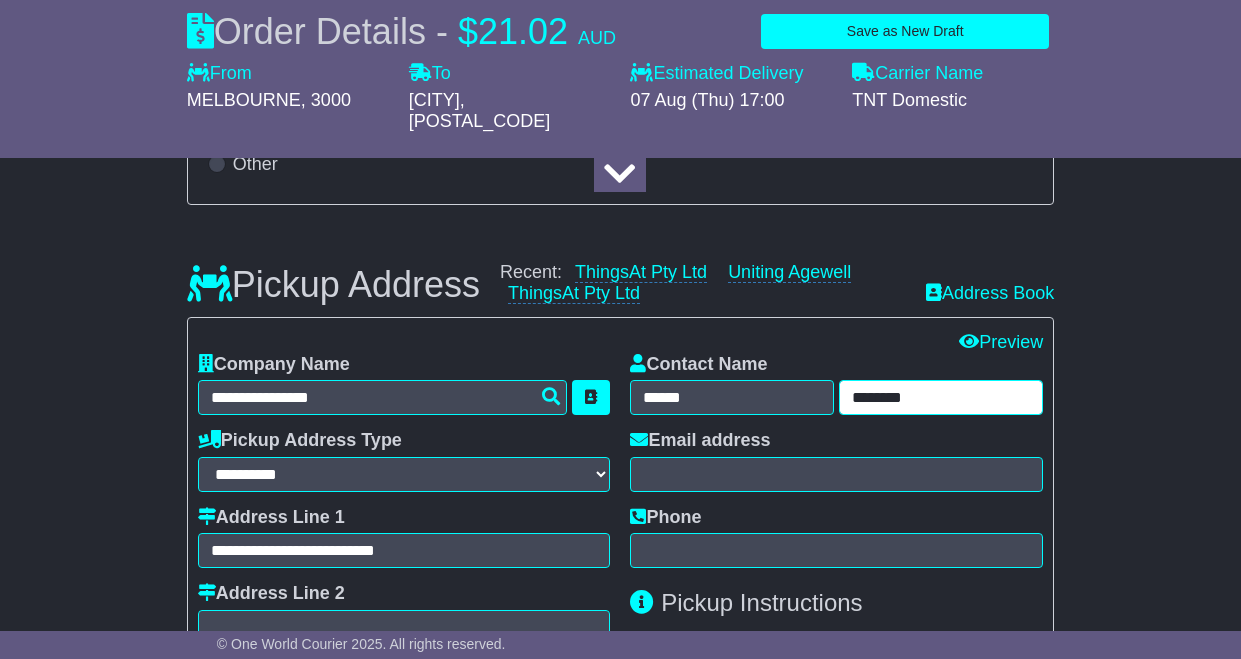 type on "**********" 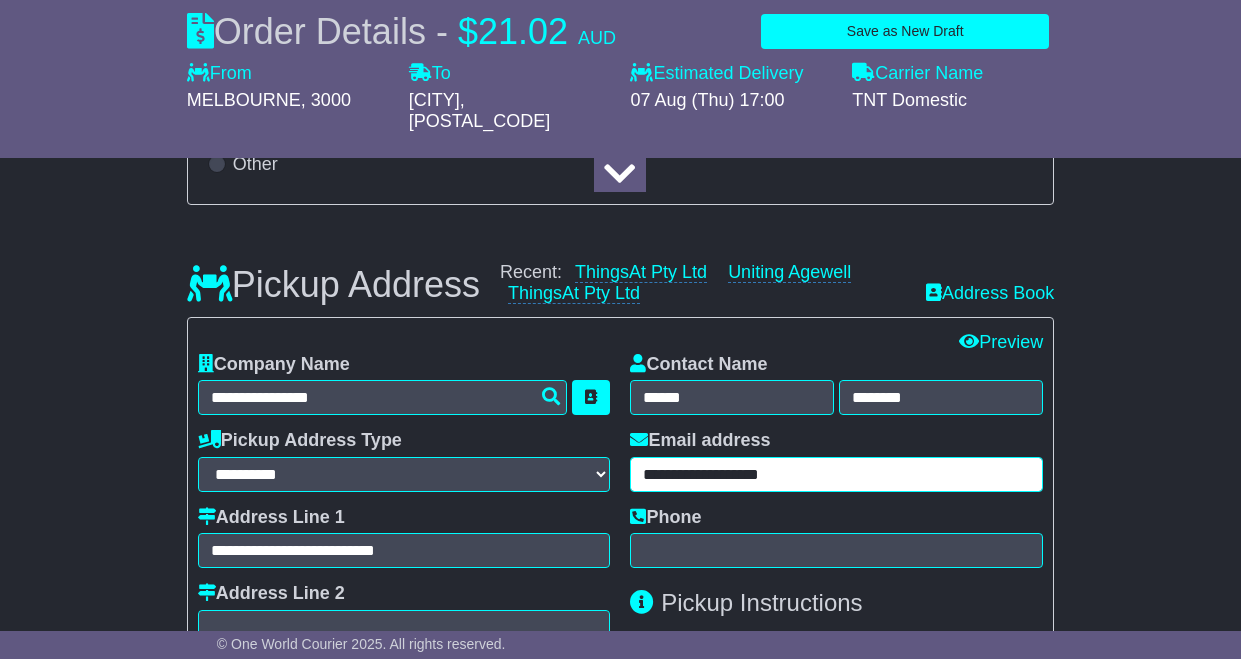 type on "**********" 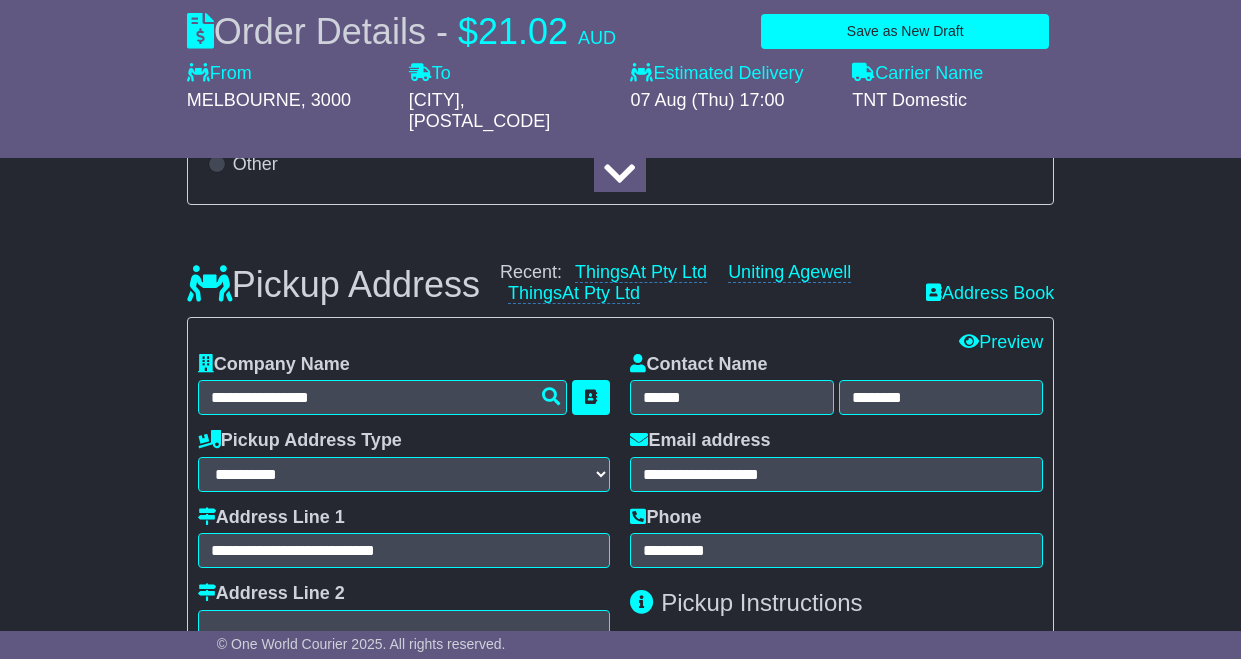 type on "**********" 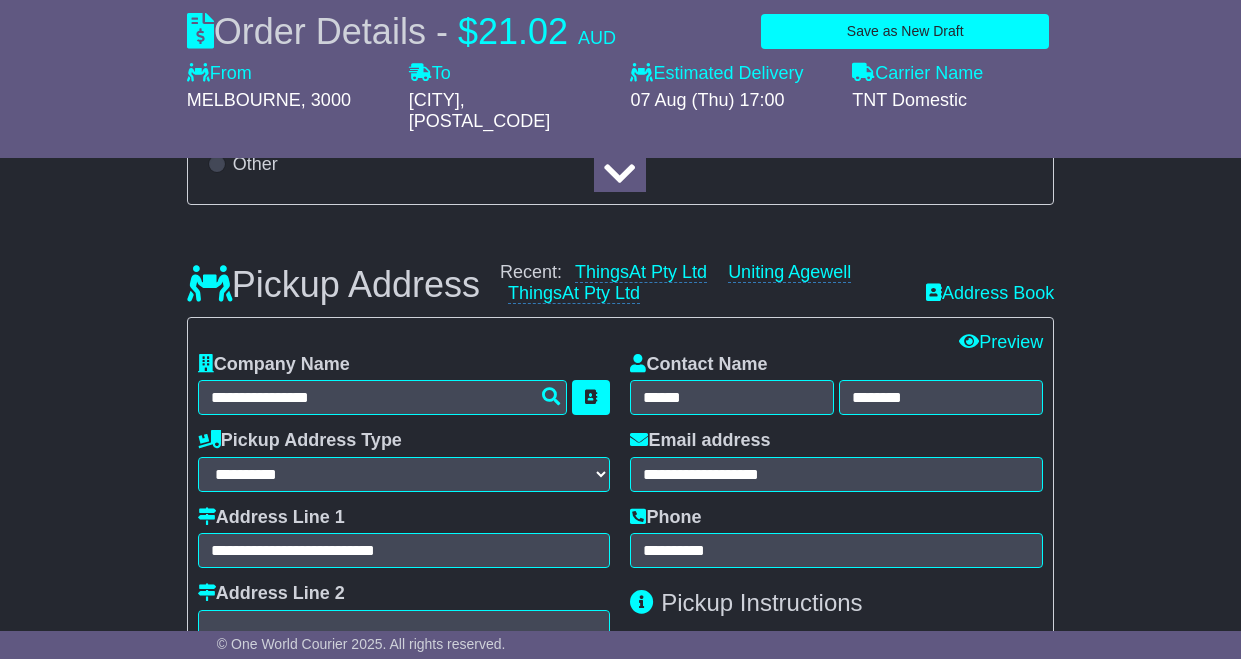 type on "*****" 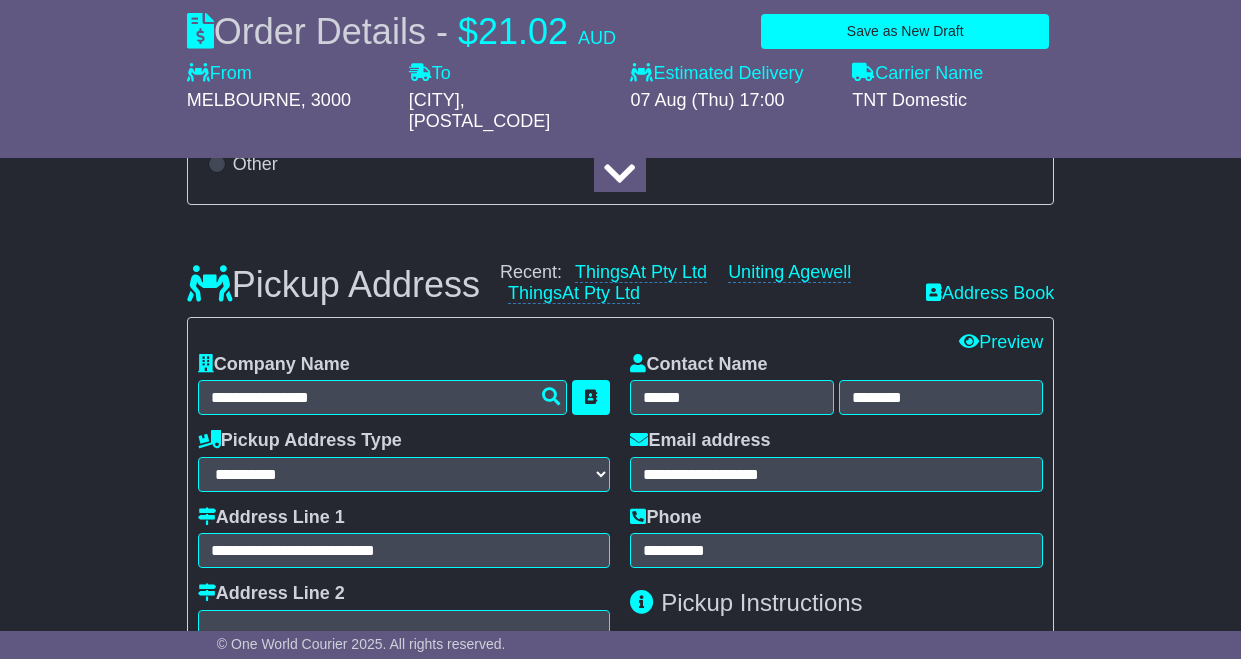 type on "**********" 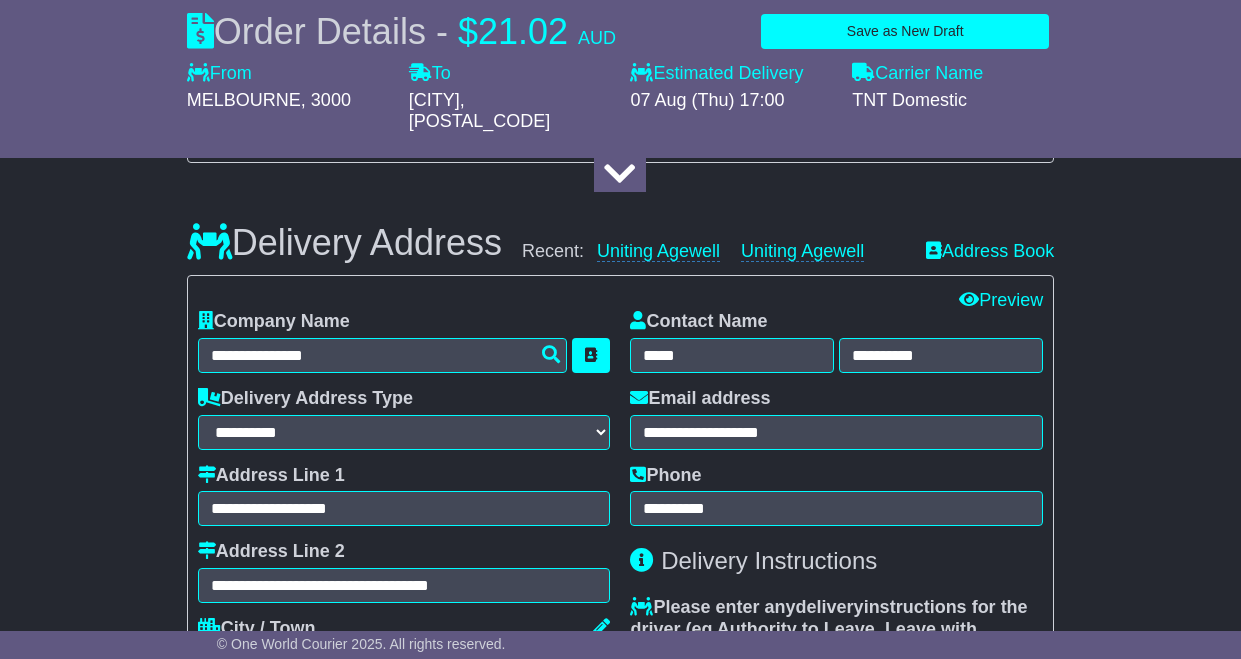 scroll, scrollTop: 1427, scrollLeft: 0, axis: vertical 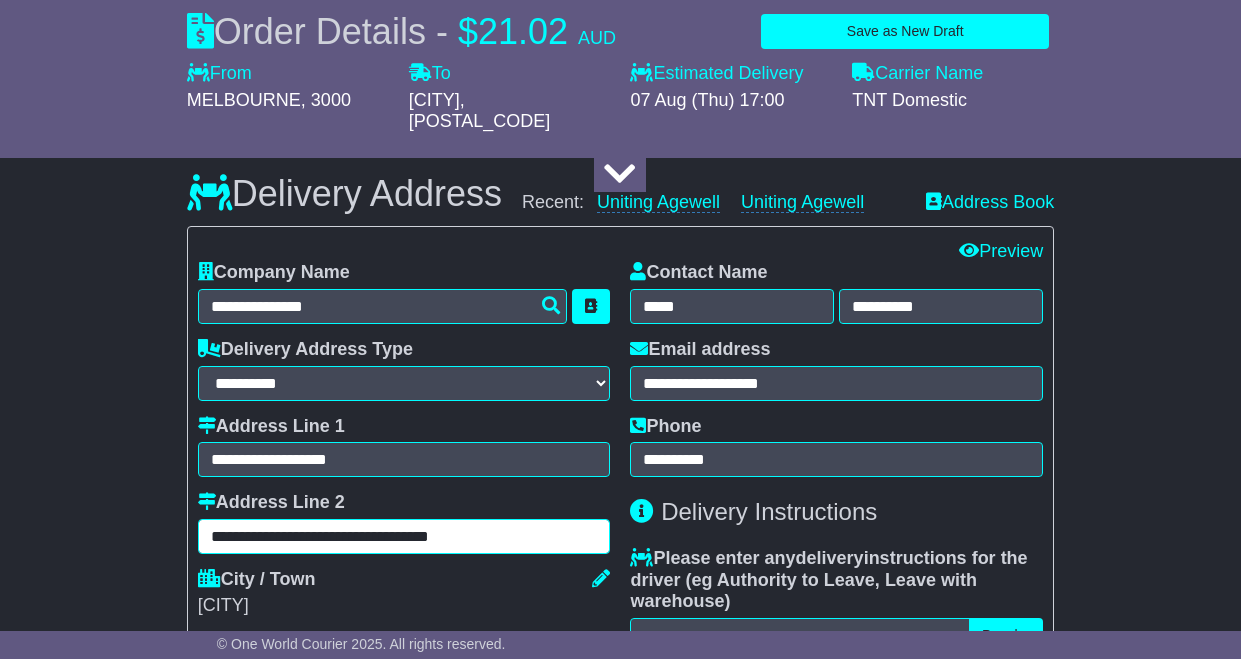 drag, startPoint x: 510, startPoint y: 523, endPoint x: 156, endPoint y: 512, distance: 354.17087 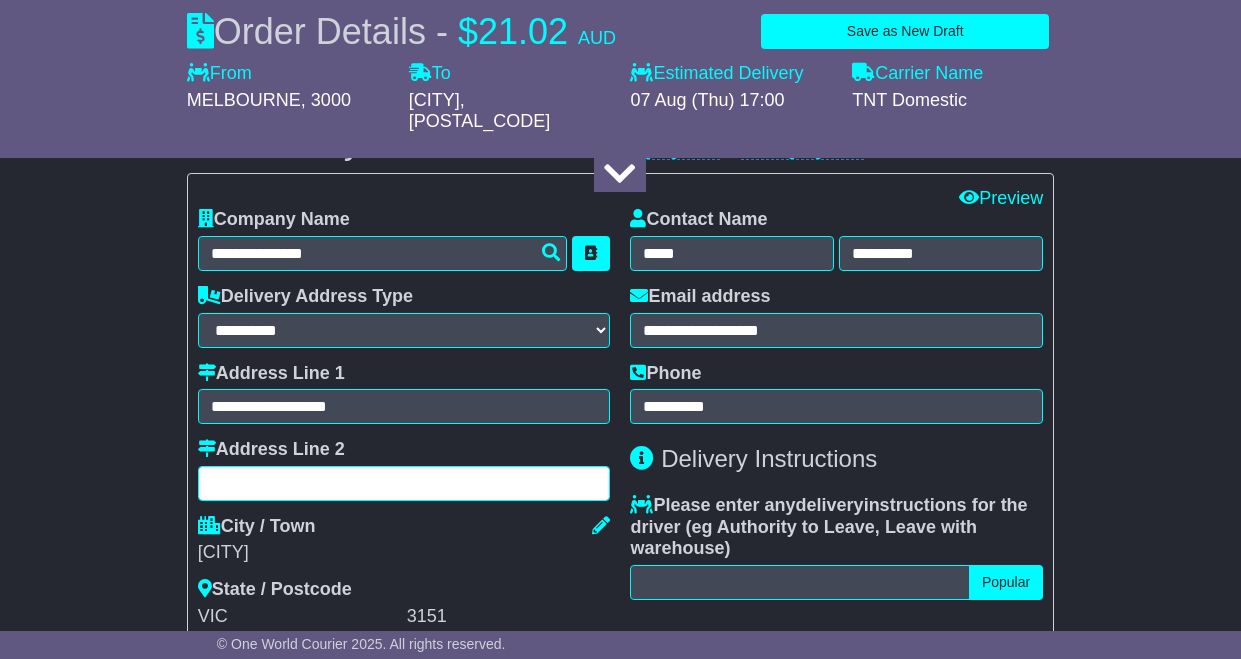 scroll, scrollTop: 1479, scrollLeft: 0, axis: vertical 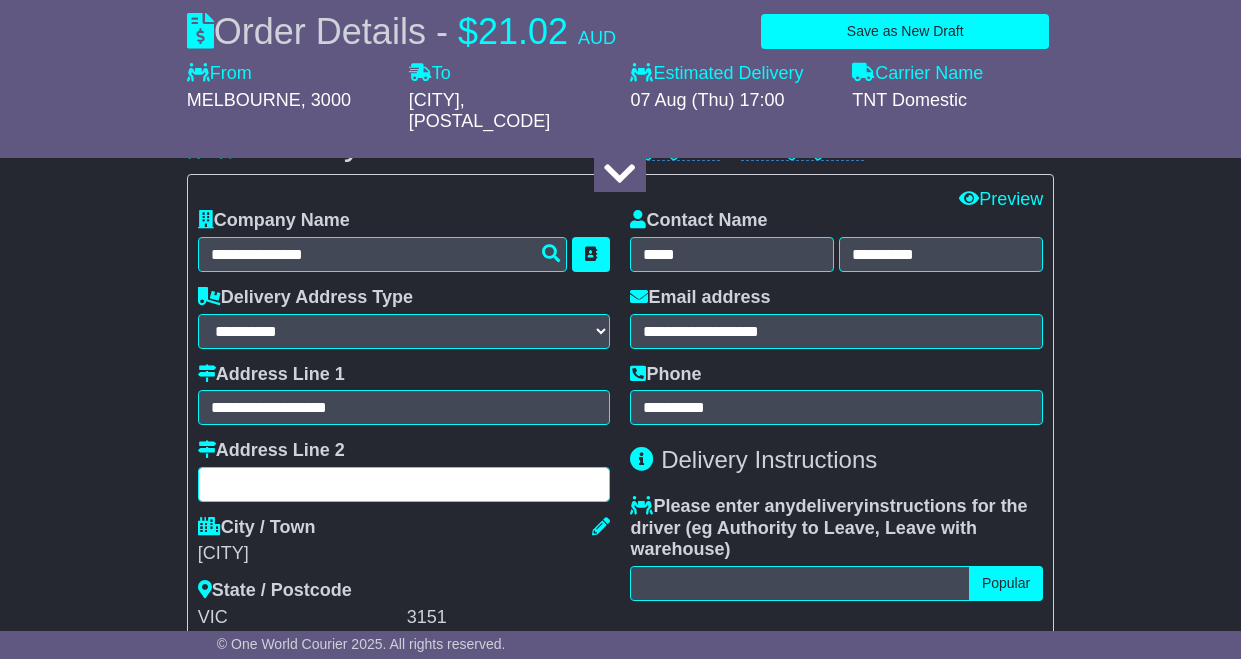 type 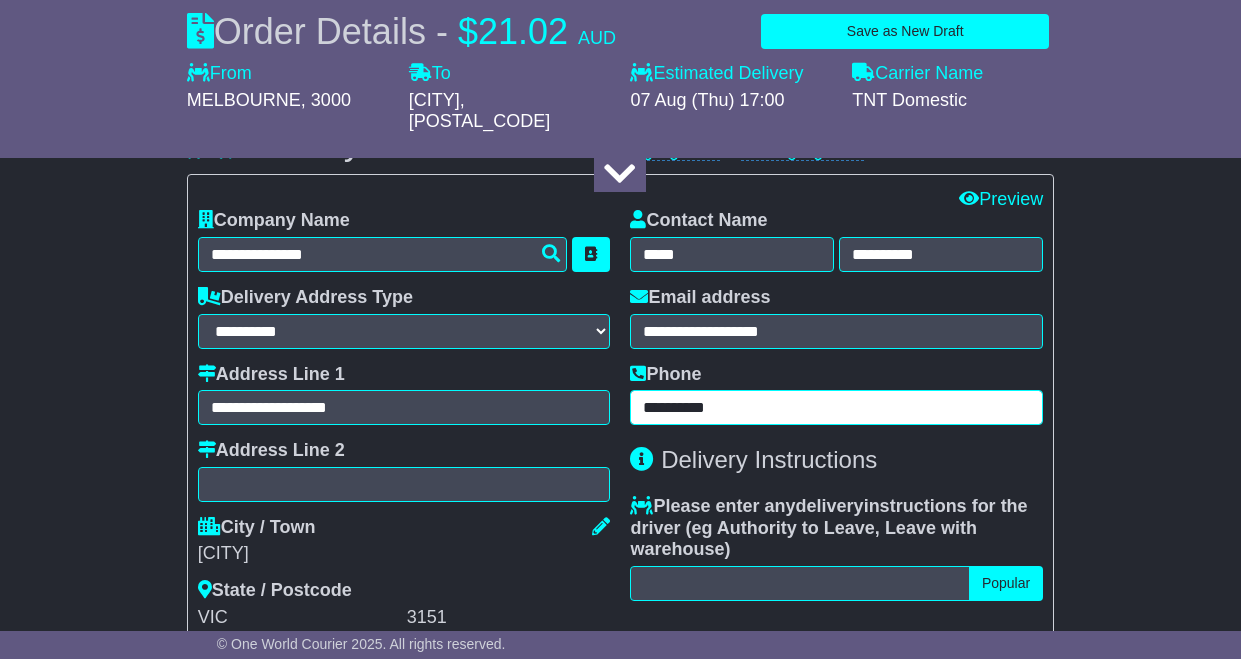 click on "**********" at bounding box center (836, 407) 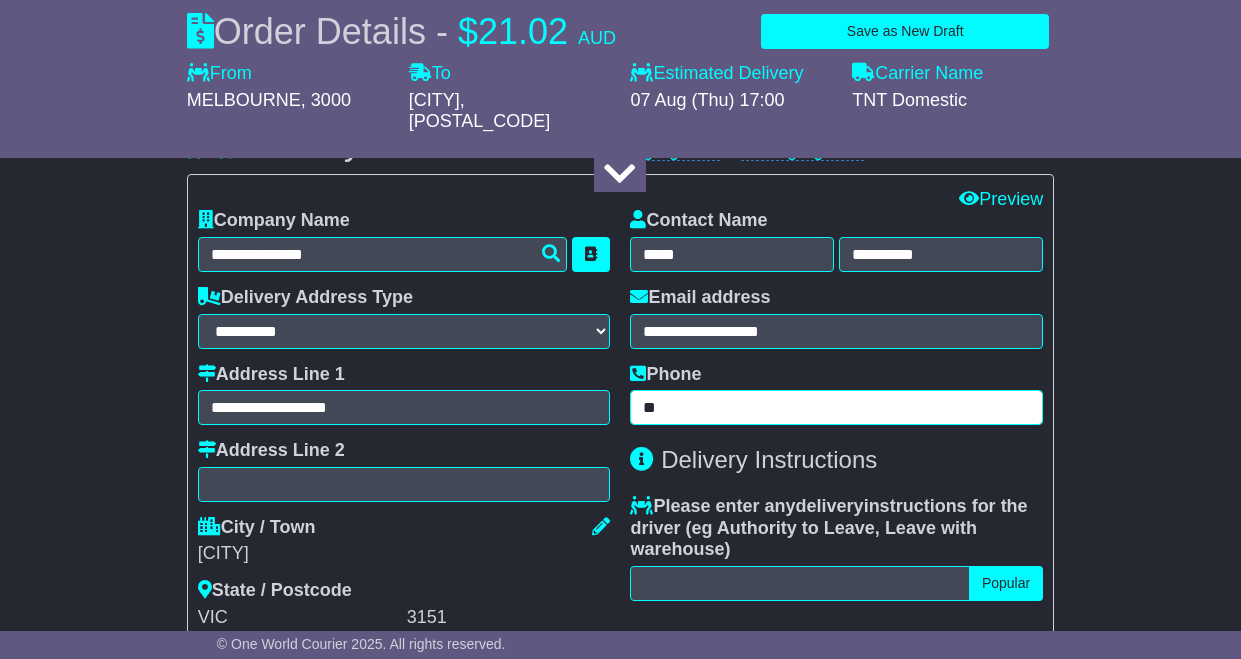 type on "*" 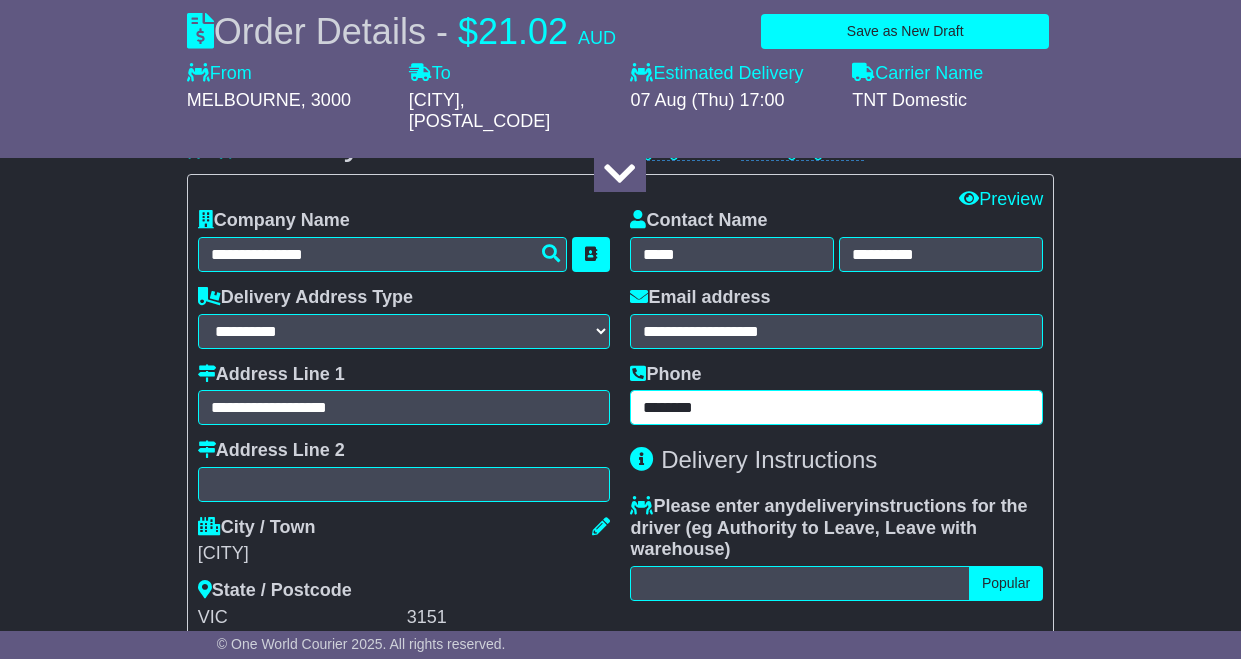 type on "********" 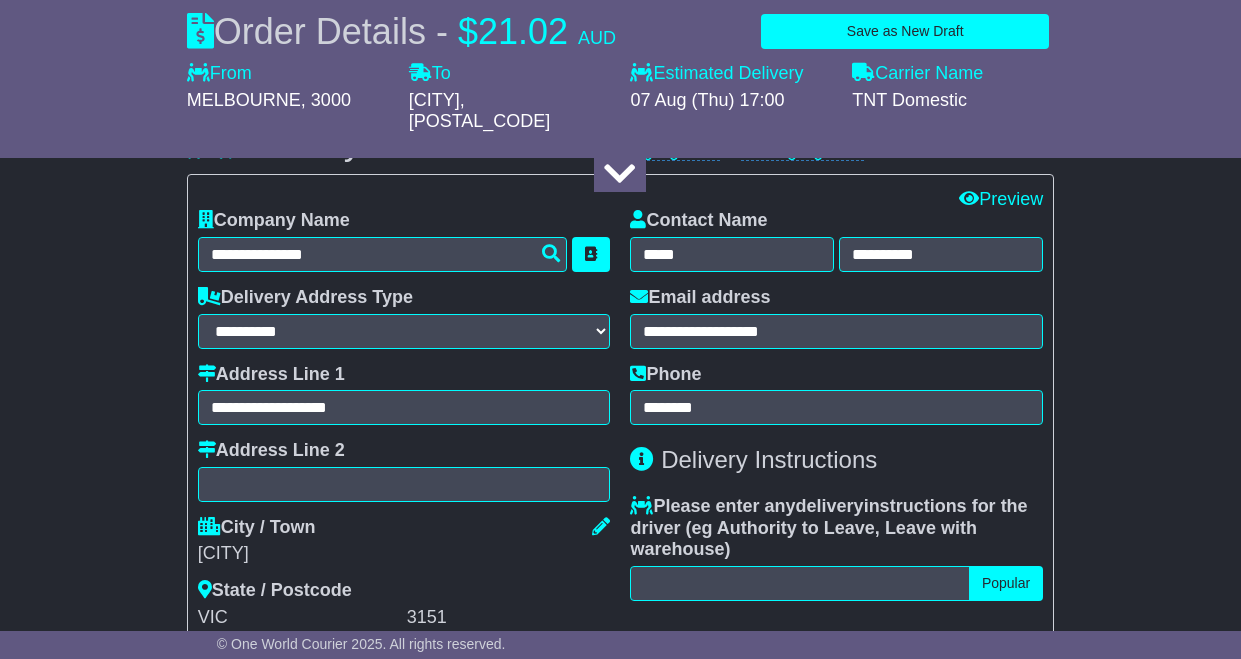 click on "**********" at bounding box center [620, 280] 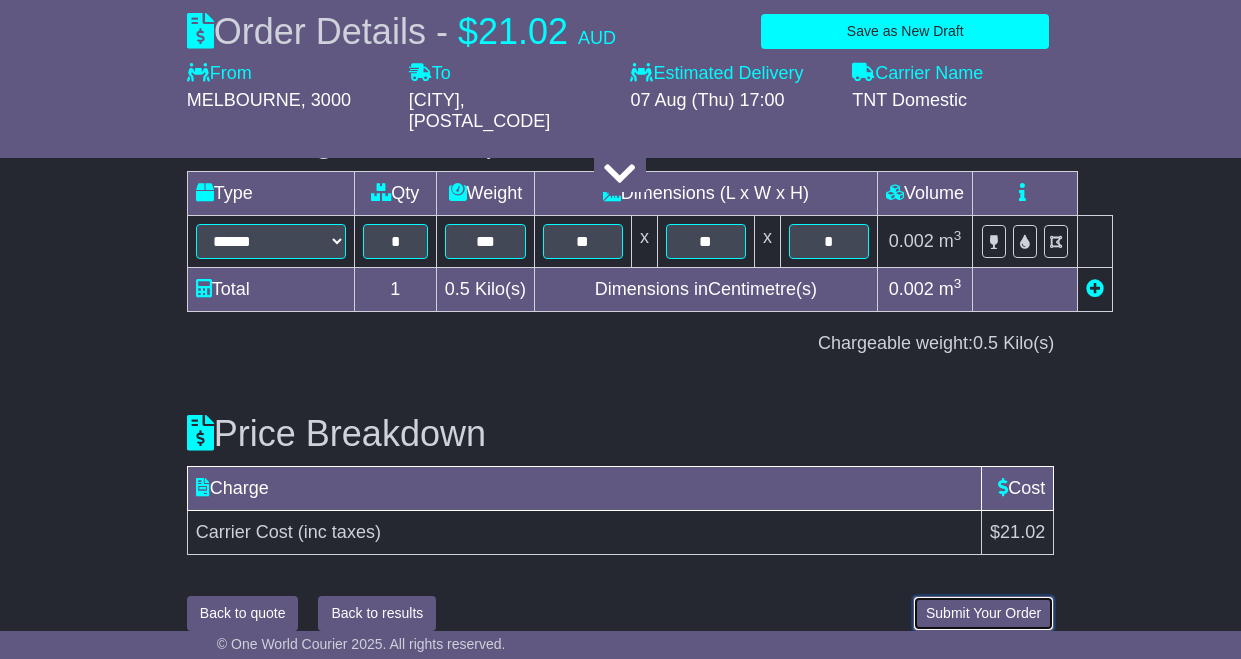 click on "Submit Your Order" at bounding box center (983, 613) 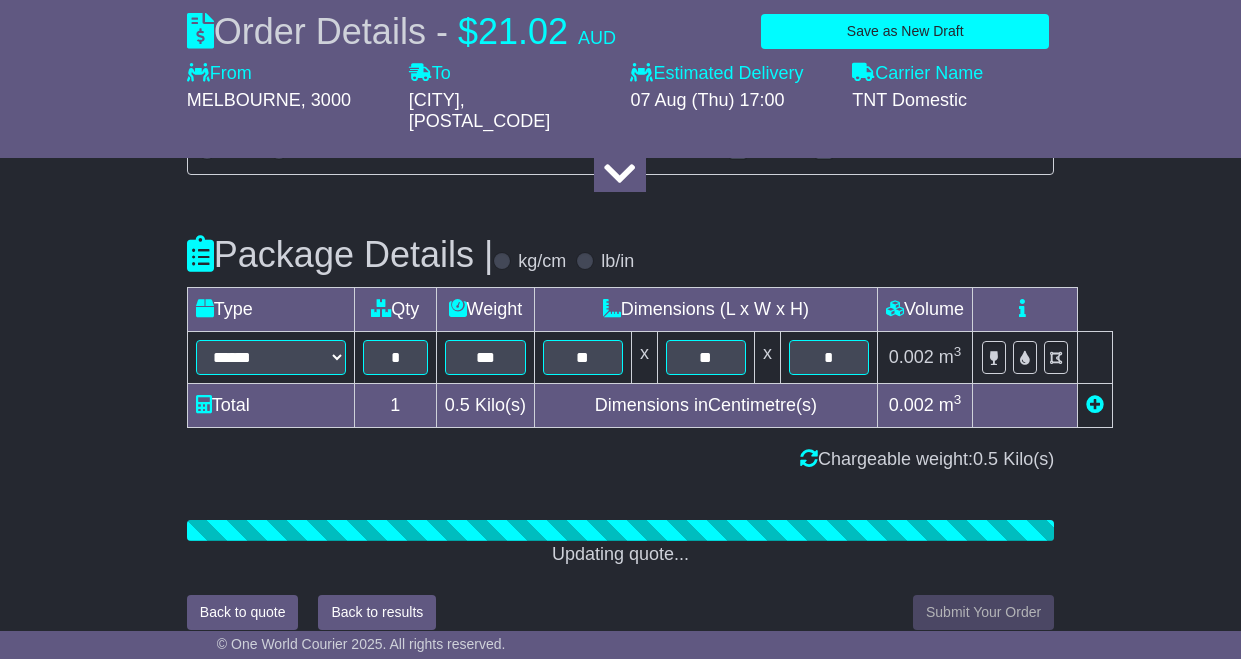 scroll, scrollTop: 2532, scrollLeft: 0, axis: vertical 